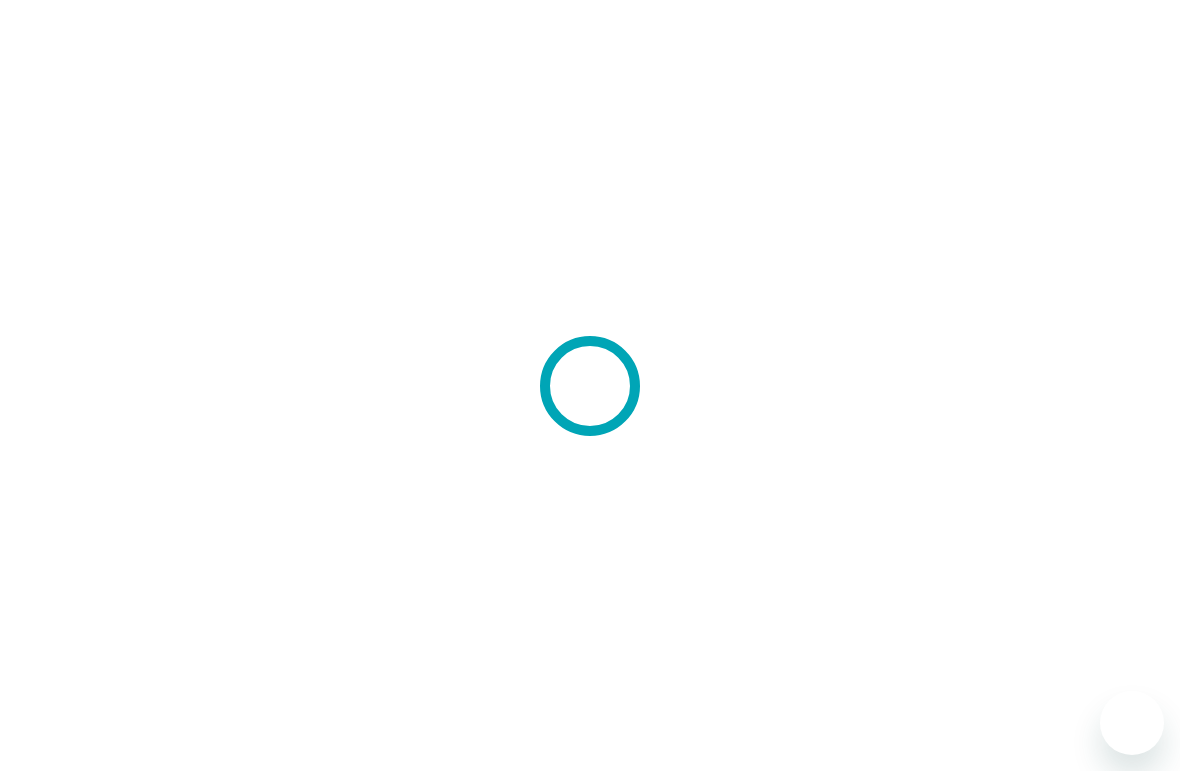 scroll, scrollTop: 0, scrollLeft: 0, axis: both 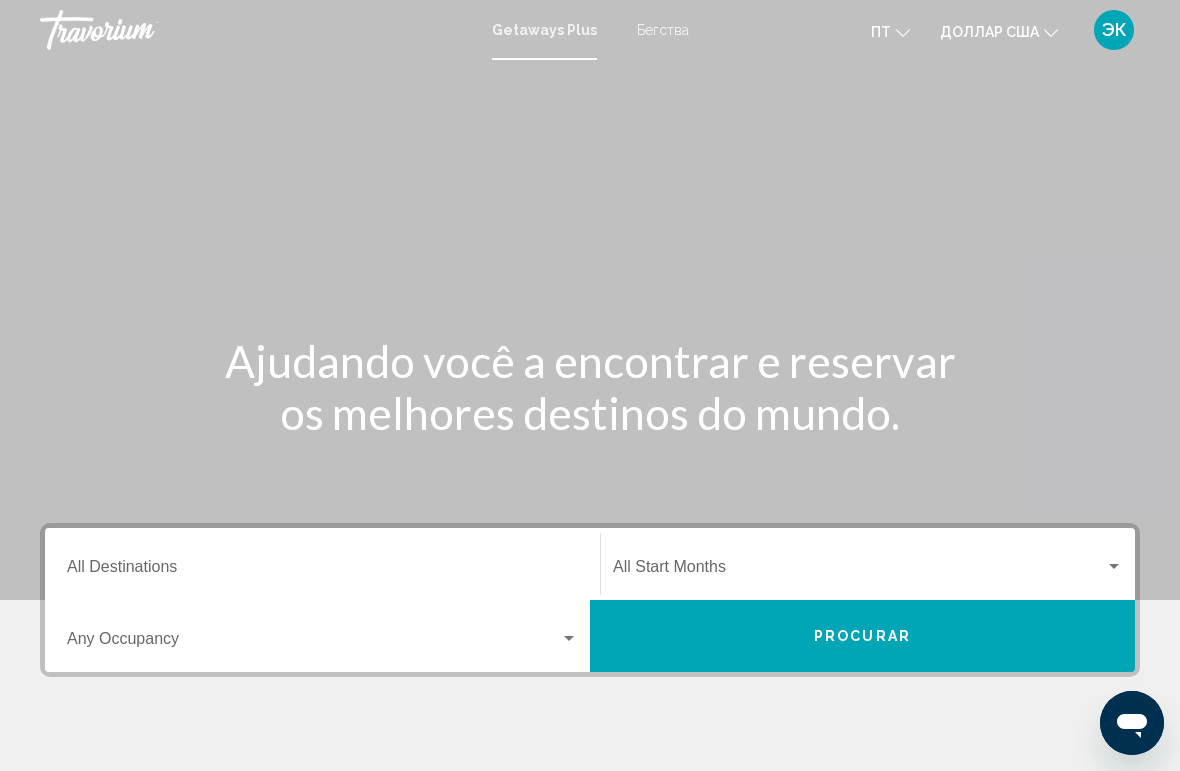click on "Destination All Destinations" at bounding box center [322, 571] 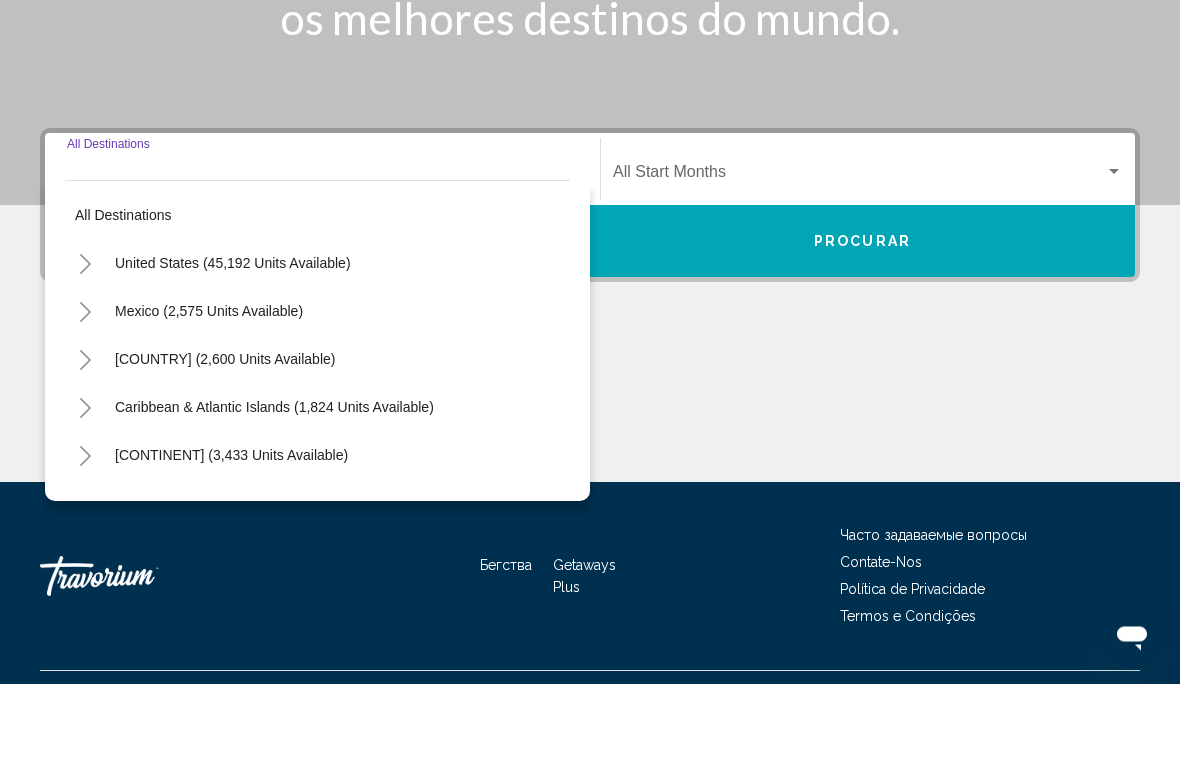 scroll, scrollTop: 351, scrollLeft: 0, axis: vertical 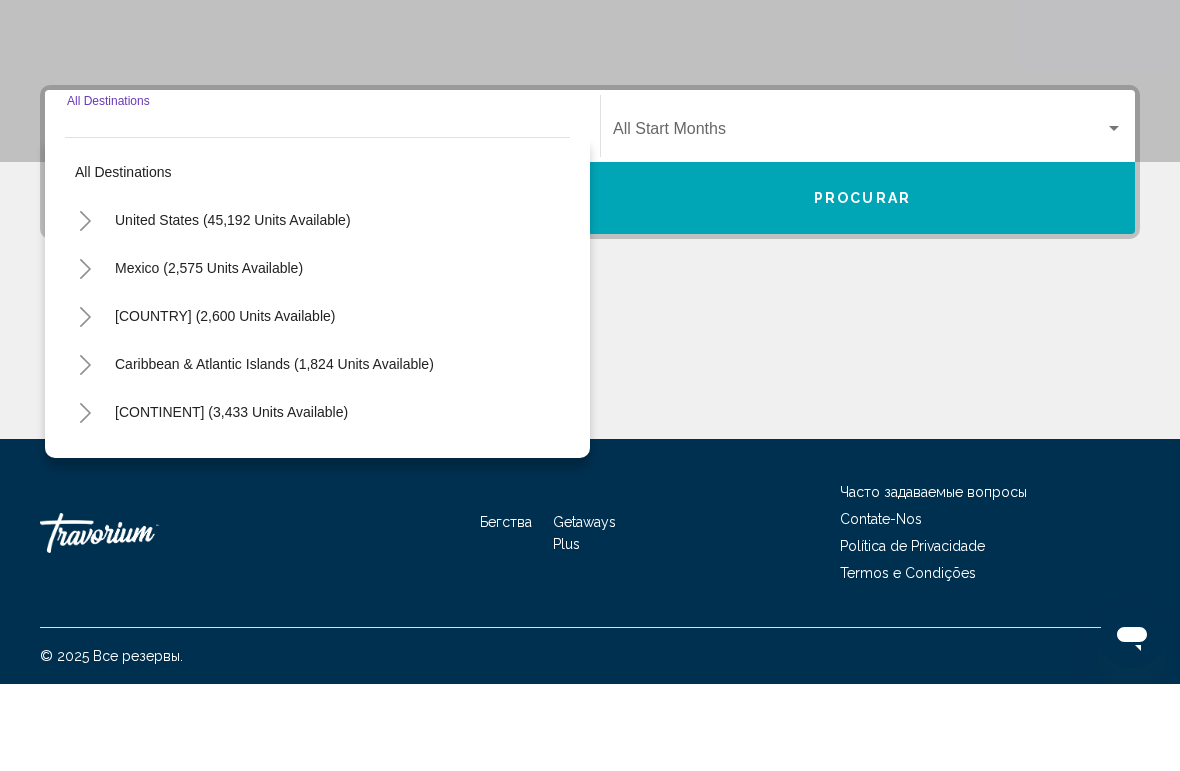 click on "[COUNTRY] ([NUMBER] units available)" at bounding box center (209, 355) 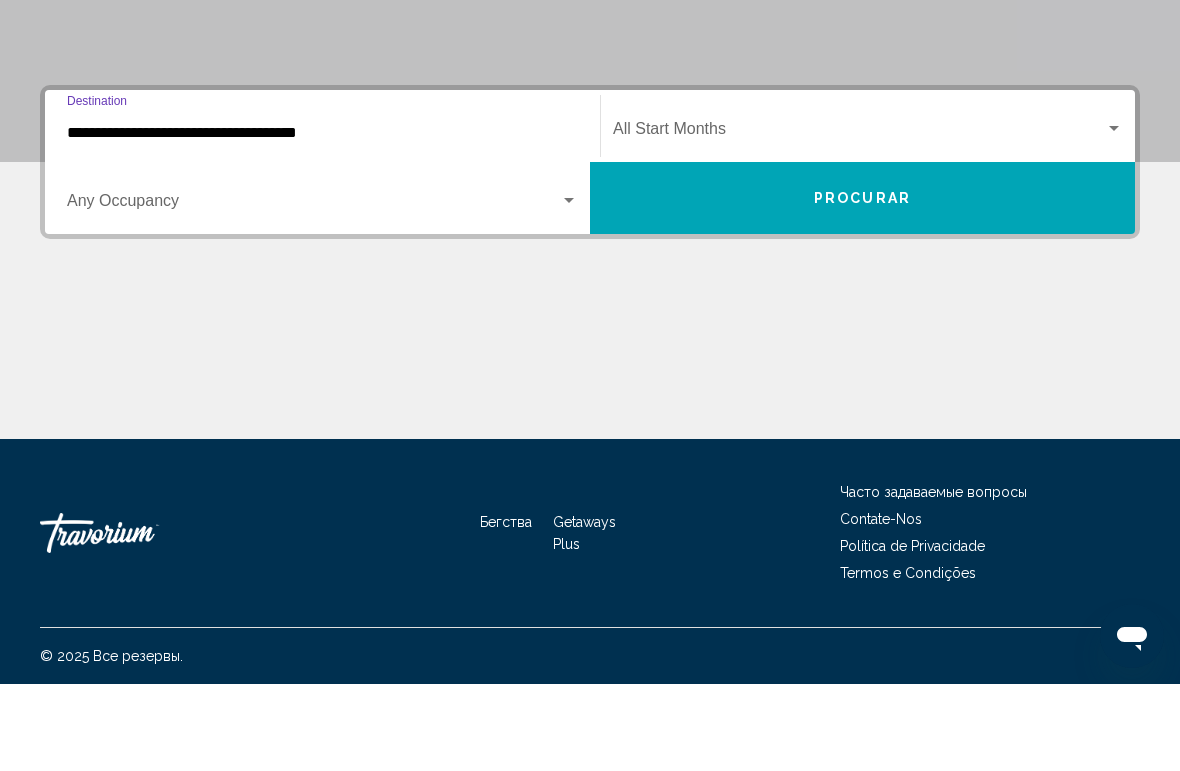 click on "**********" at bounding box center [322, 220] 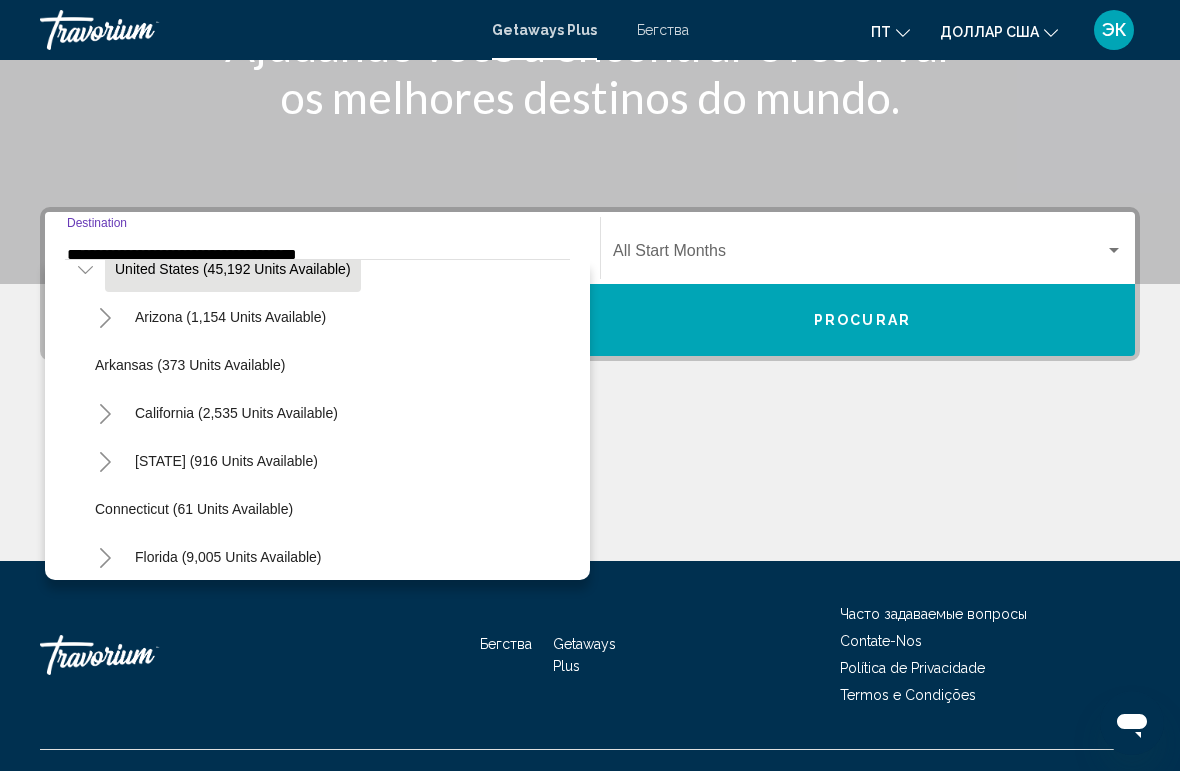 scroll, scrollTop: 0, scrollLeft: 0, axis: both 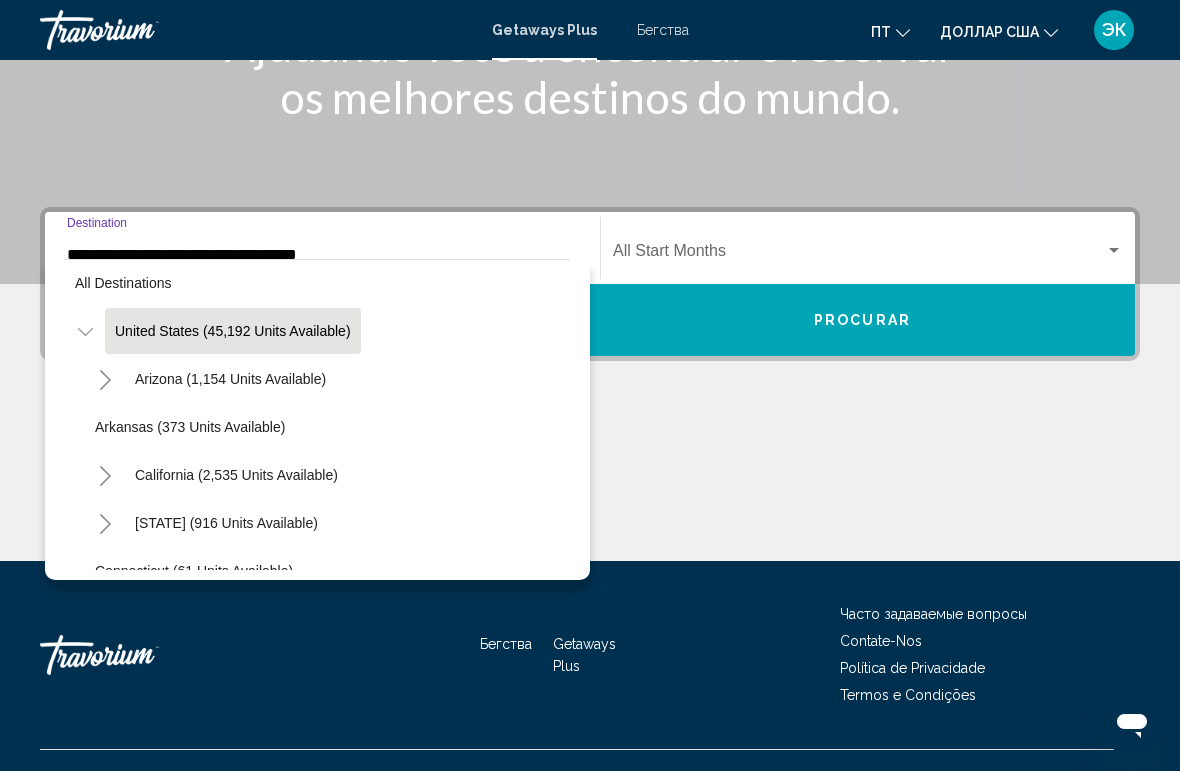 click on "**********" at bounding box center (322, 255) 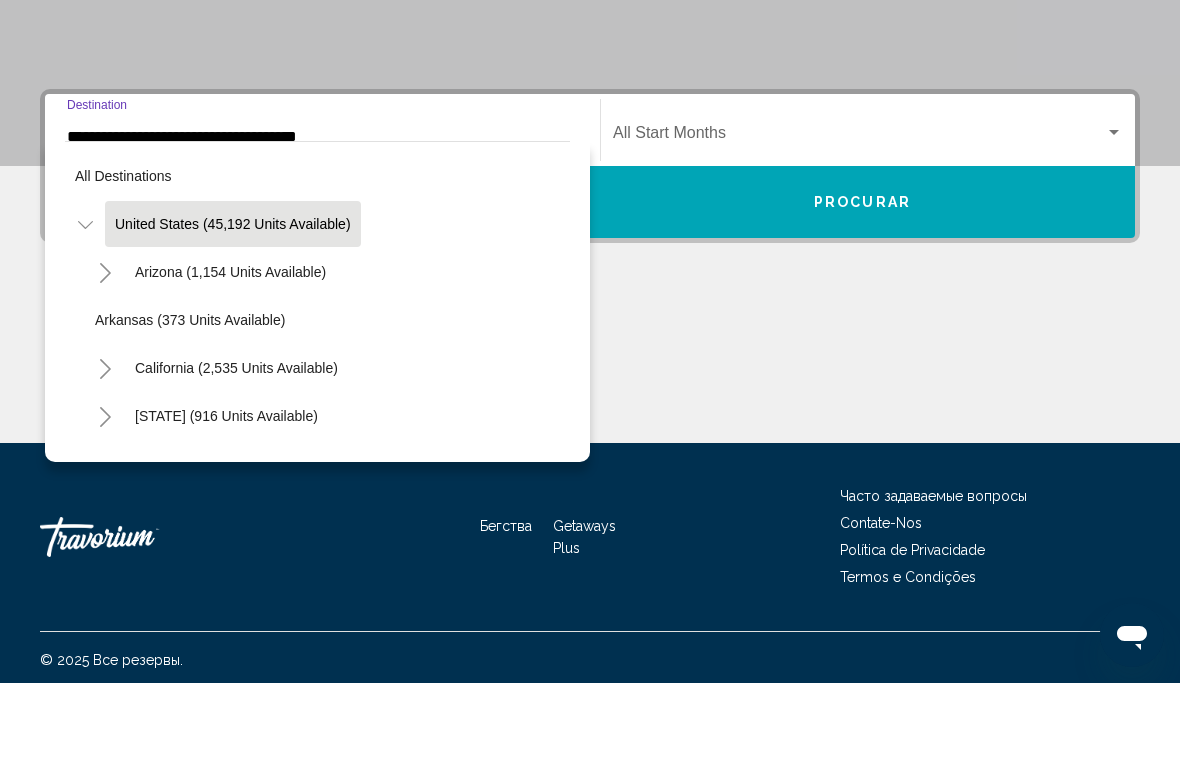 scroll, scrollTop: 350, scrollLeft: 0, axis: vertical 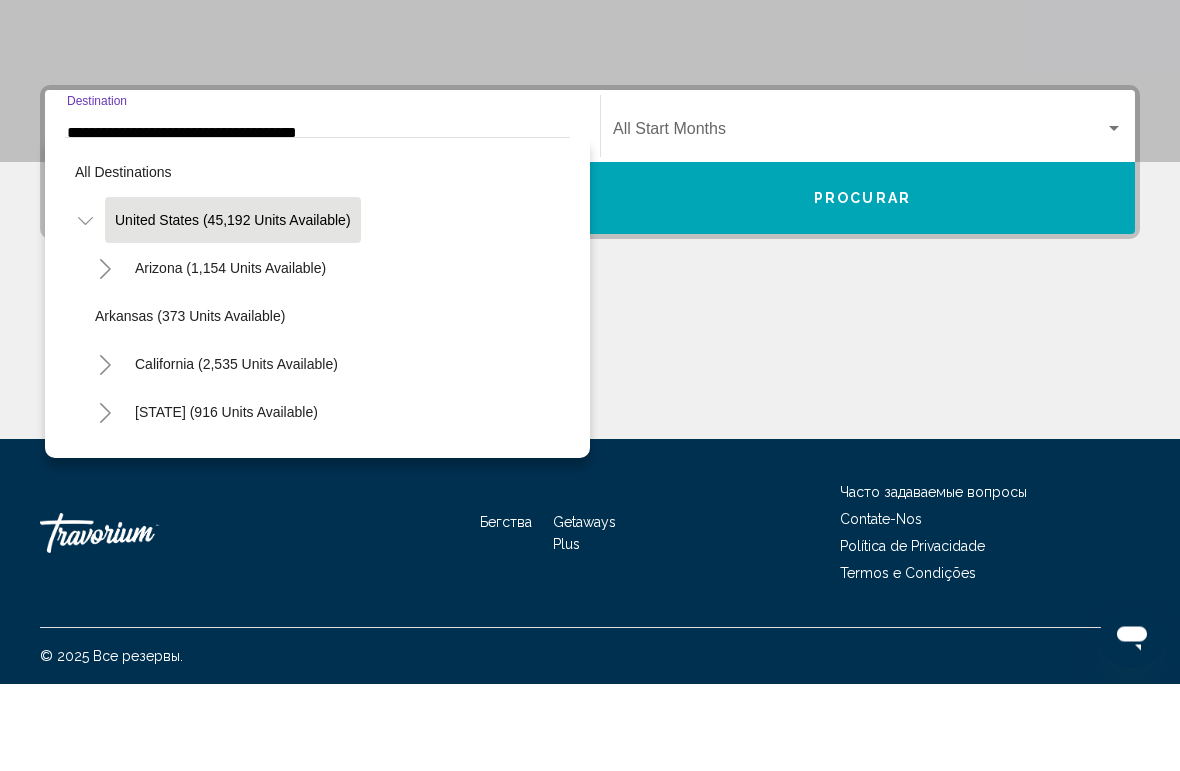 click on "Procurar" at bounding box center [862, 286] 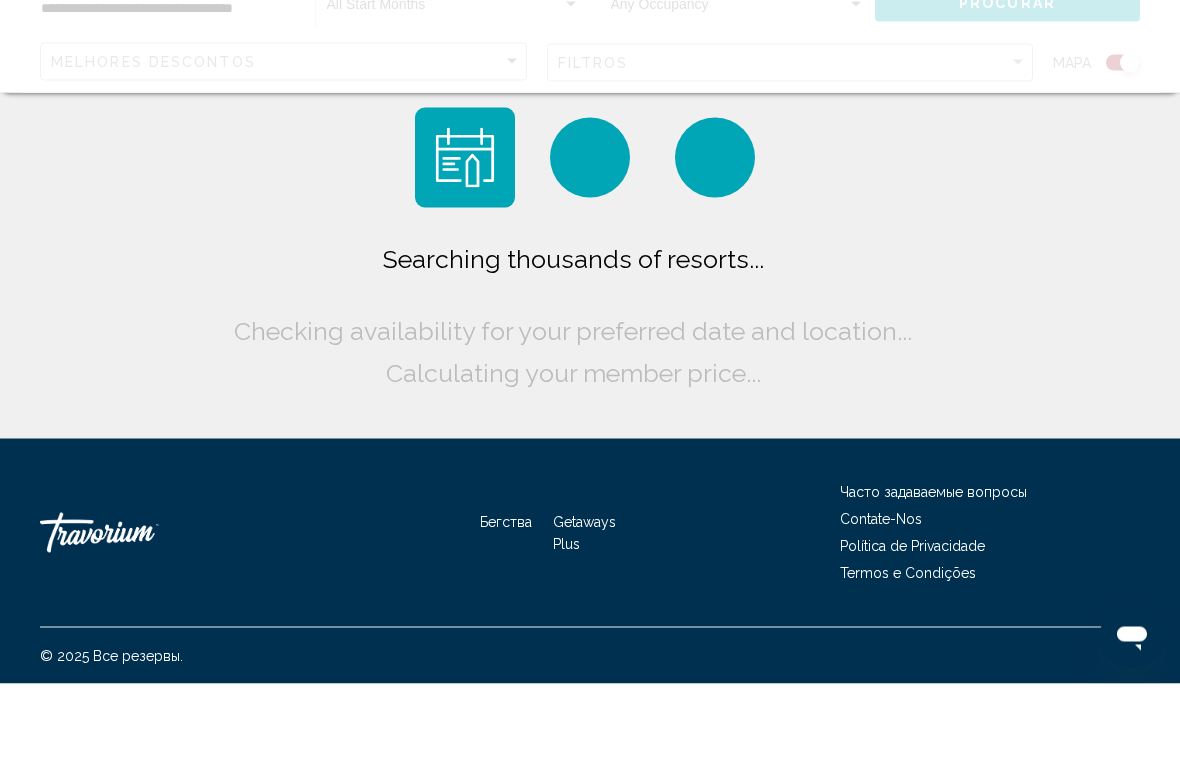 scroll, scrollTop: 0, scrollLeft: 0, axis: both 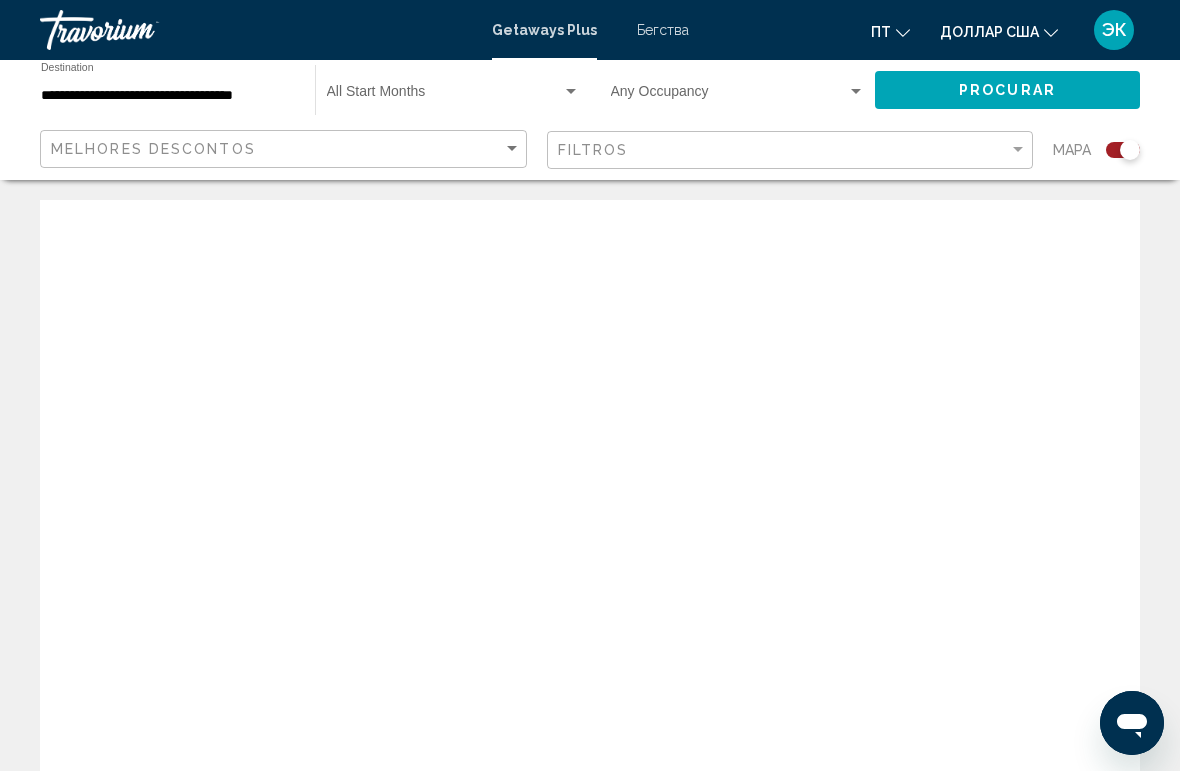 click on "**********" at bounding box center (168, 96) 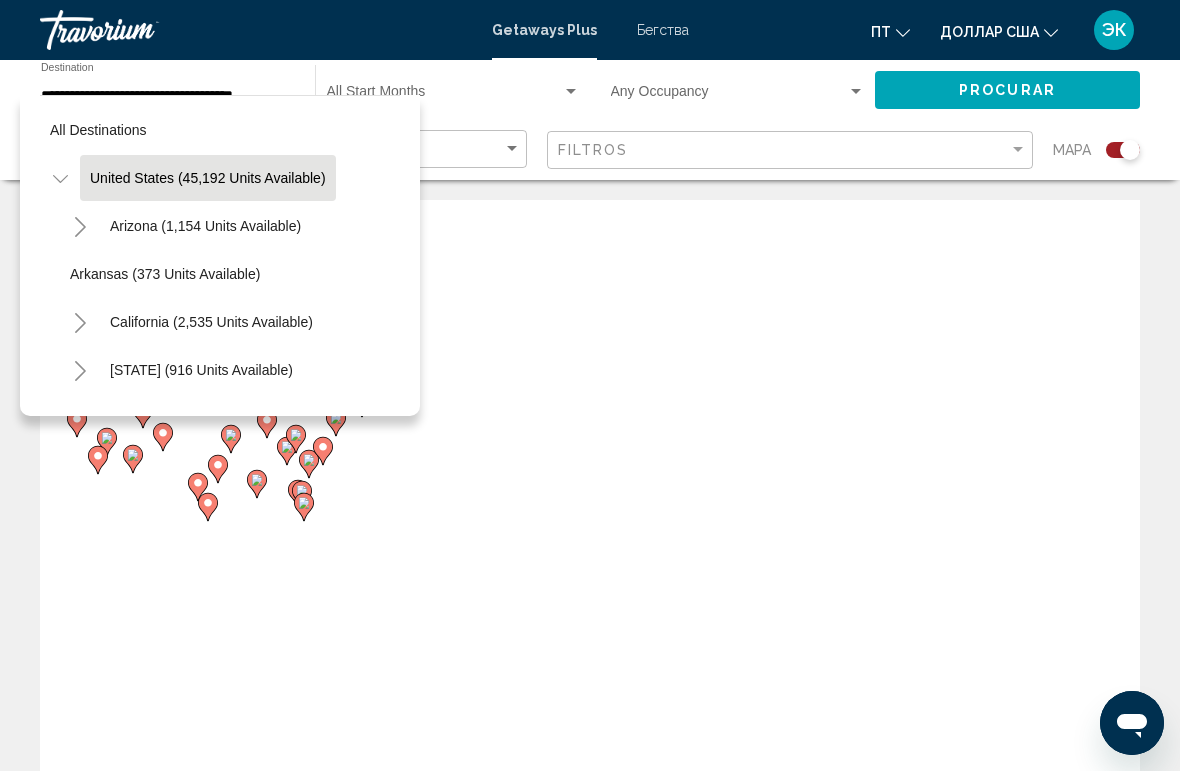 click on "Чтобы активировать перетаскивание с помощью клавиатуры, нажмите Alt + Ввод. После этого перемещайте маркер, используя клавиши со стрелками. Чтобы завершить перетаскивание, нажмите клавишу Ввод. Чтобы отменить действие, нажмите клавишу Esc." at bounding box center (590, 500) 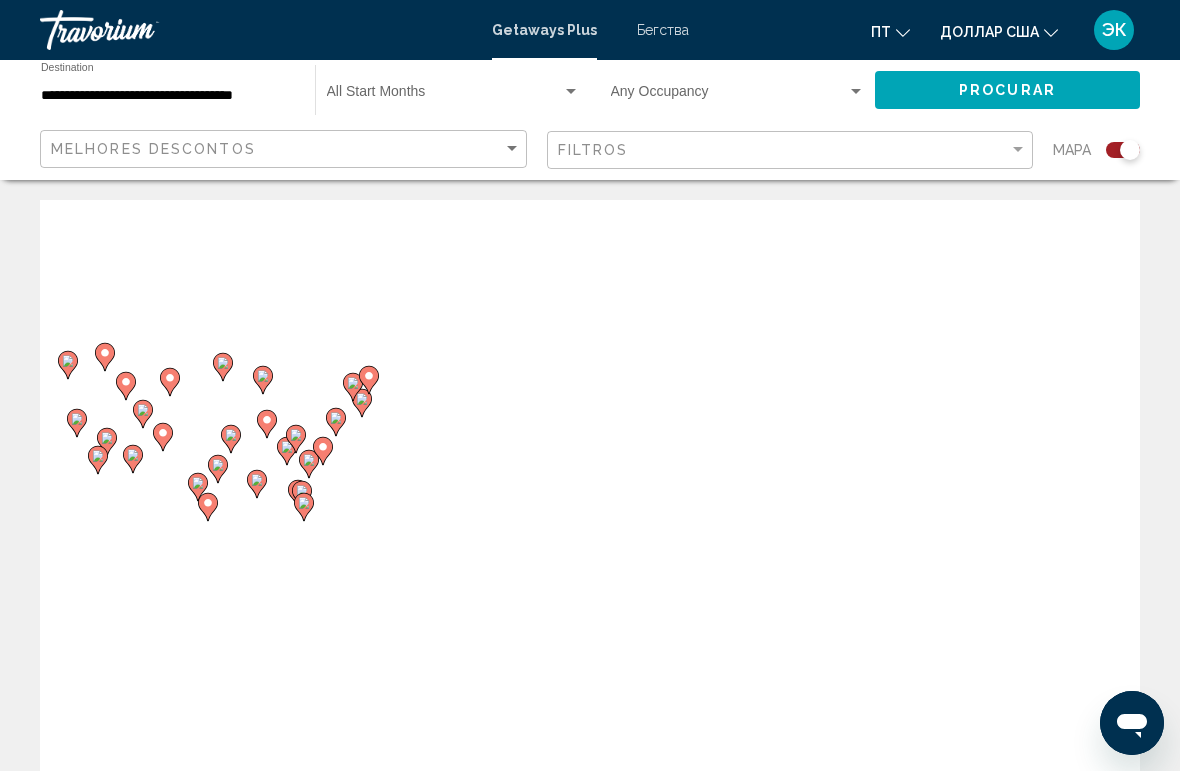 click on "**********" at bounding box center [168, 96] 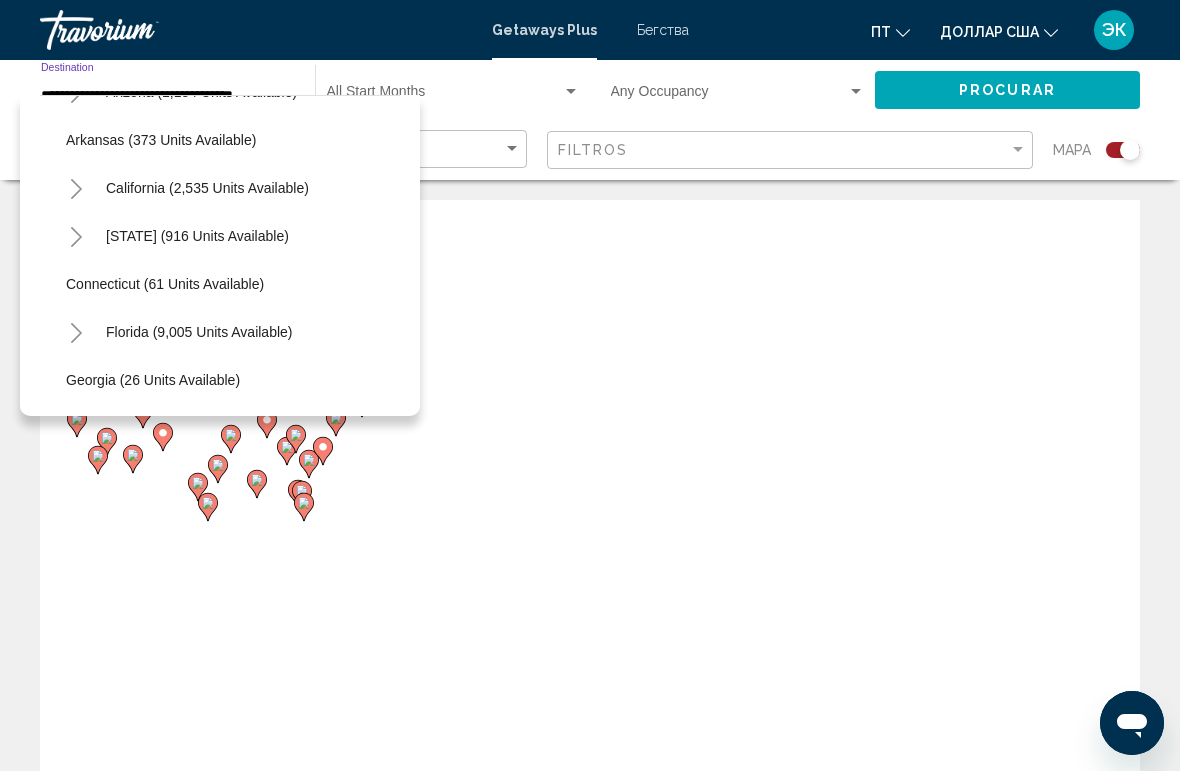 scroll, scrollTop: 135, scrollLeft: 4, axis: both 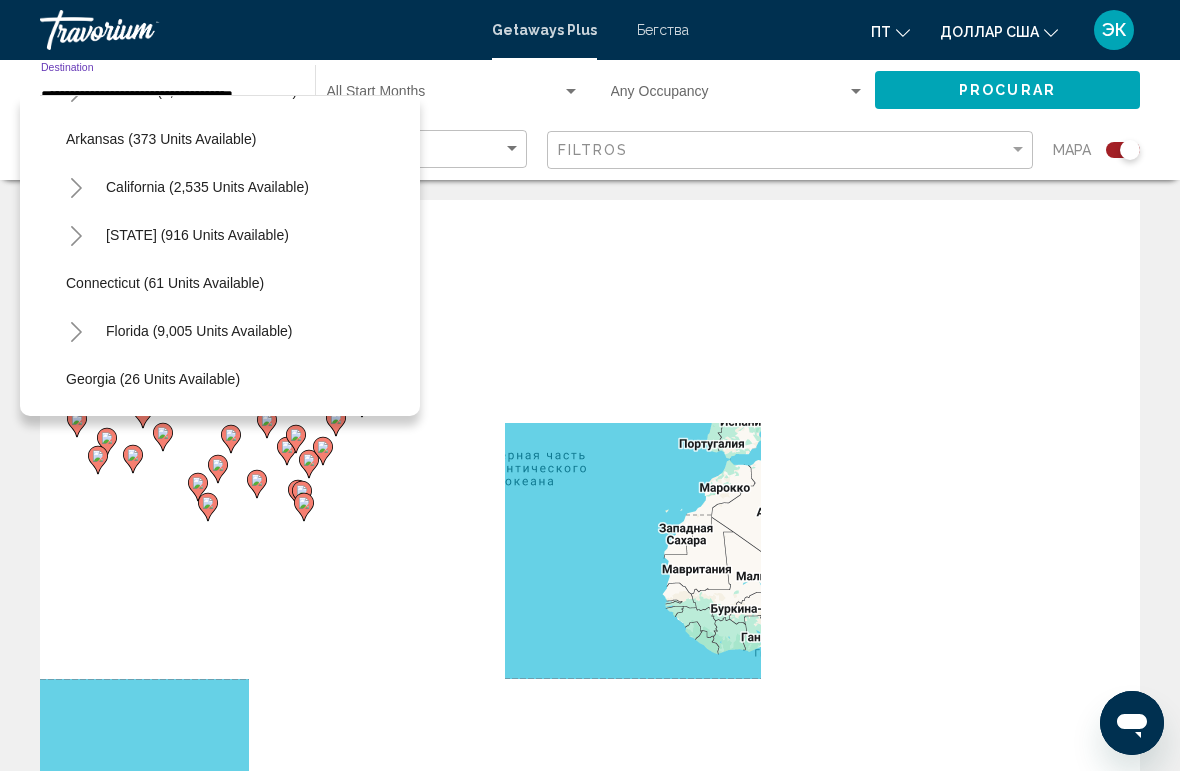click on "[STATE] ([NUMBER] units available)" 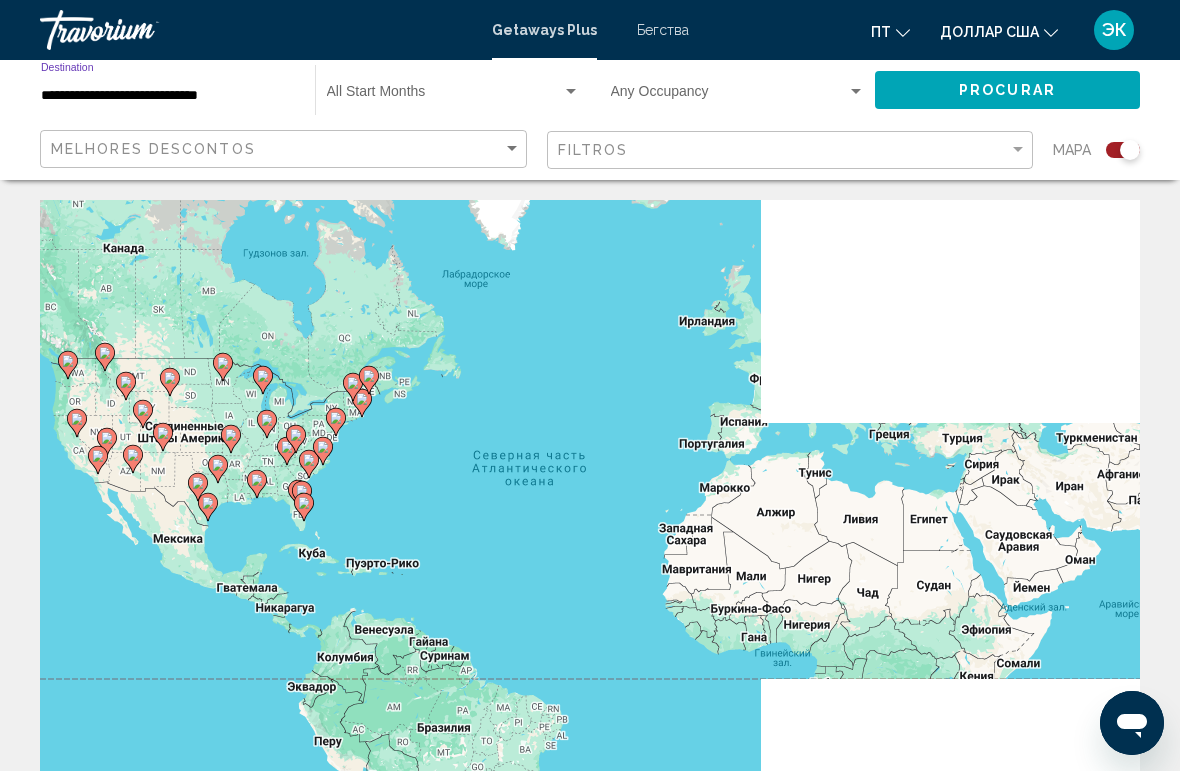click on "**********" at bounding box center (168, 96) 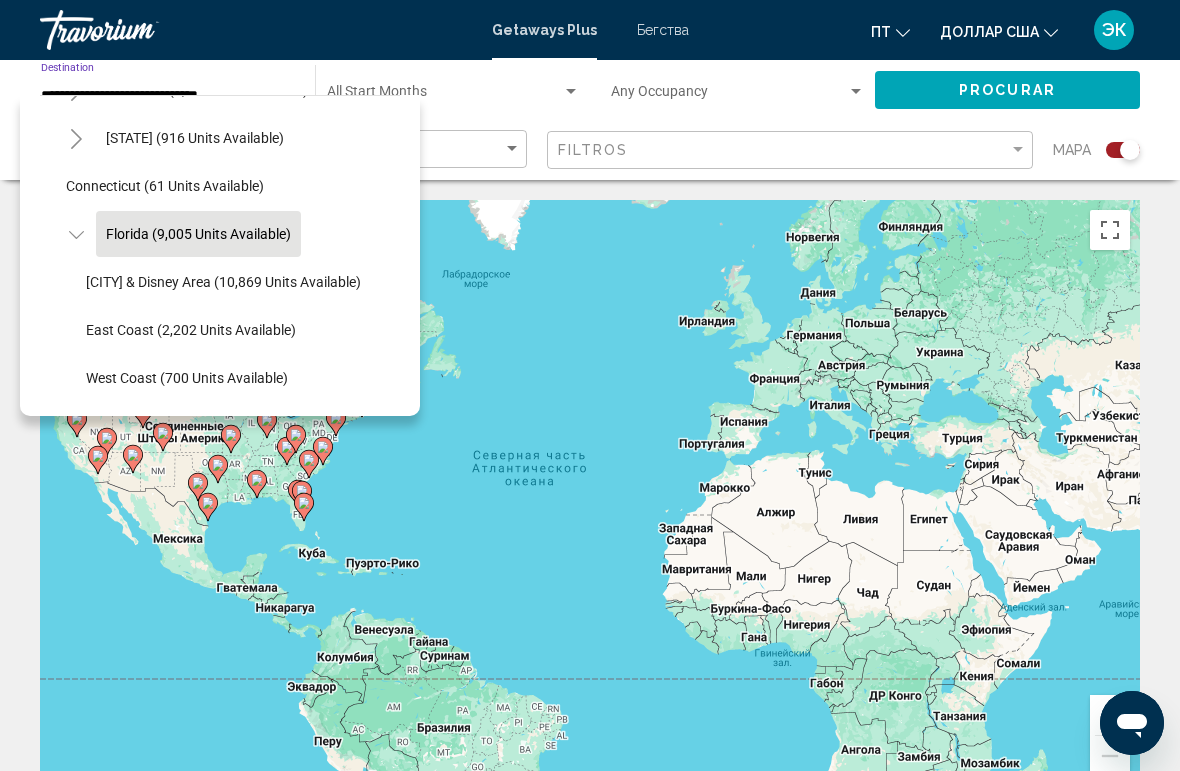 scroll, scrollTop: 233, scrollLeft: 4, axis: both 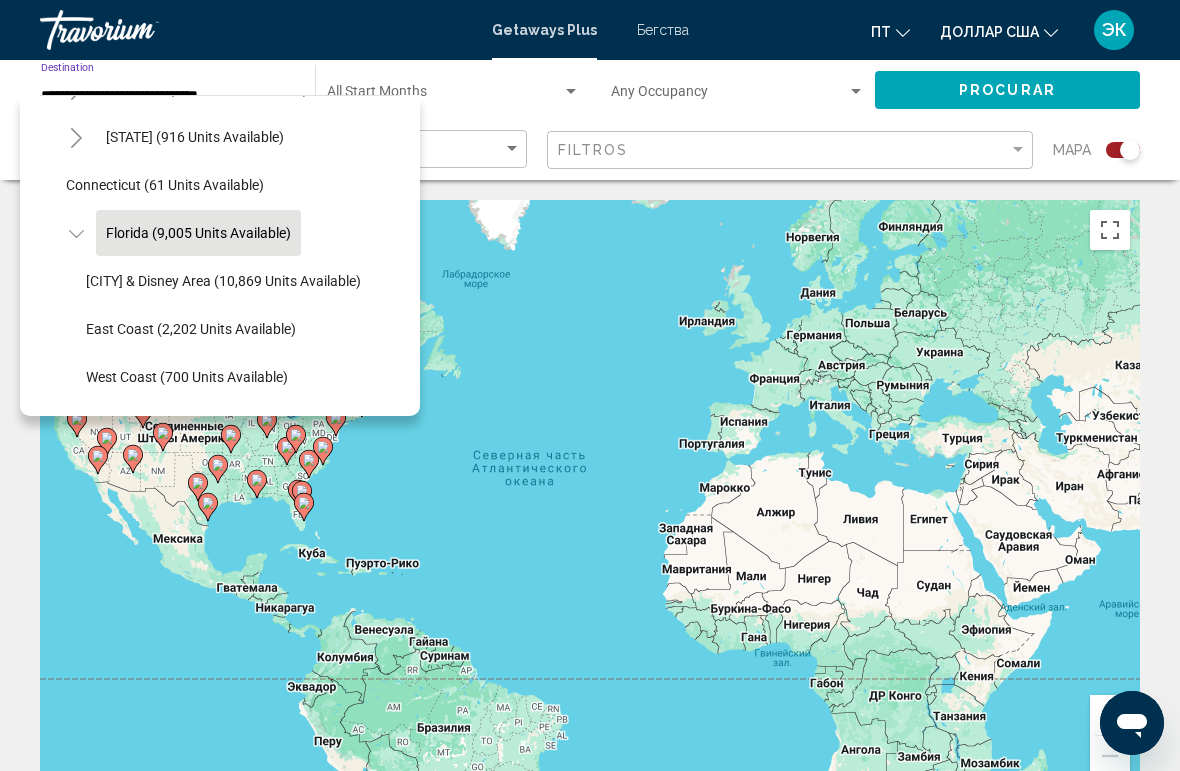 click on "[STATE] ([NUMBER] units available)" 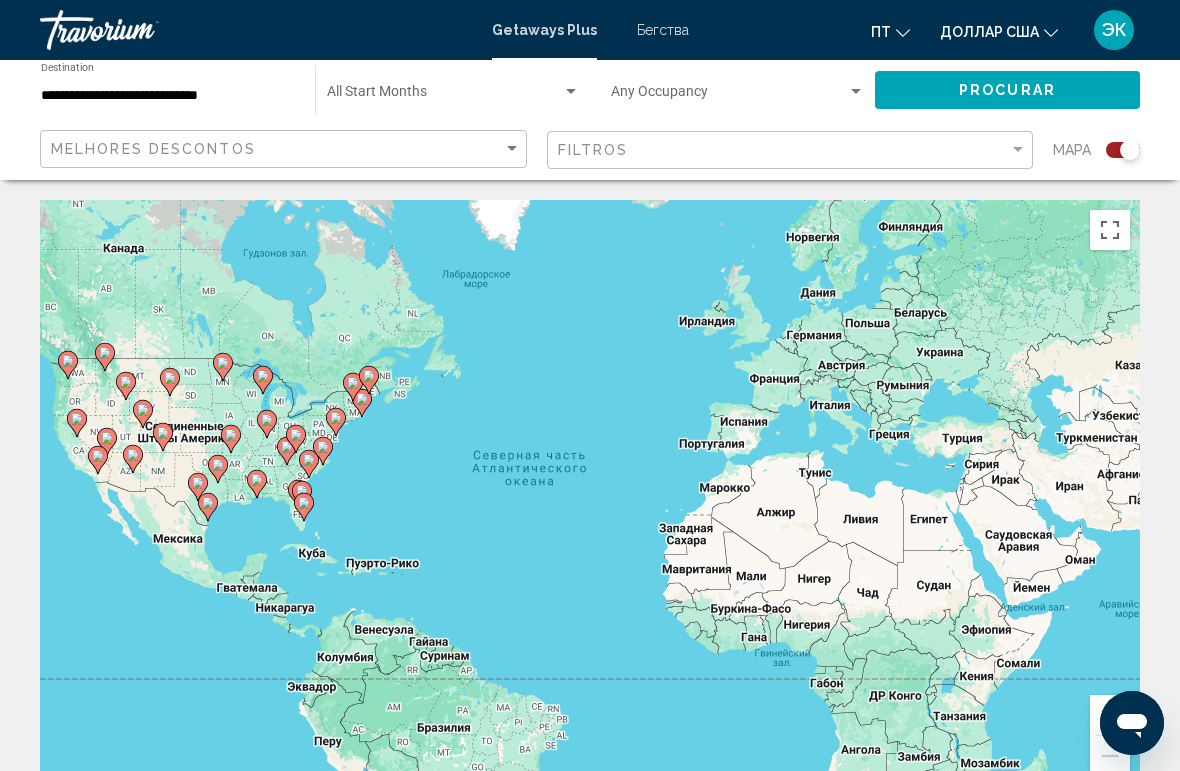 click on "Procurar" 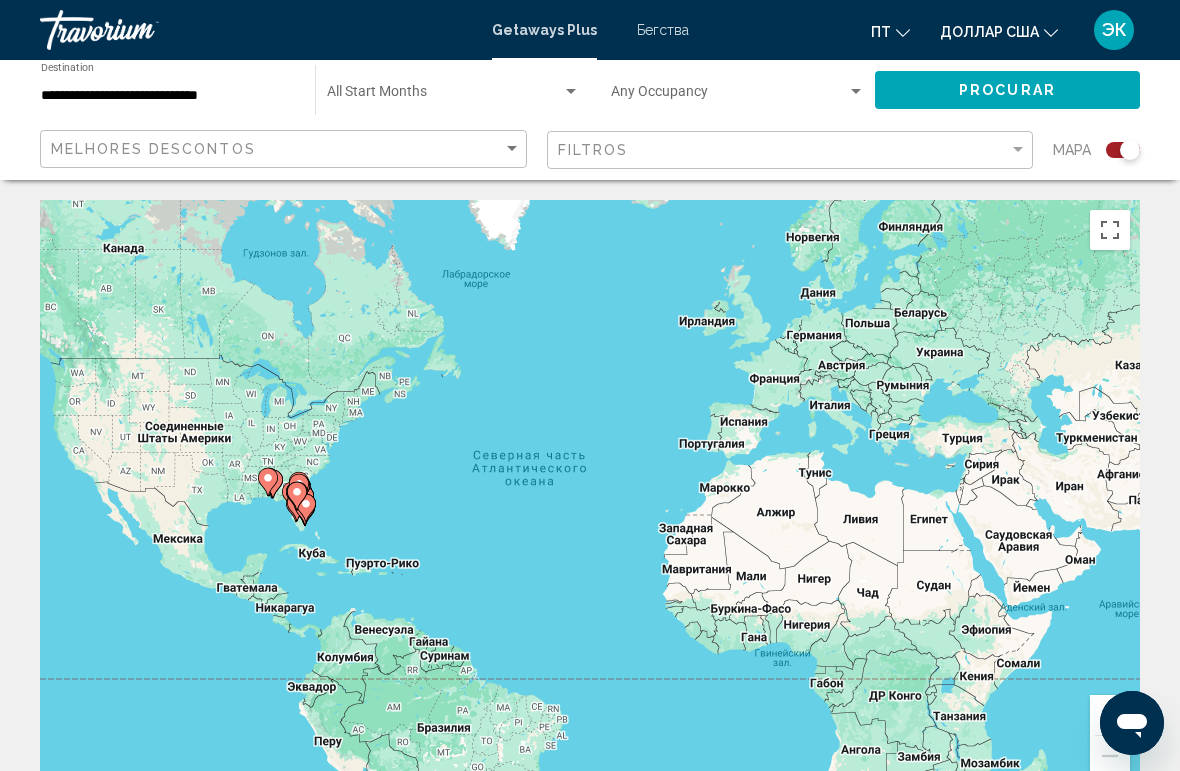 click on "**********" at bounding box center (168, 96) 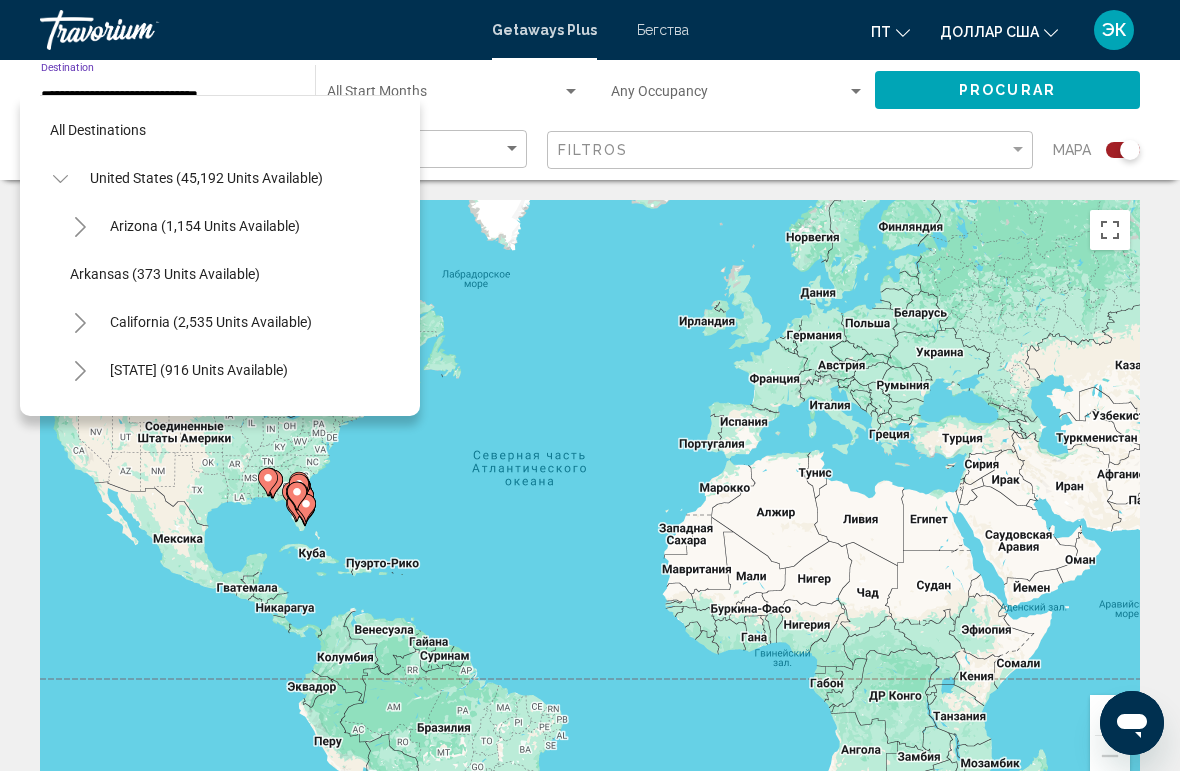 scroll, scrollTop: 215, scrollLeft: 0, axis: vertical 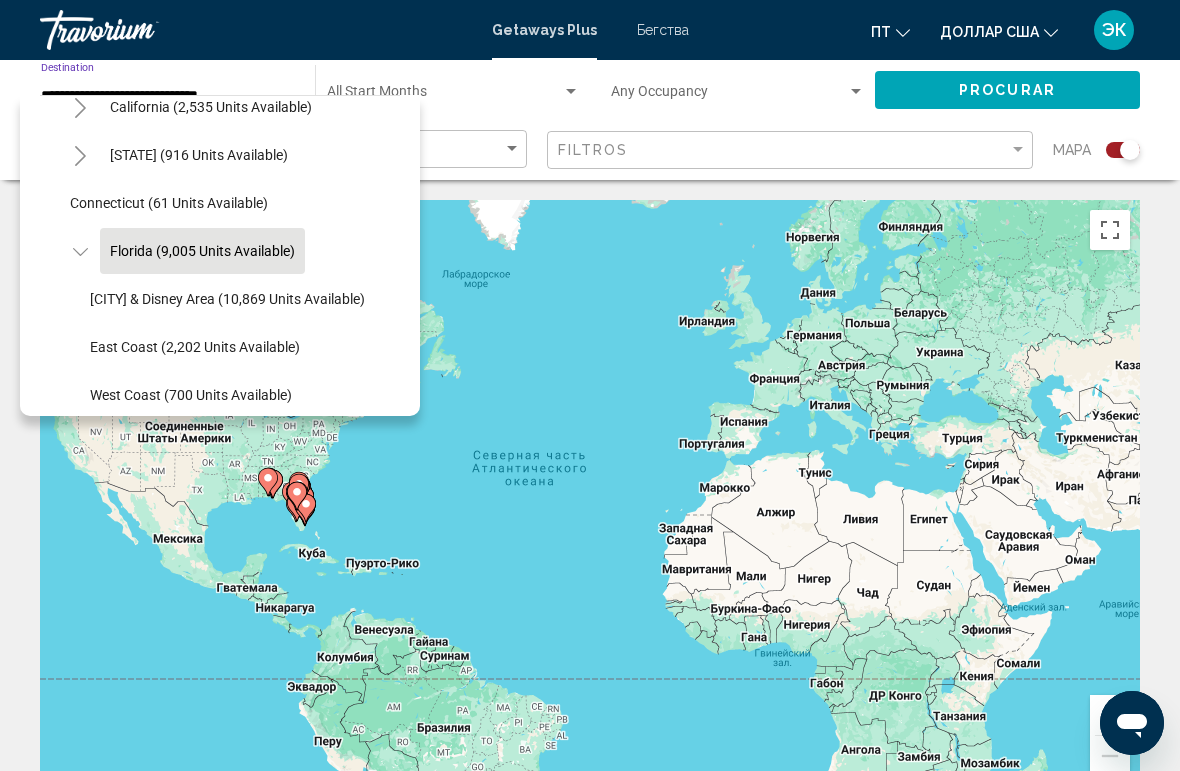 click on "[REGION] ([NUMBER] units available)" 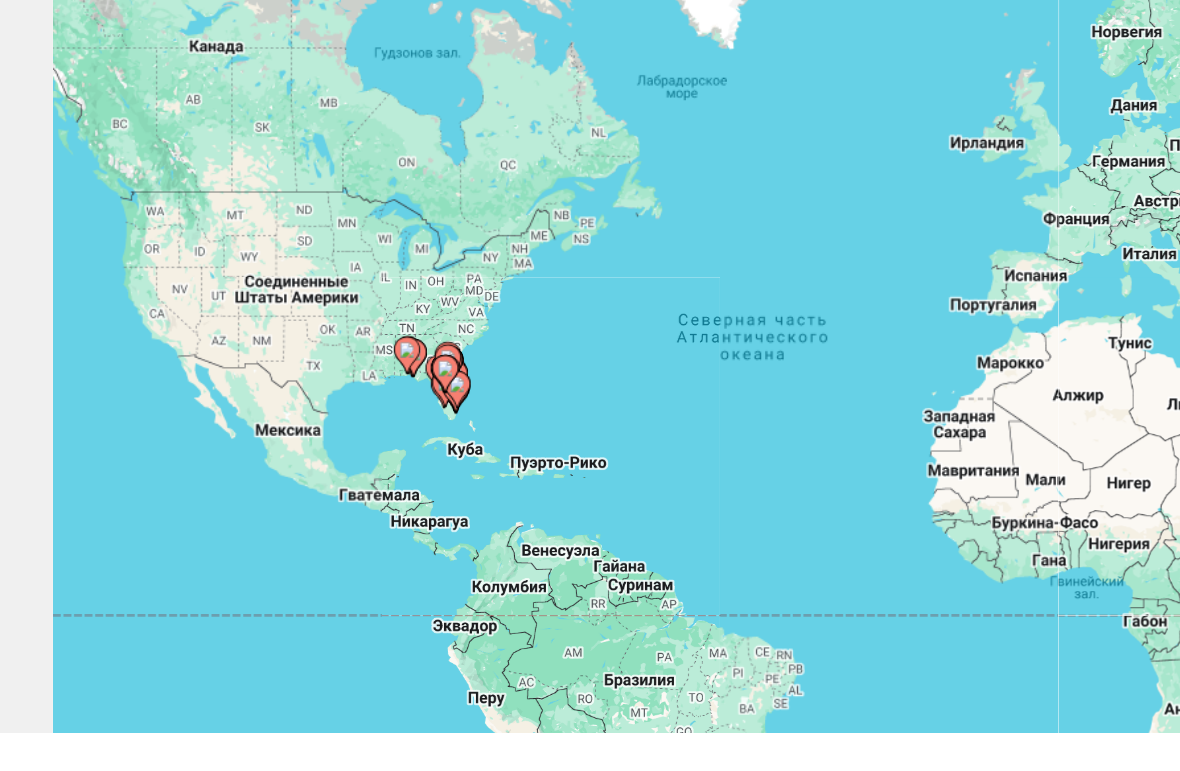 click at bounding box center (346, 512) 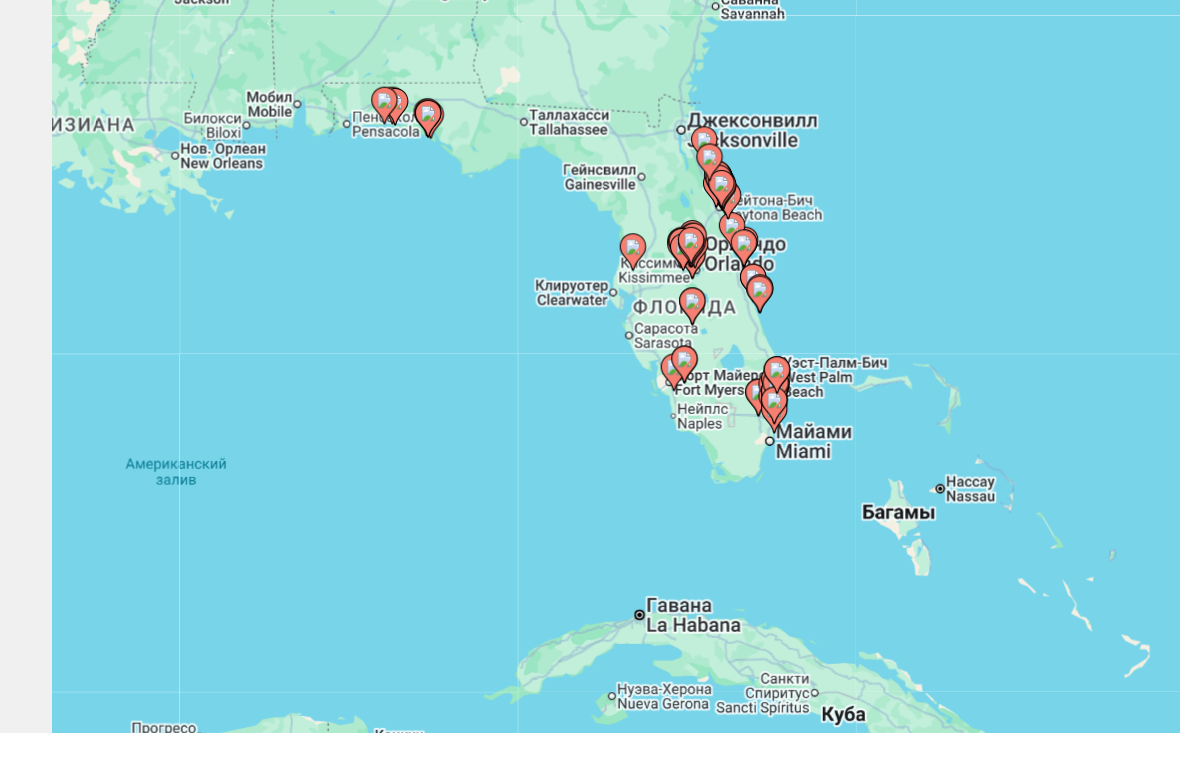 click on "Чтобы активировать перетаскивание с помощью клавиатуры, нажмите Alt + Ввод. После этого перемещайте маркер, используя клавиши со стрелками. Чтобы завершить перетаскивание, нажмите клавишу Ввод. Чтобы отменить действие, нажмите клавишу Esc." at bounding box center (590, 500) 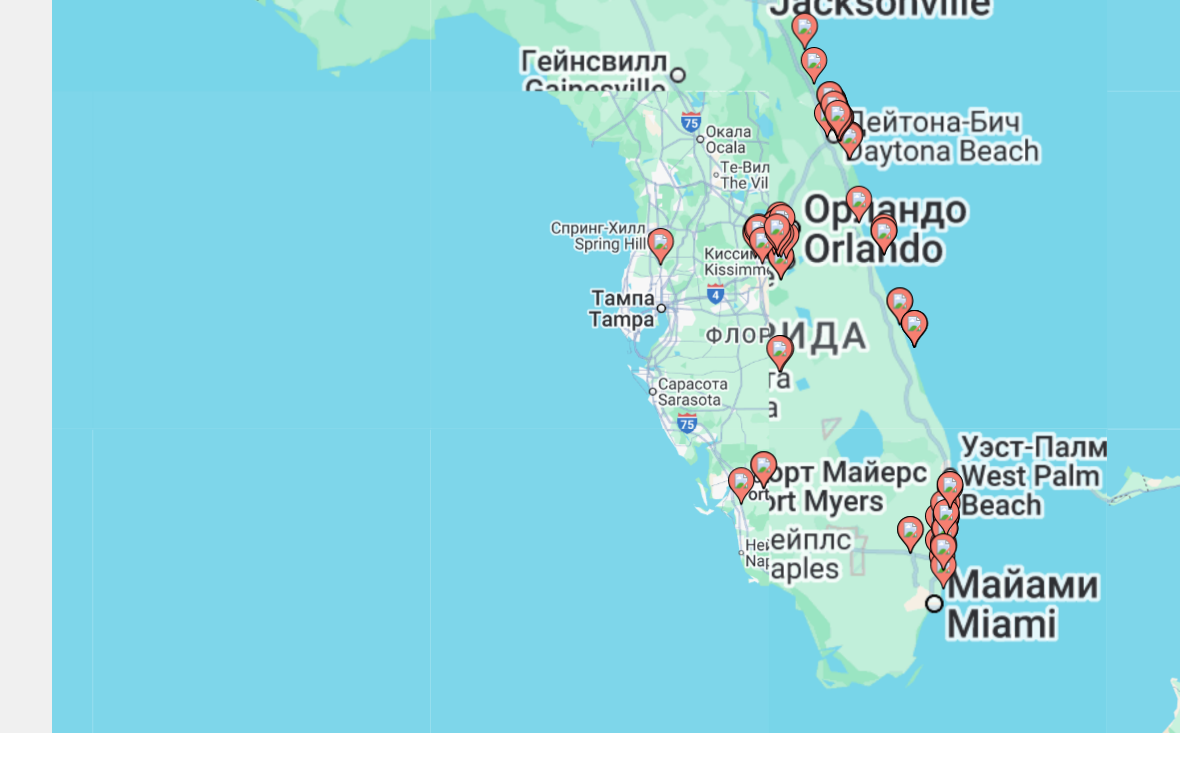 type on "**********" 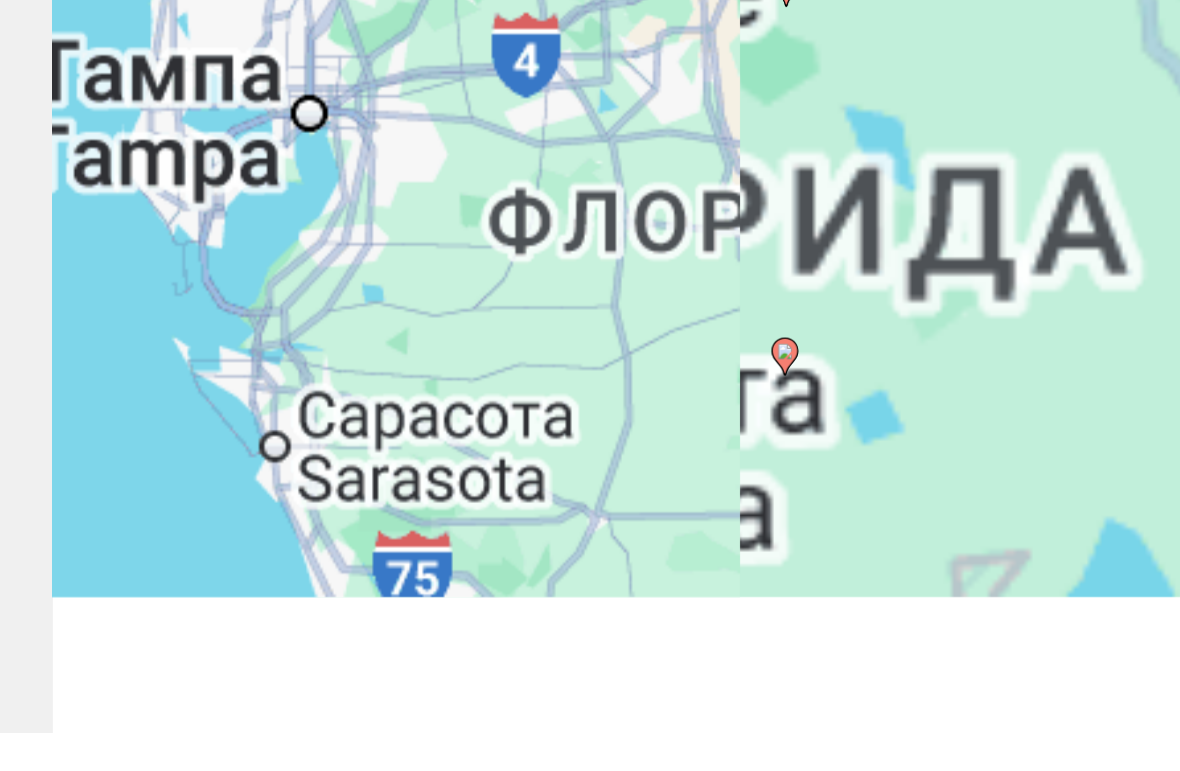 click on "Чтобы активировать перетаскивание с помощью клавиатуры, нажмите Alt + Ввод. После этого перемещайте маркер, используя клавиши со стрелками. Чтобы завершить перетаскивание, нажмите клавишу Ввод. Чтобы отменить действие, нажмите клавишу Esc." at bounding box center [590, 500] 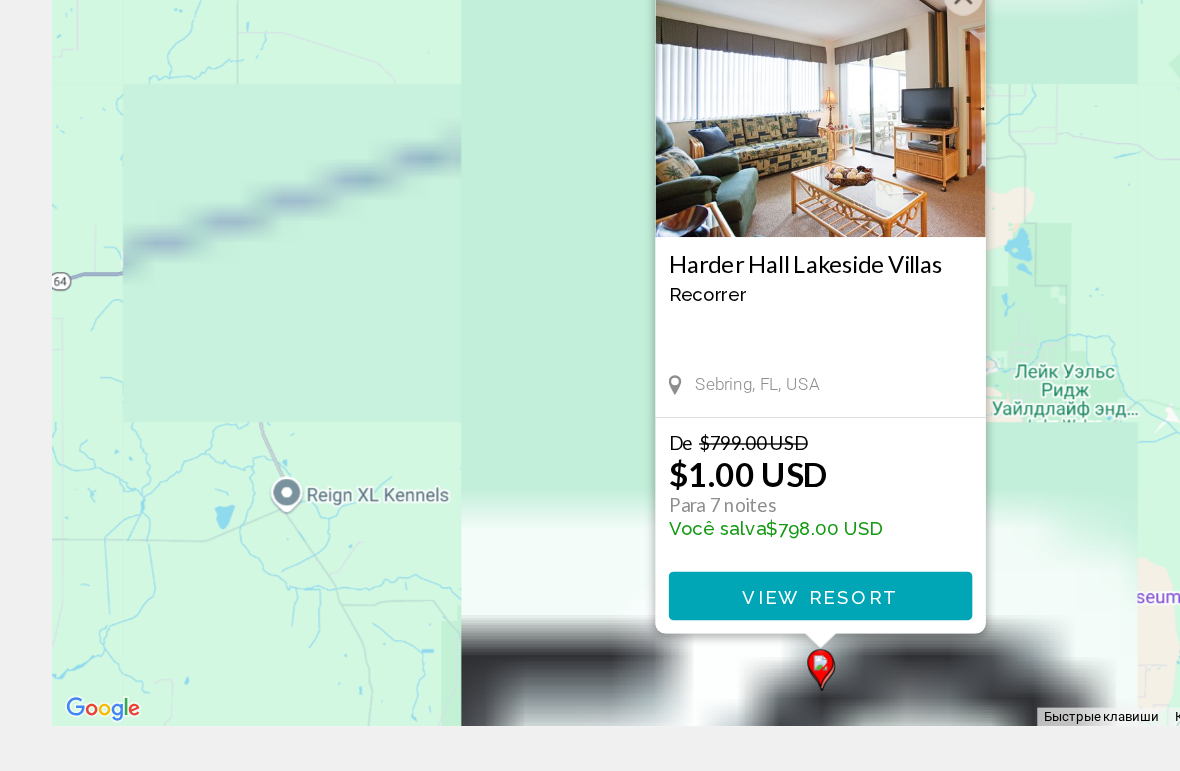 scroll, scrollTop: 64, scrollLeft: 0, axis: vertical 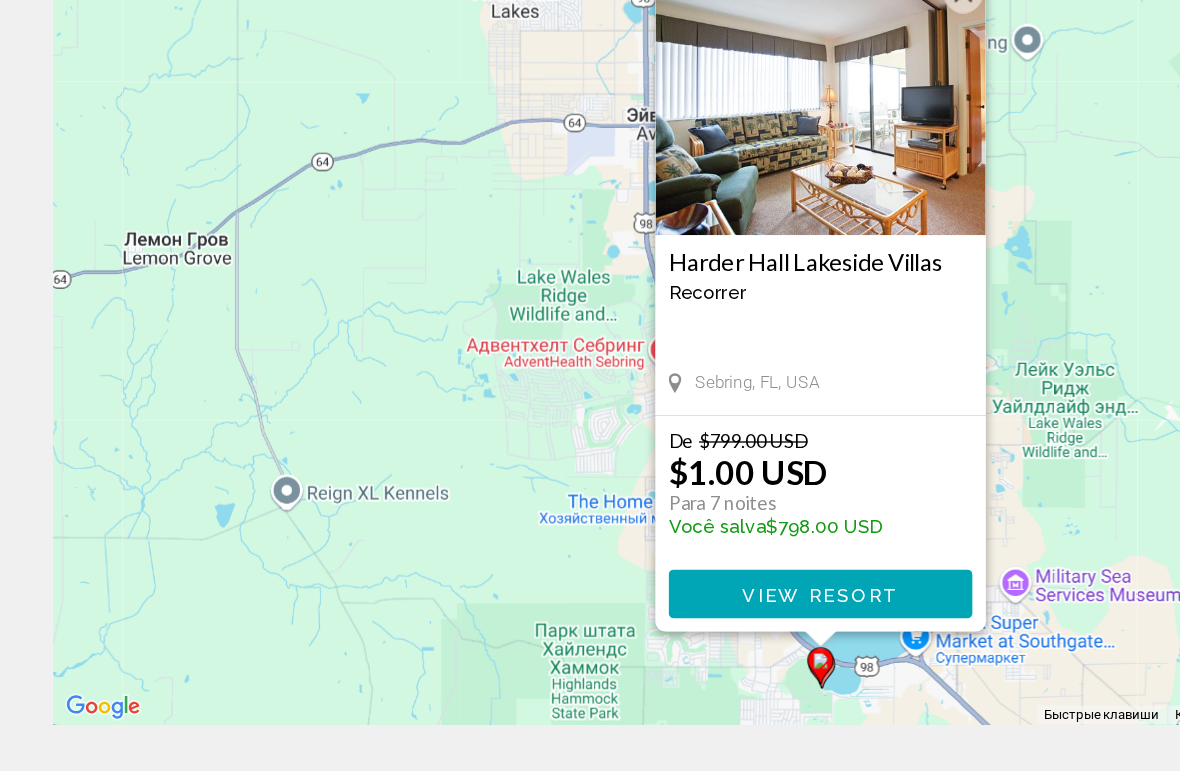 click on "View Resort" at bounding box center (621, 637) 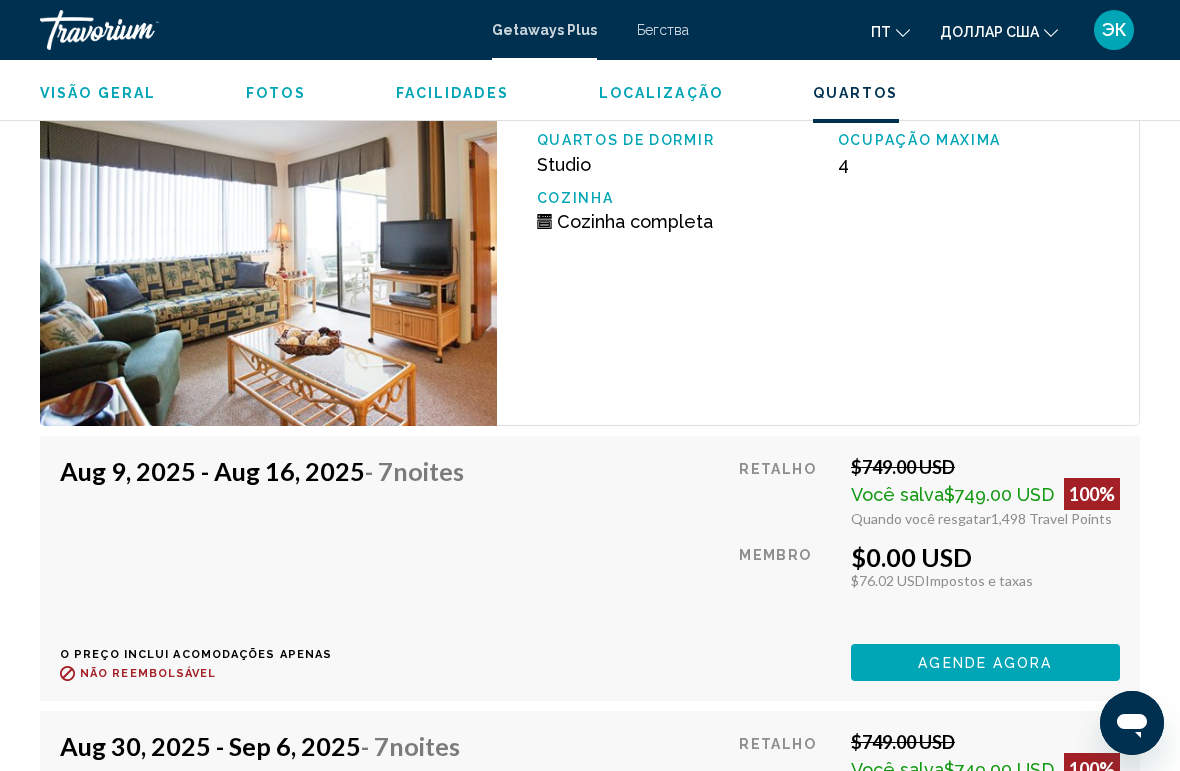 scroll, scrollTop: 4042, scrollLeft: 0, axis: vertical 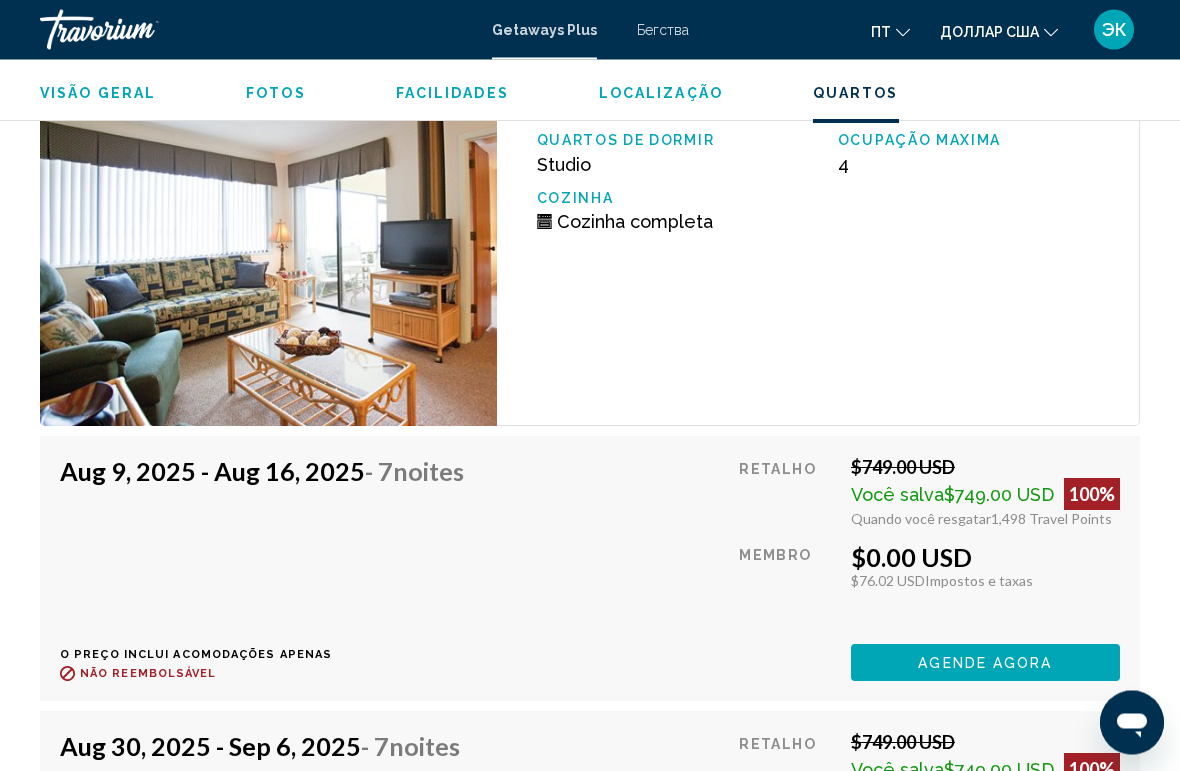 click on "Aug 9, 2025 - Aug 16, 2025  - 7  Noites" at bounding box center [262, 472] 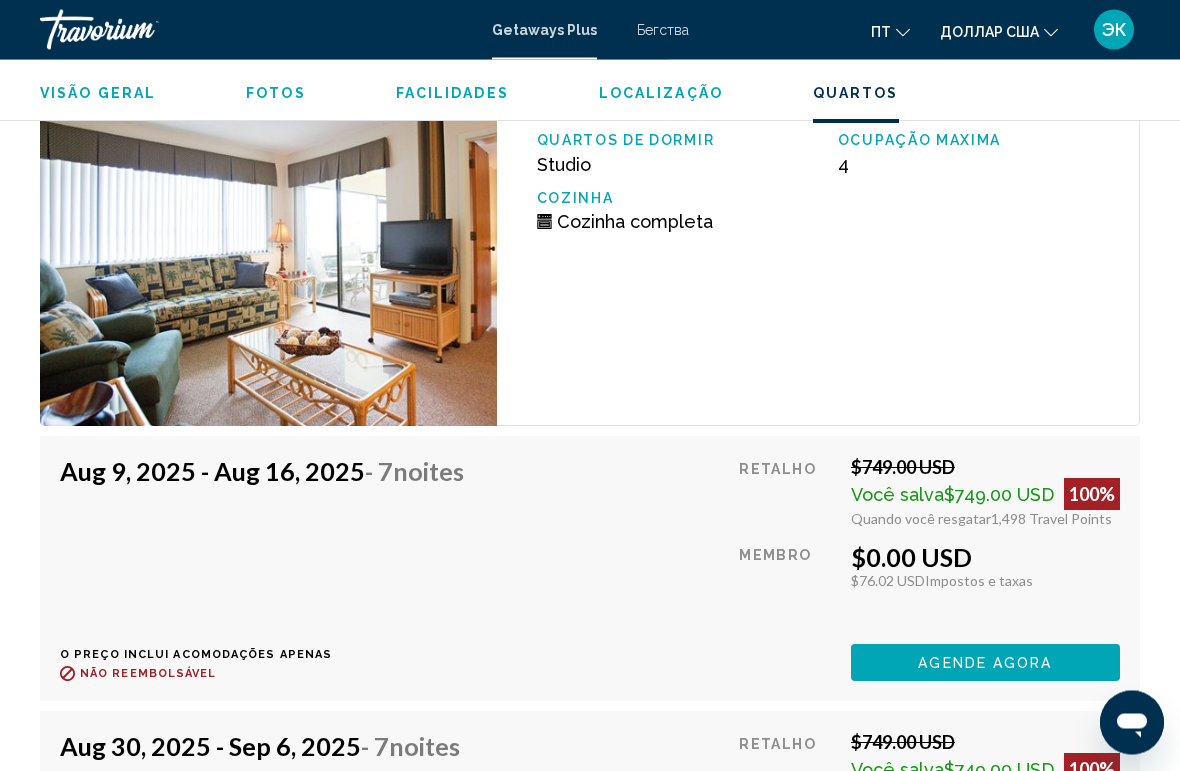 click on "Aug 9, 2025 - Aug 16, 2025  - 7  Noites" at bounding box center [262, 472] 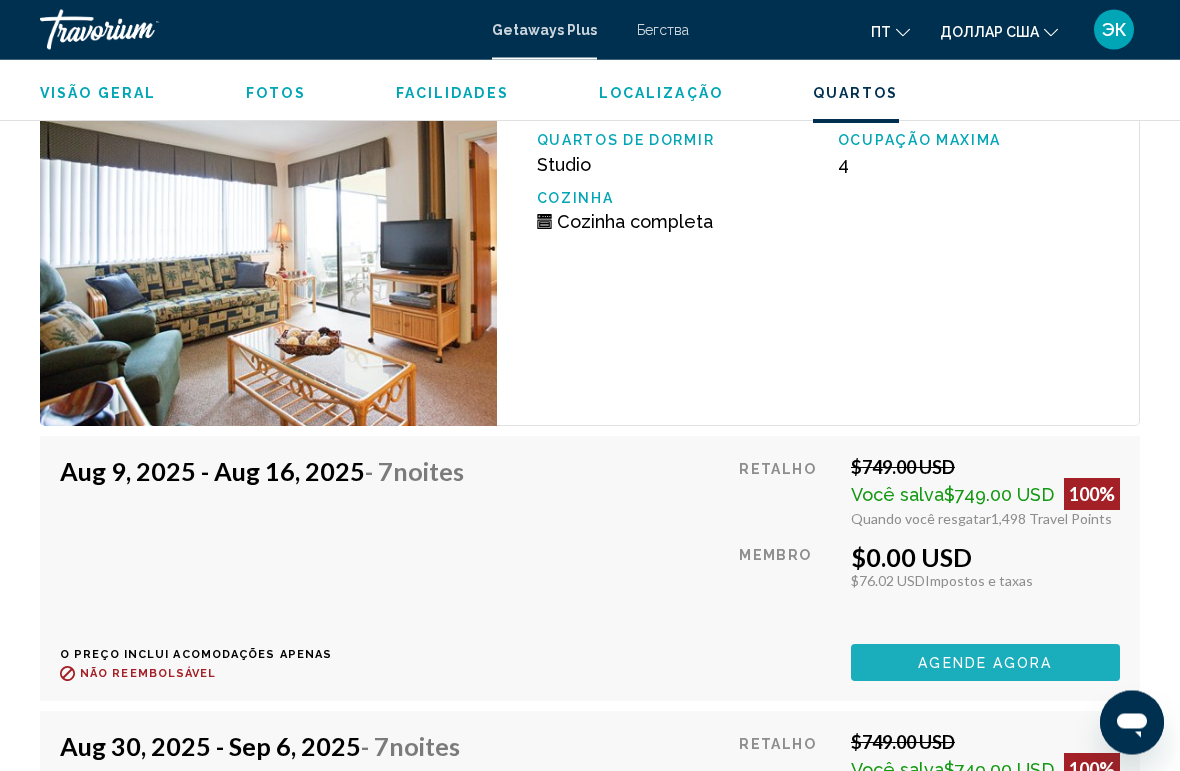 click on "Agende agora" at bounding box center [985, 664] 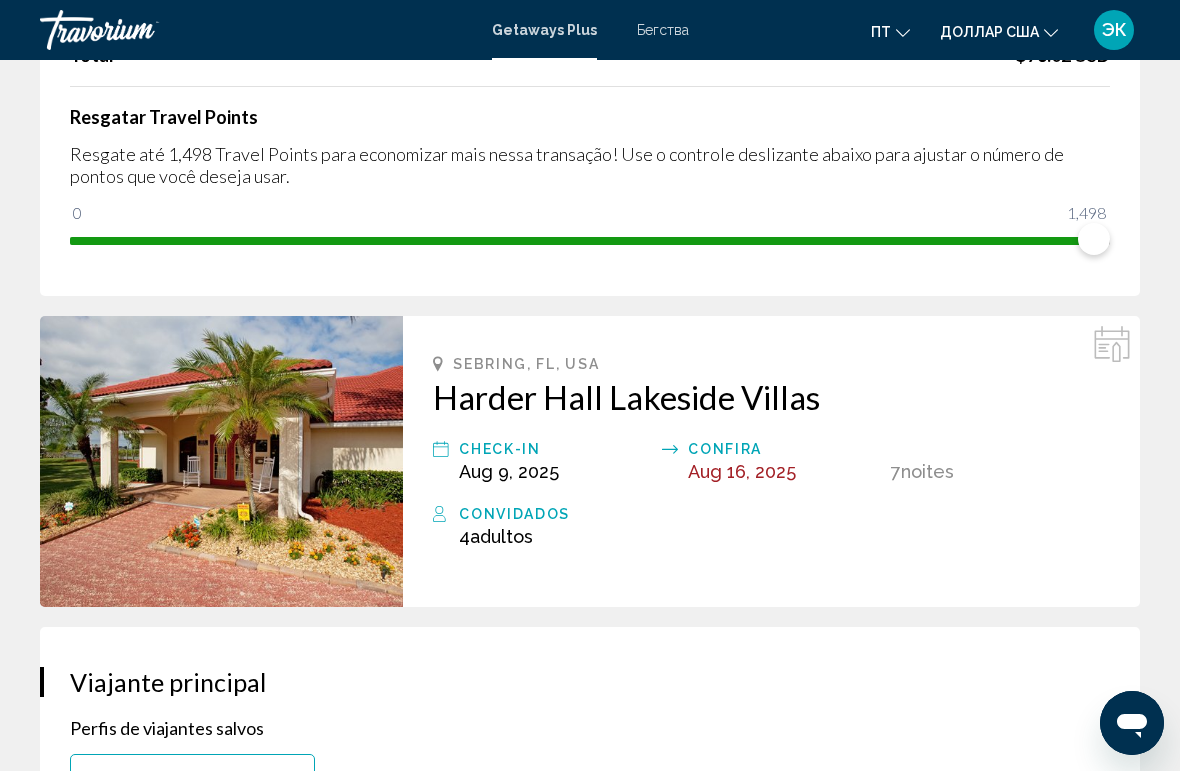 scroll, scrollTop: 0, scrollLeft: 0, axis: both 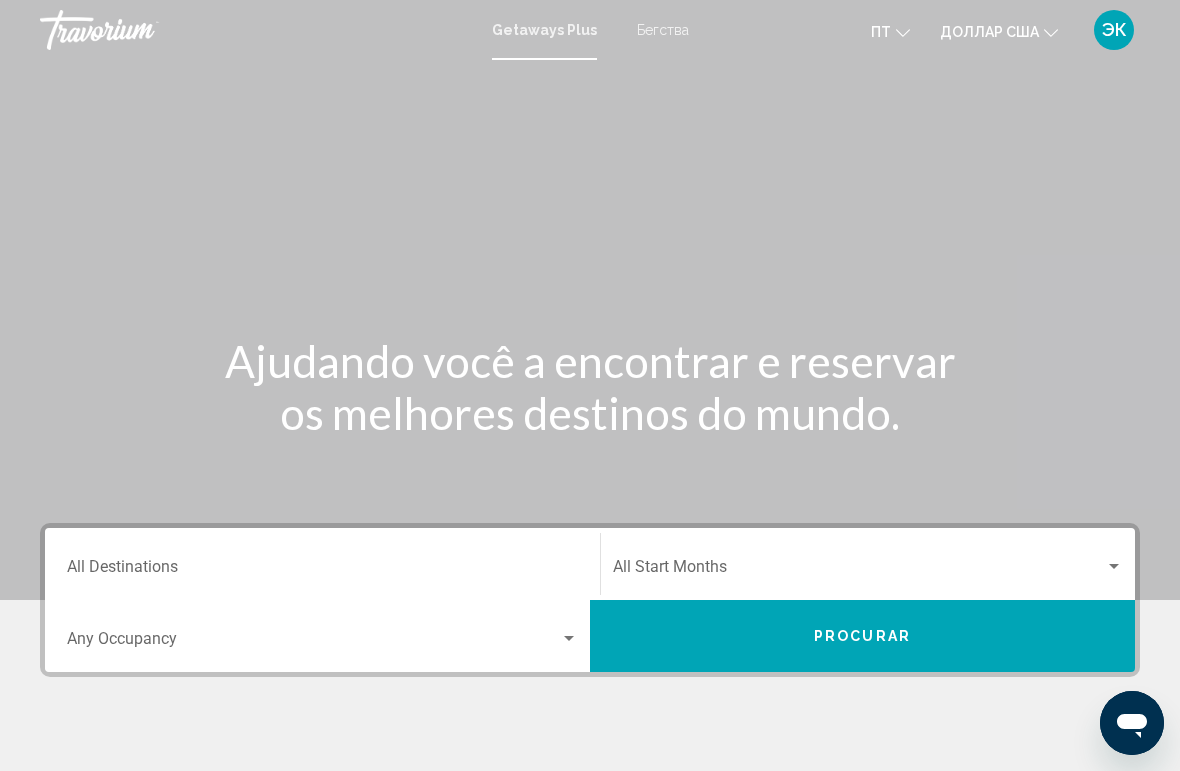 click on "ЭК" at bounding box center [1114, 29] 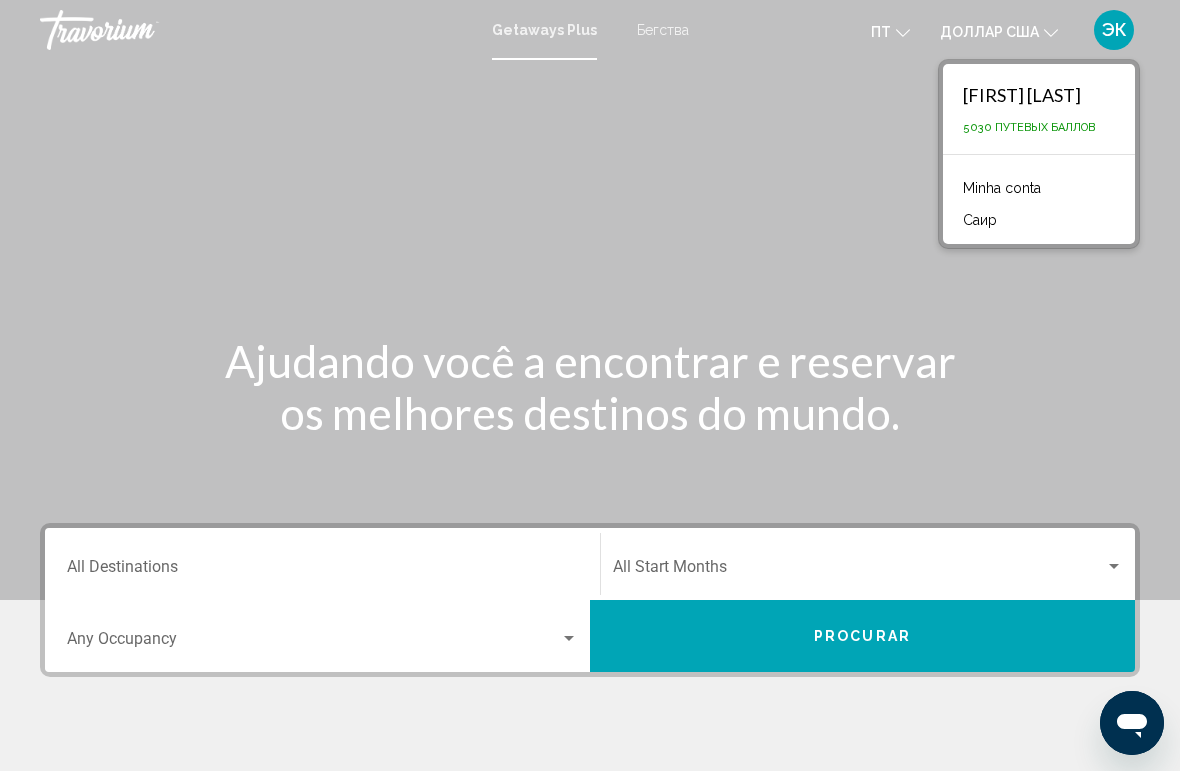 click on "Minha conta" at bounding box center (1039, 186) 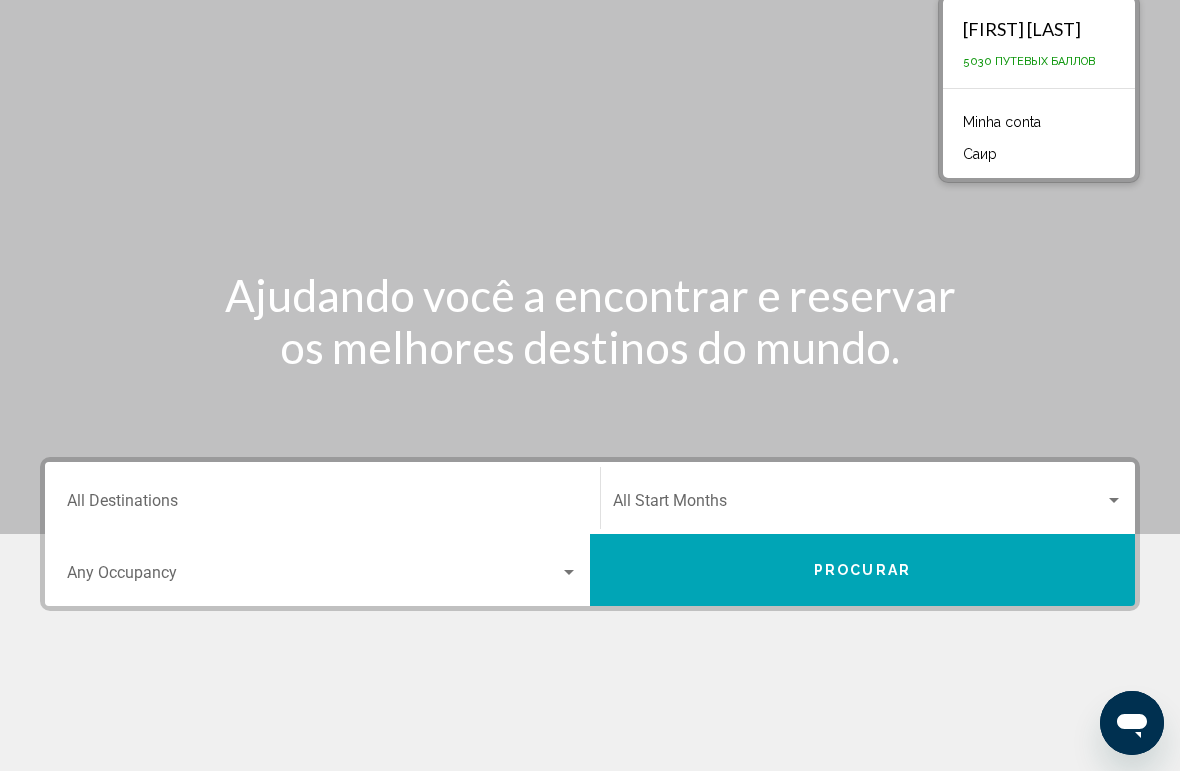 scroll, scrollTop: 0, scrollLeft: 0, axis: both 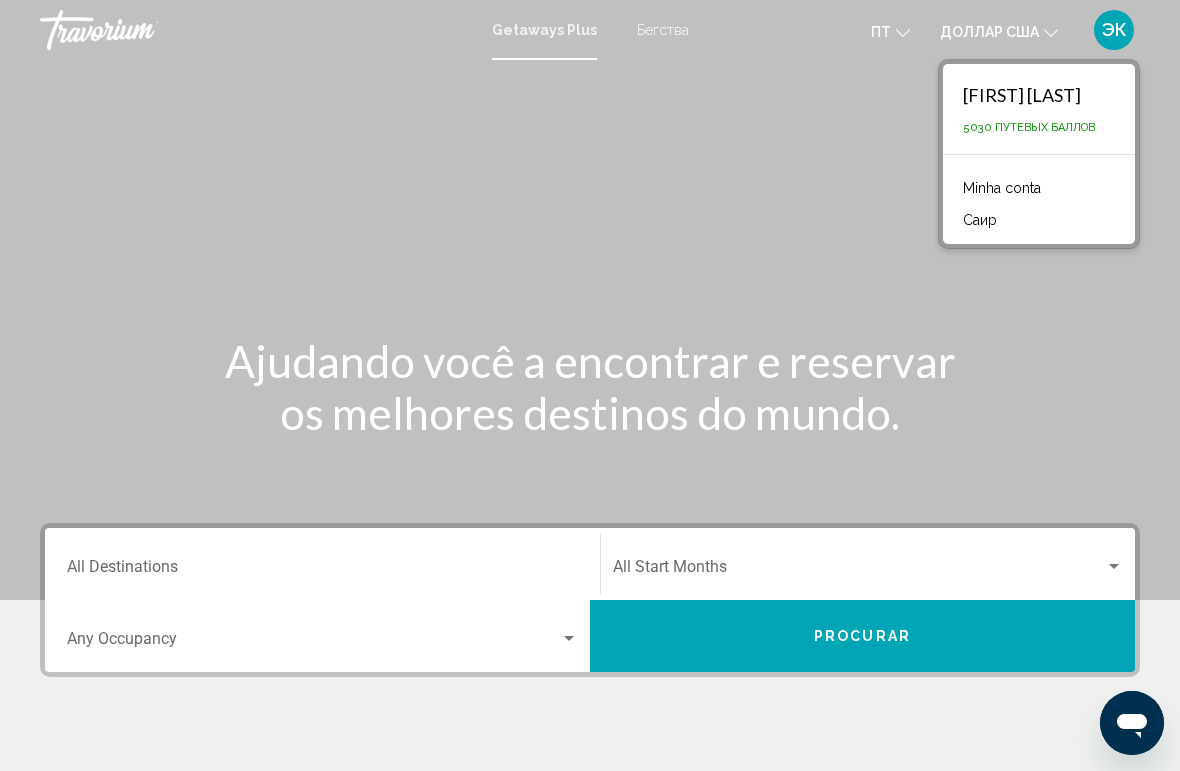 click on "Бегства" at bounding box center [663, 30] 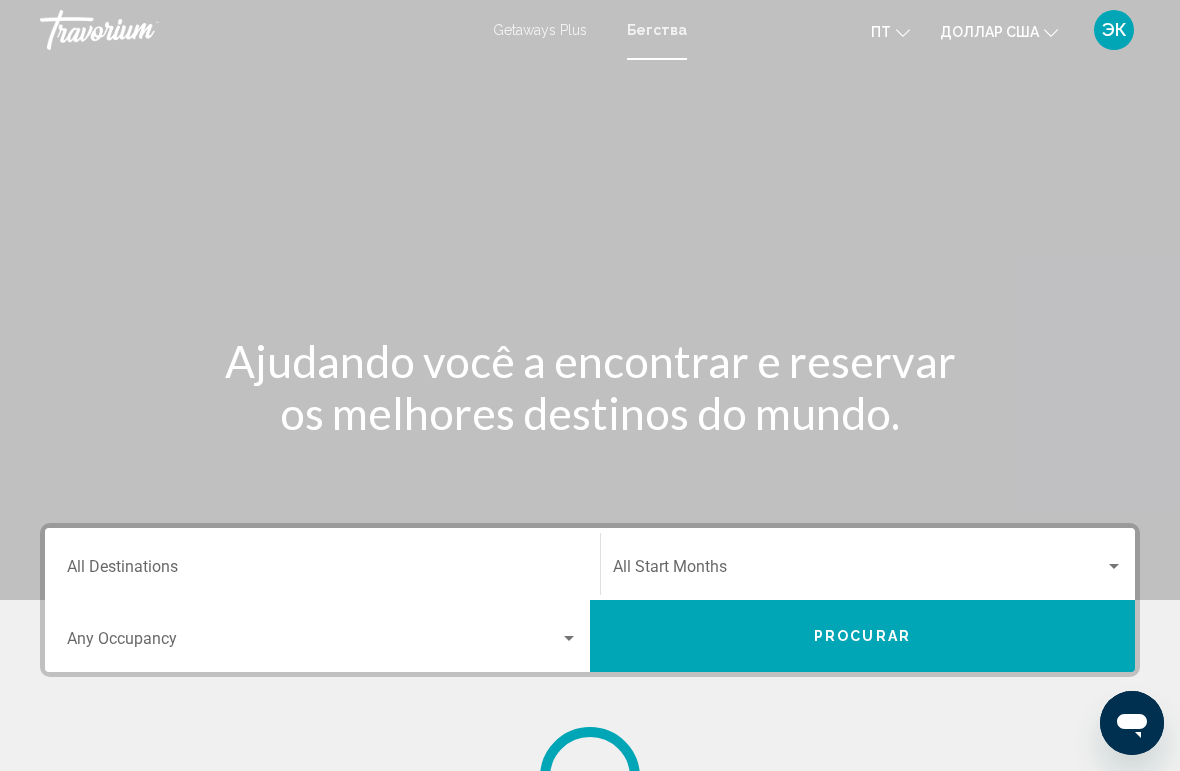 click on "Getaways Plus" at bounding box center [540, 30] 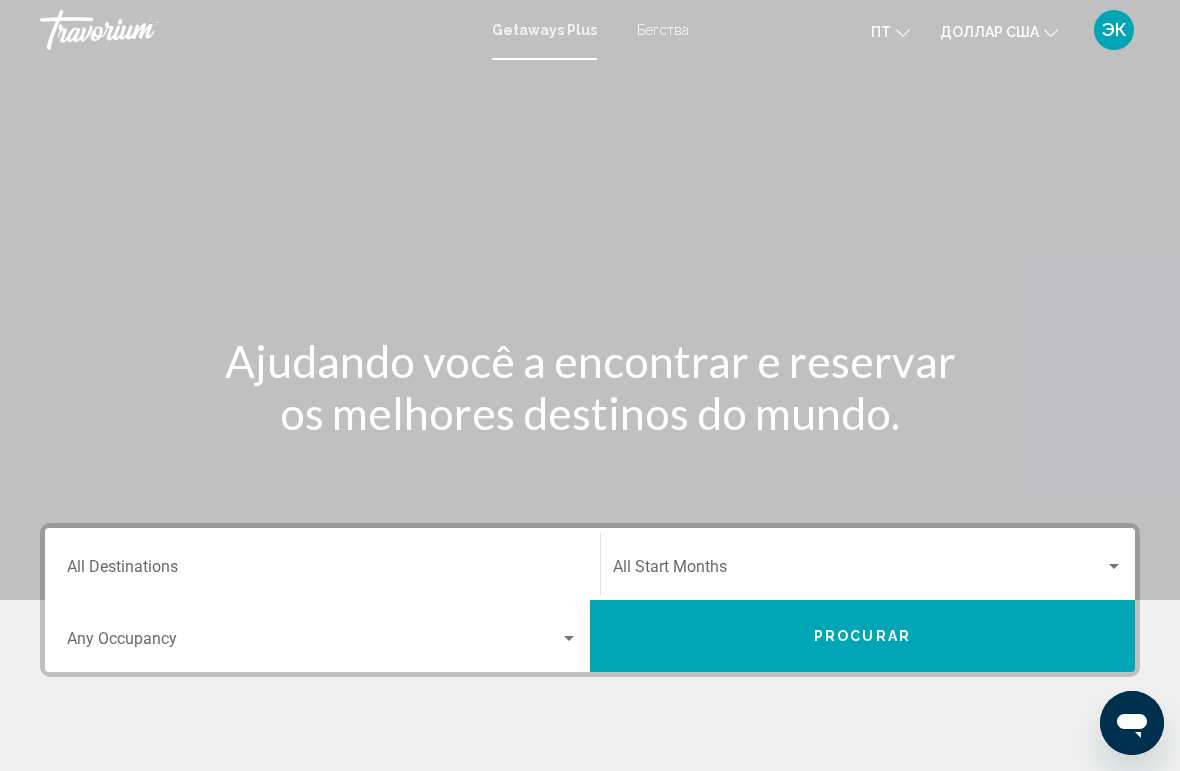 click on "Getaways Plus" at bounding box center [544, 30] 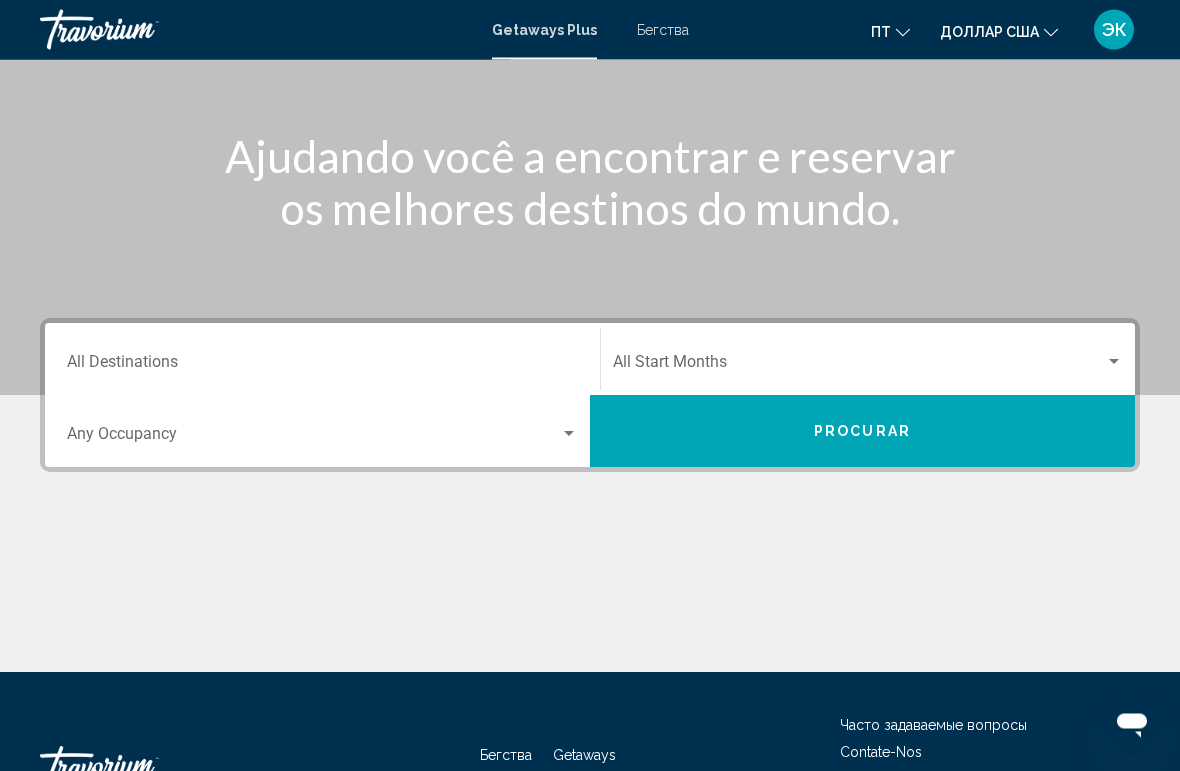 scroll, scrollTop: 208, scrollLeft: 0, axis: vertical 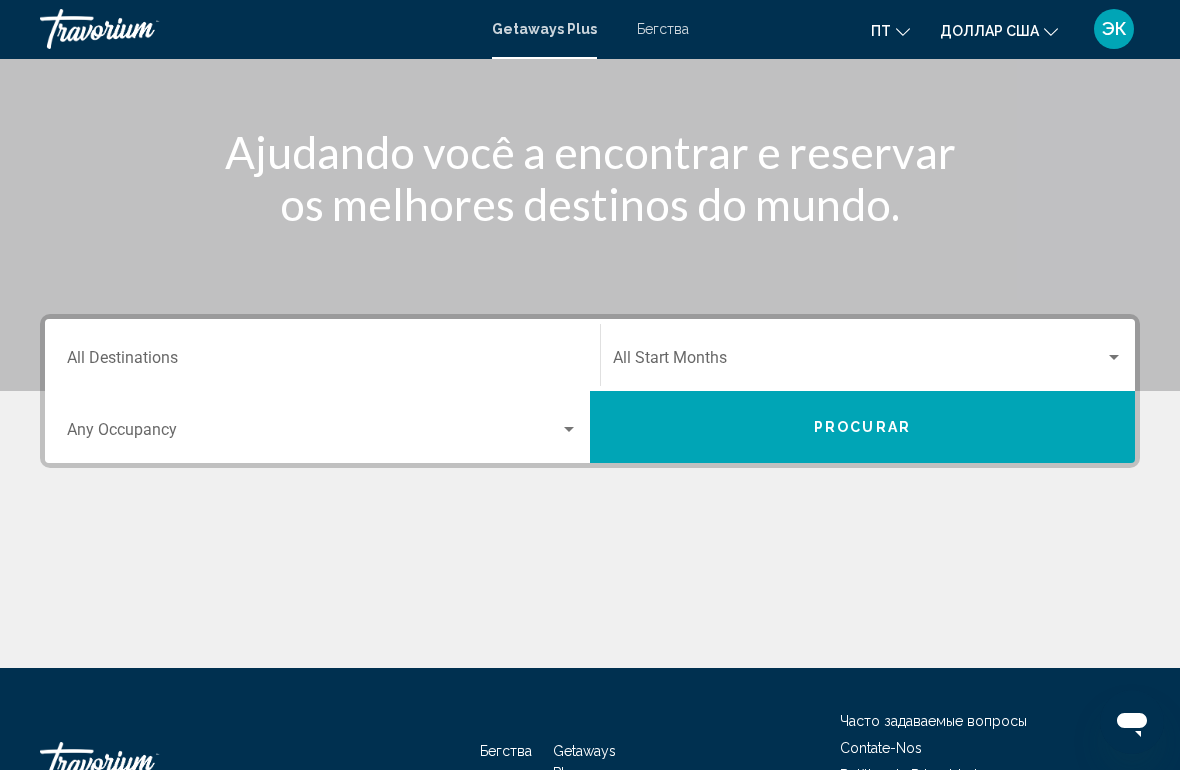 click on "Procurar" at bounding box center [862, 428] 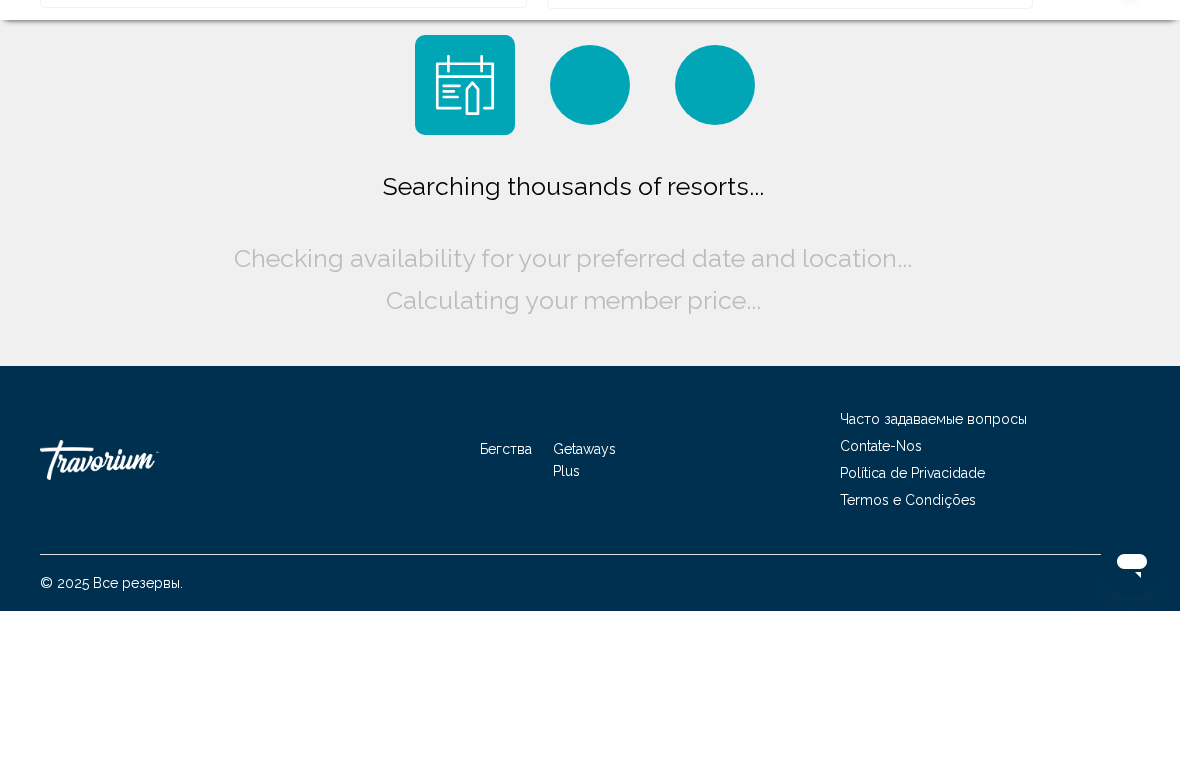 scroll, scrollTop: 0, scrollLeft: 0, axis: both 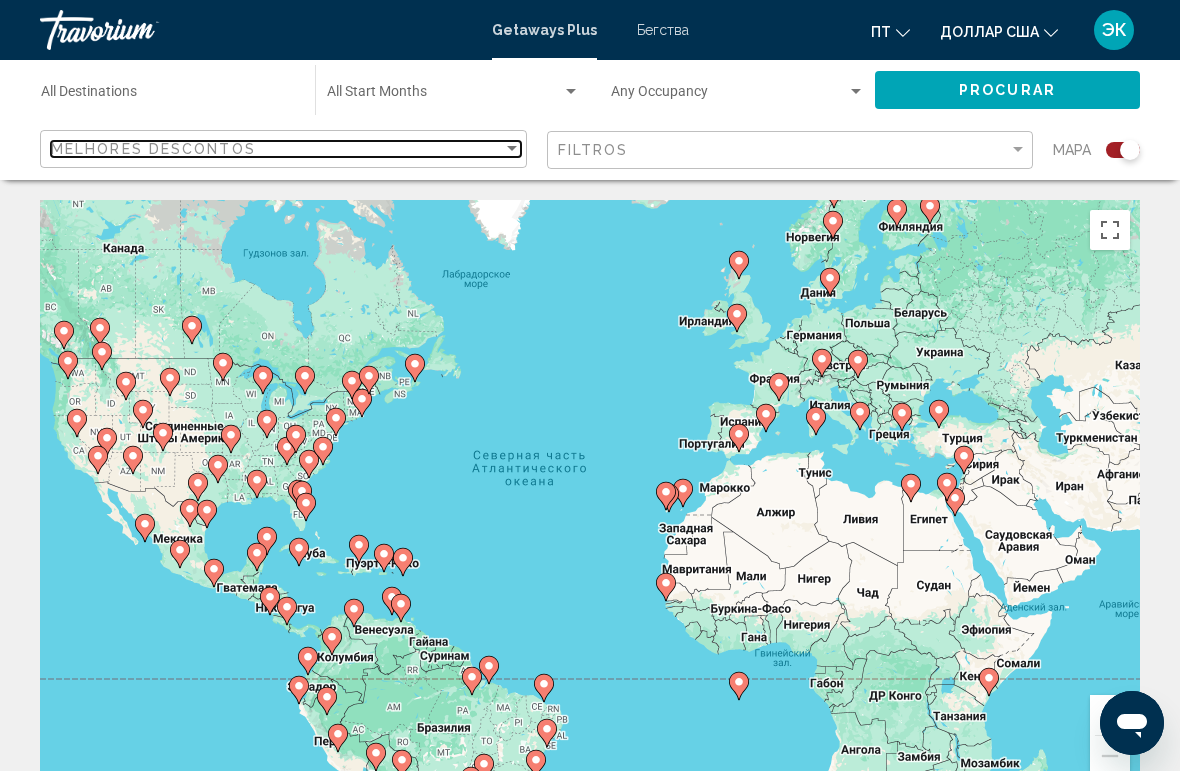 click on "Melhores descontos" at bounding box center [153, 149] 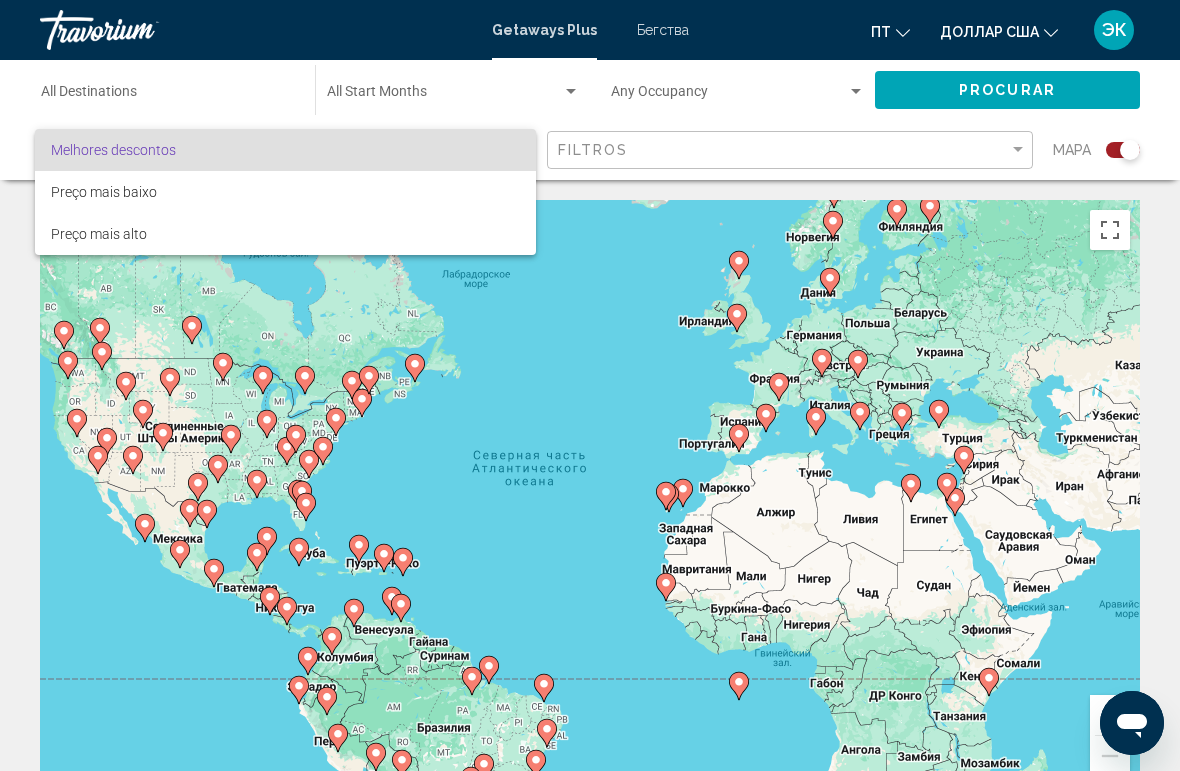 click at bounding box center (590, 385) 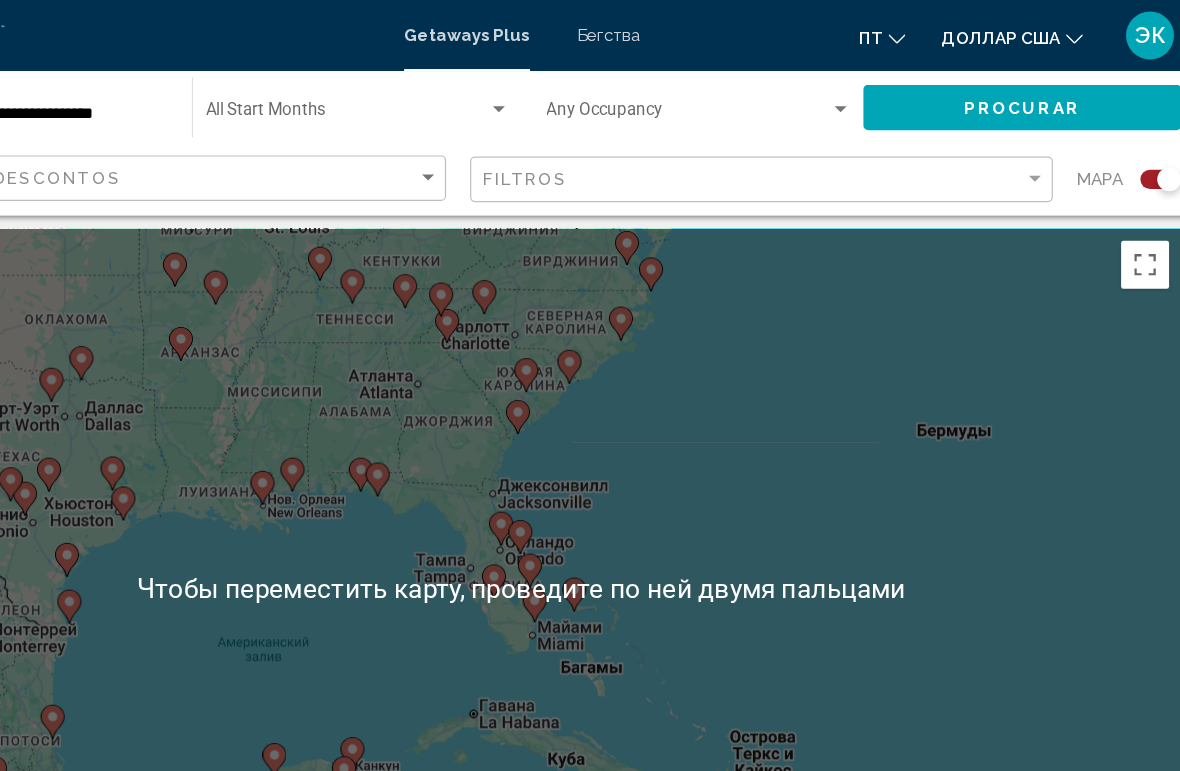 scroll, scrollTop: 0, scrollLeft: 0, axis: both 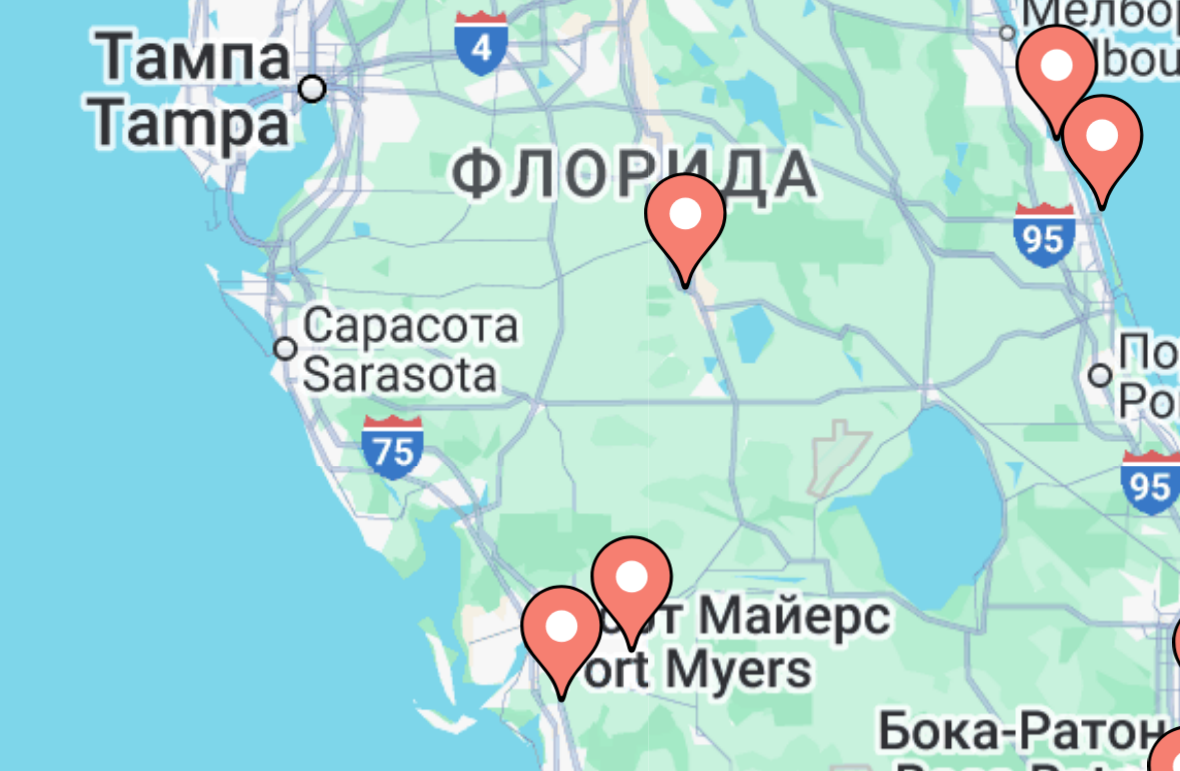 click on "Чтобы активировать перетаскивание с помощью клавиатуры, нажмите Alt + Ввод. После этого перемещайте маркер, используя клавиши со стрелками. Чтобы завершить перетаскивание, нажмите клавишу Ввод. Чтобы отменить действие, нажмите клавишу Esc." at bounding box center (590, 500) 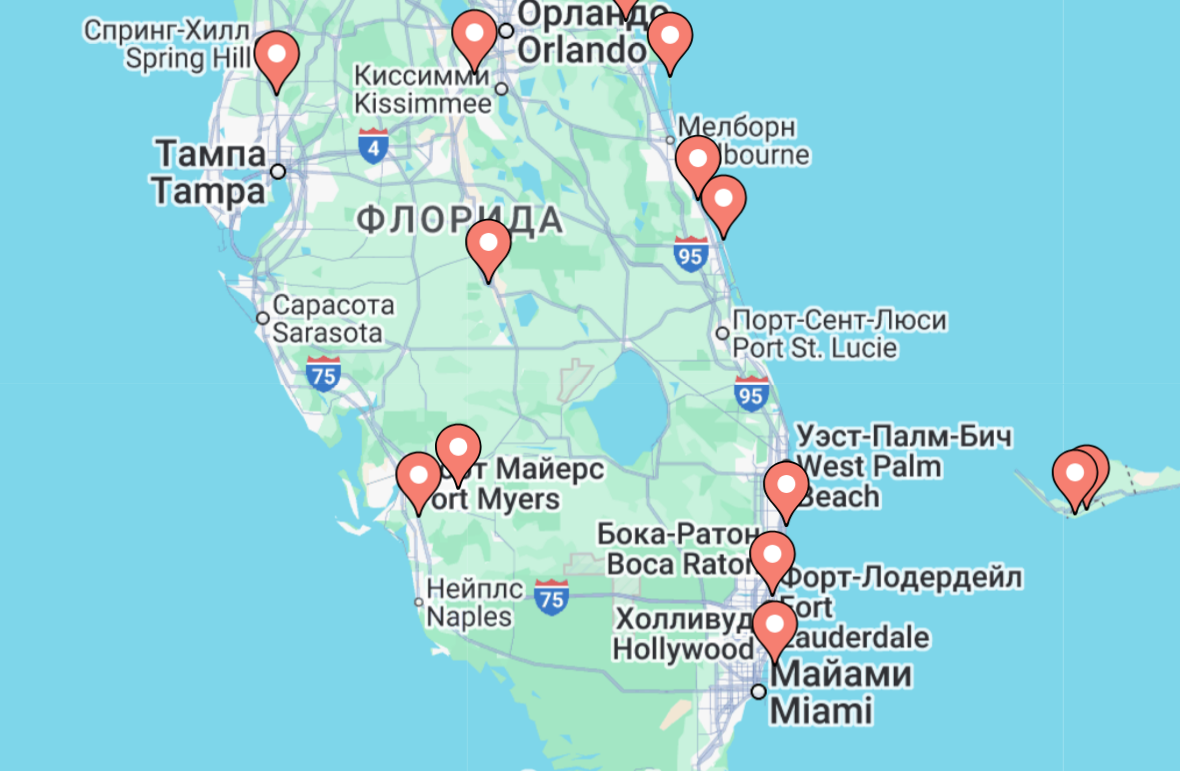 type on "**********" 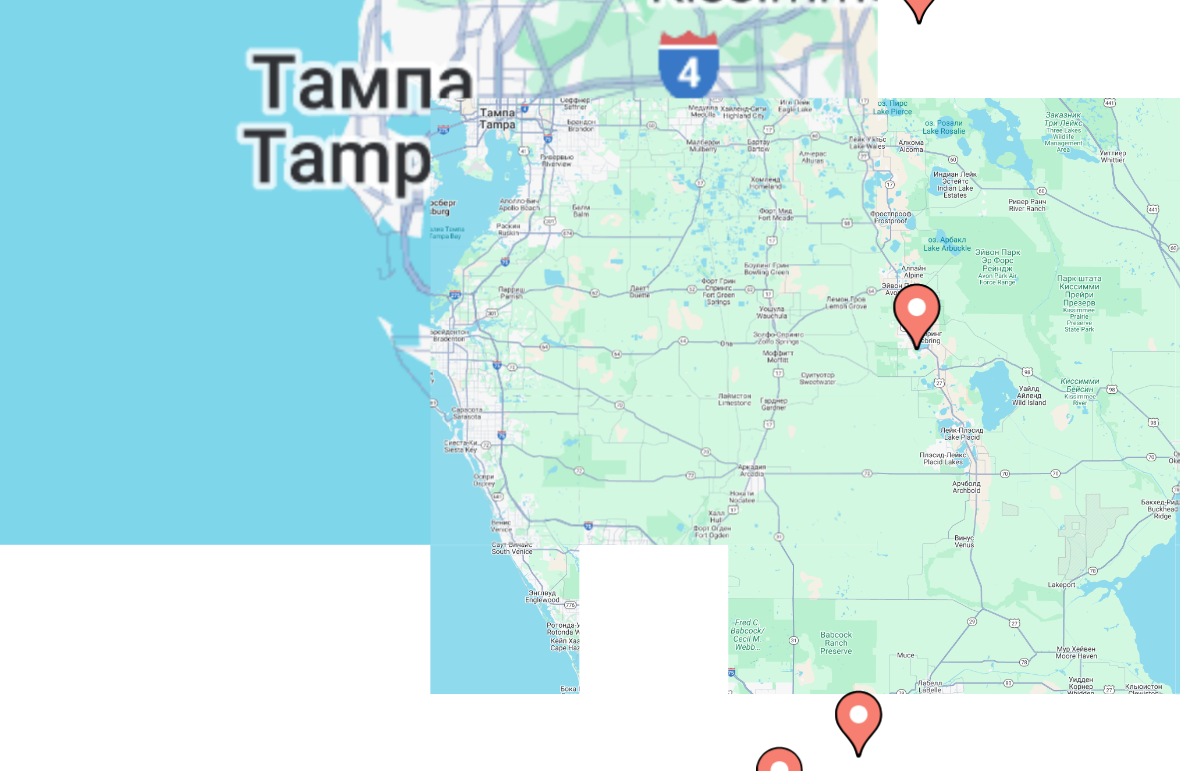 click on "Чтобы активировать перетаскивание с помощью клавиатуры, нажмите Alt + Ввод. После этого перемещайте маркер, используя клавиши со стрелками. Чтобы завершить перетаскивание, нажмите клавишу Ввод. Чтобы отменить действие, нажмите клавишу Esc." at bounding box center [590, 500] 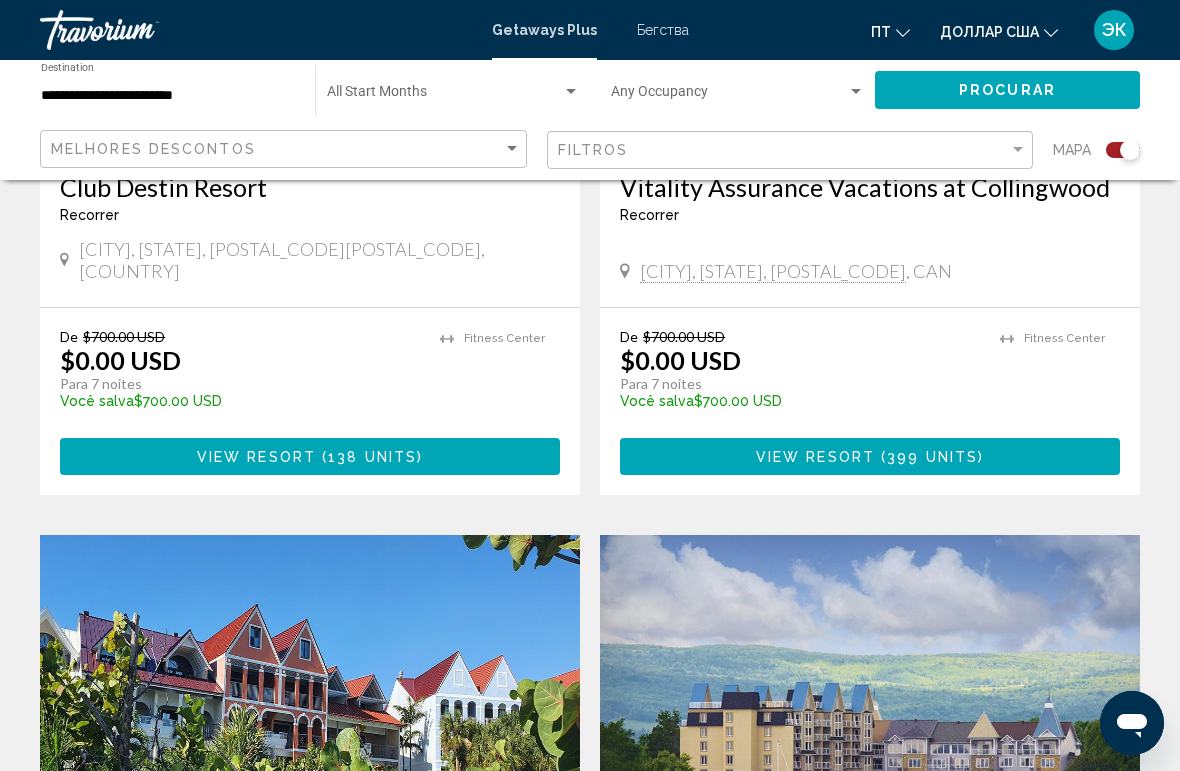 scroll, scrollTop: 2433, scrollLeft: 0, axis: vertical 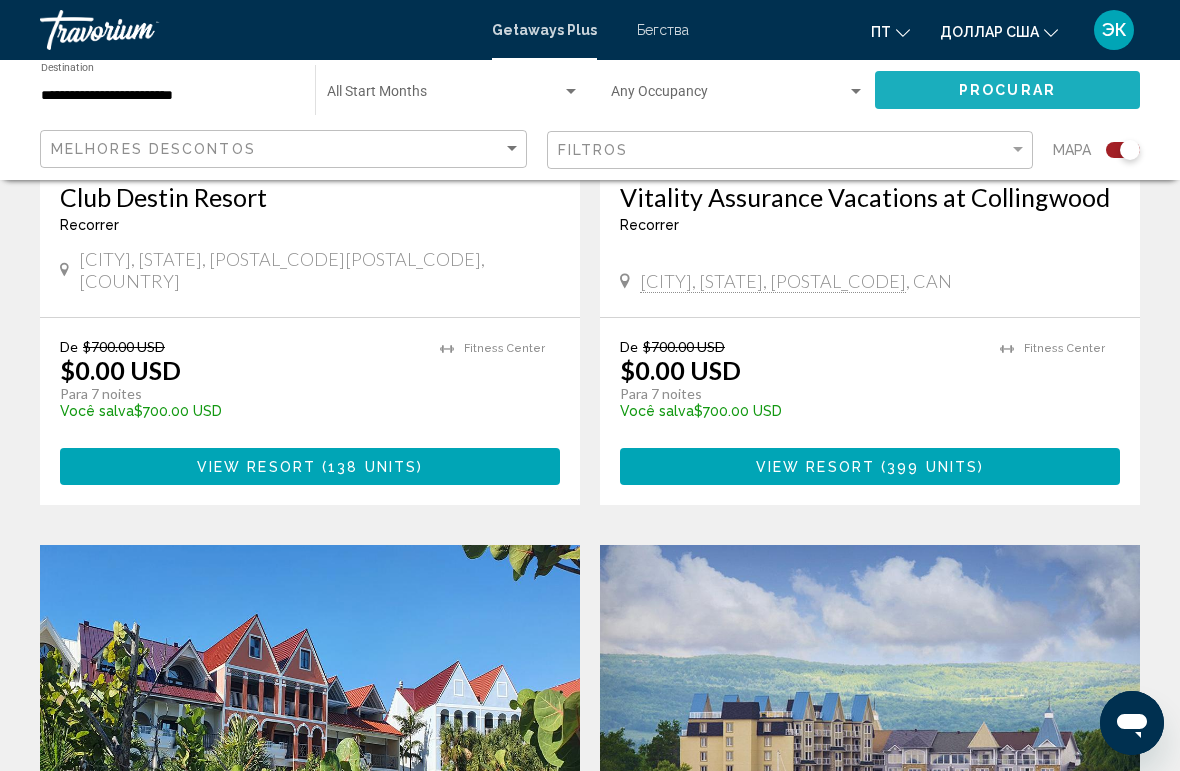 click on "Procurar" 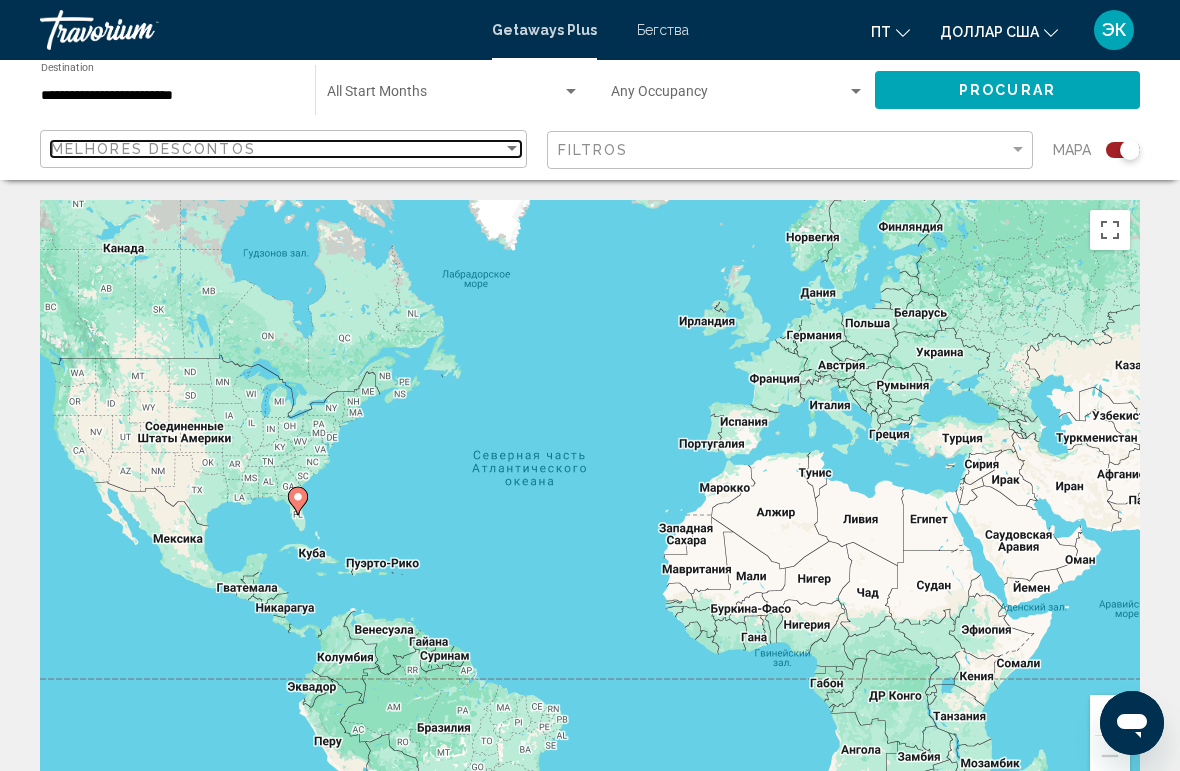 click on "Melhores descontos" at bounding box center (277, 149) 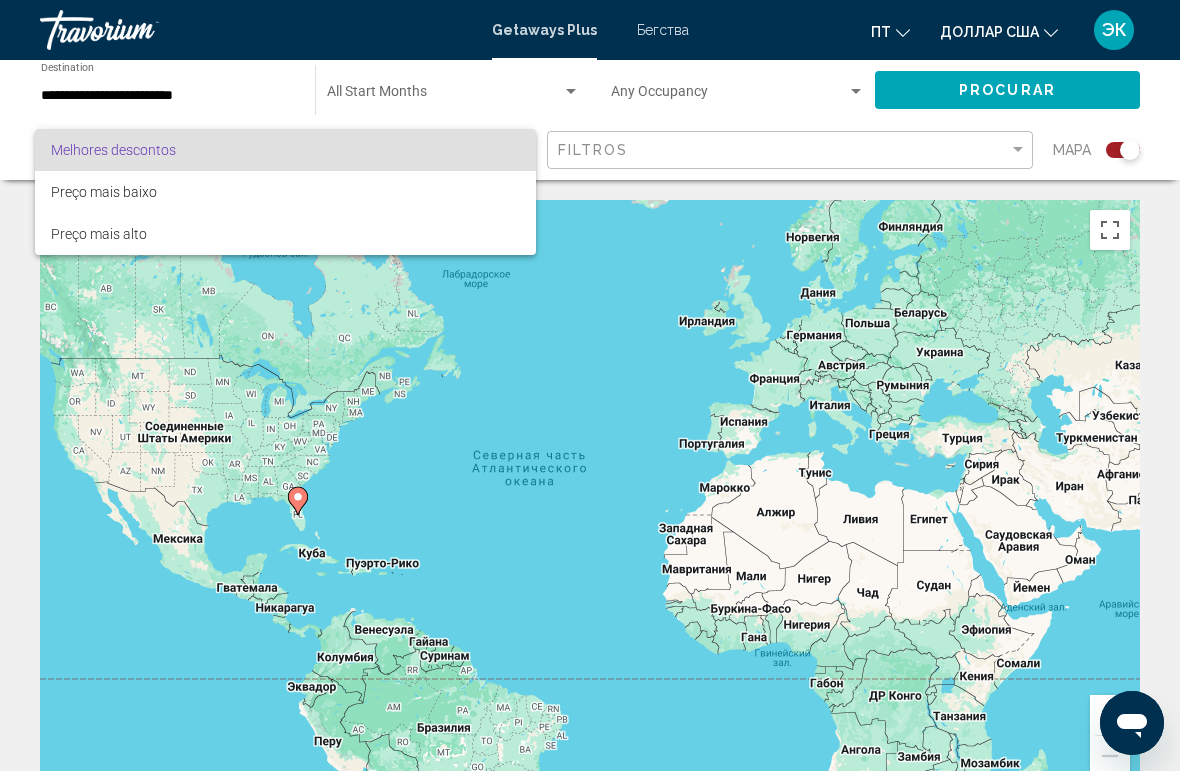 click at bounding box center [590, 385] 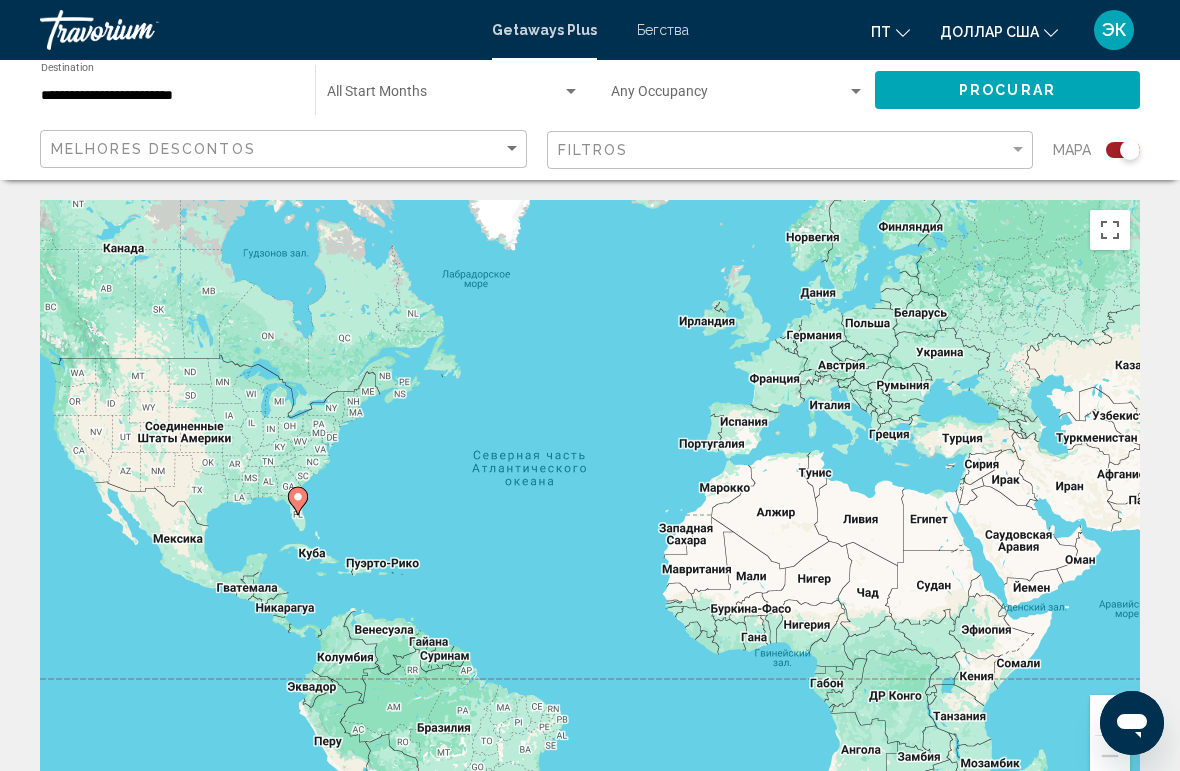click on "Бегства" at bounding box center [663, 30] 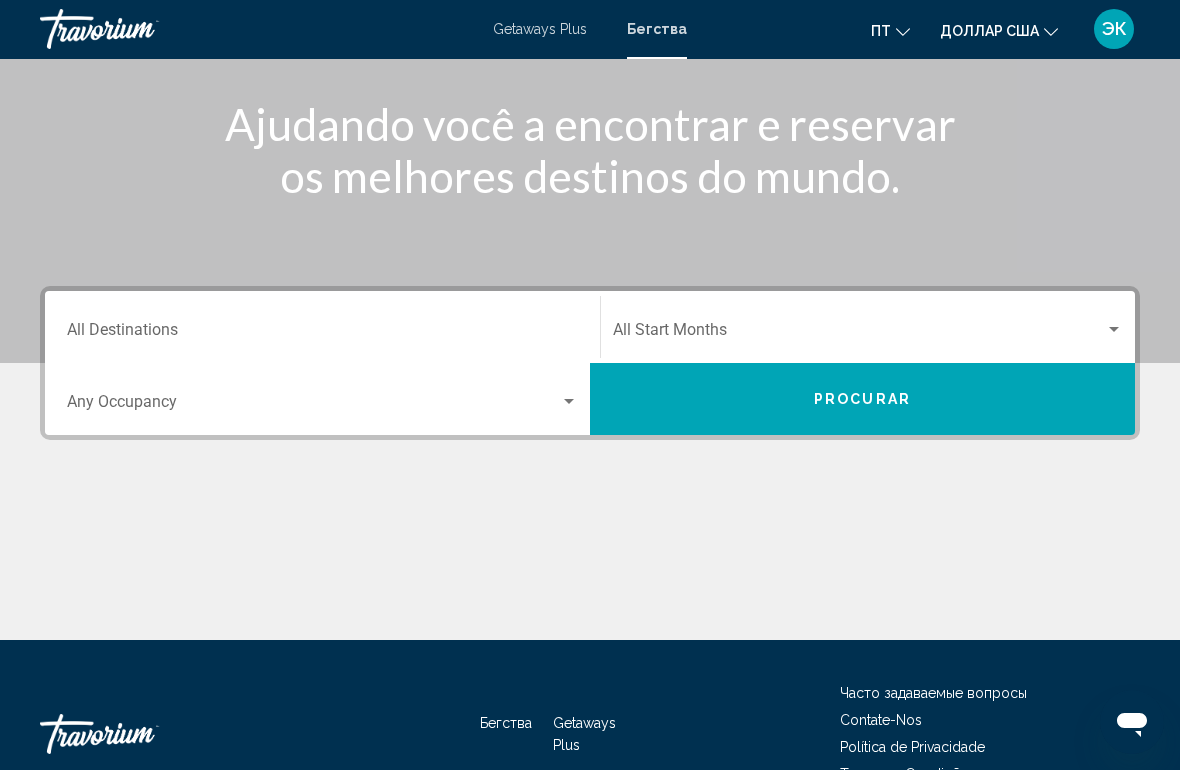 scroll, scrollTop: 242, scrollLeft: 0, axis: vertical 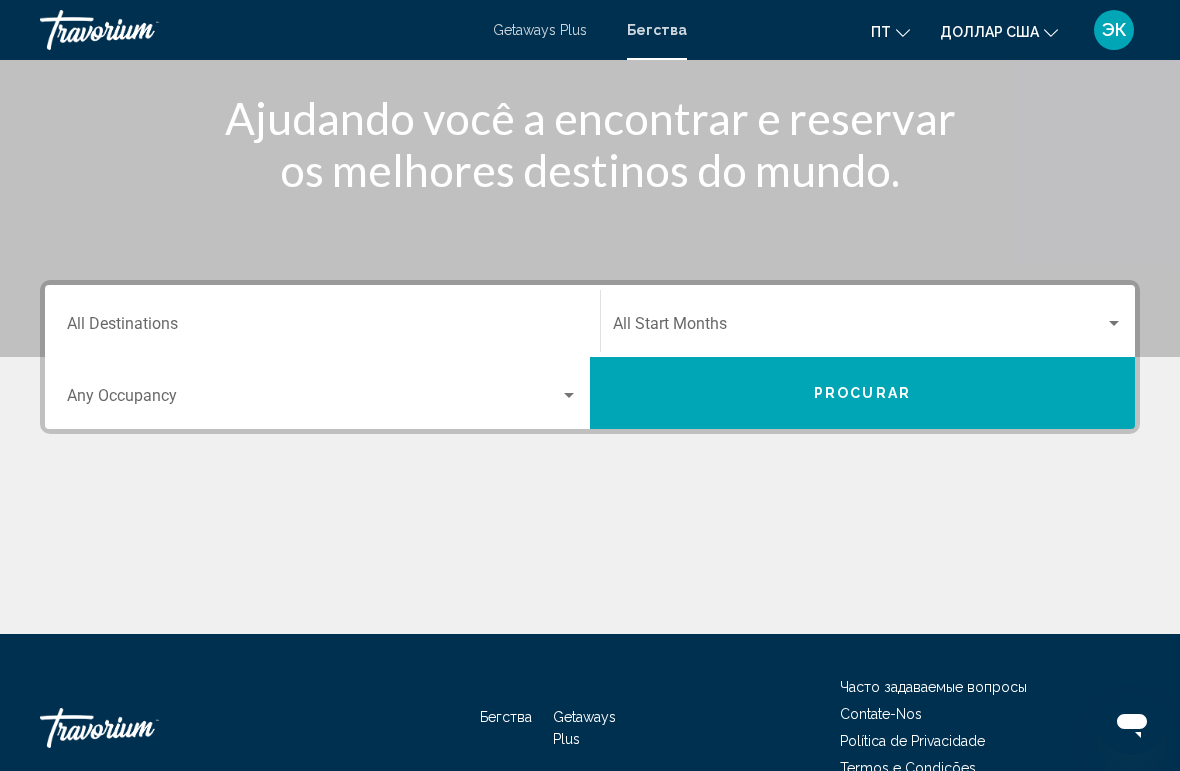 click at bounding box center (313, 400) 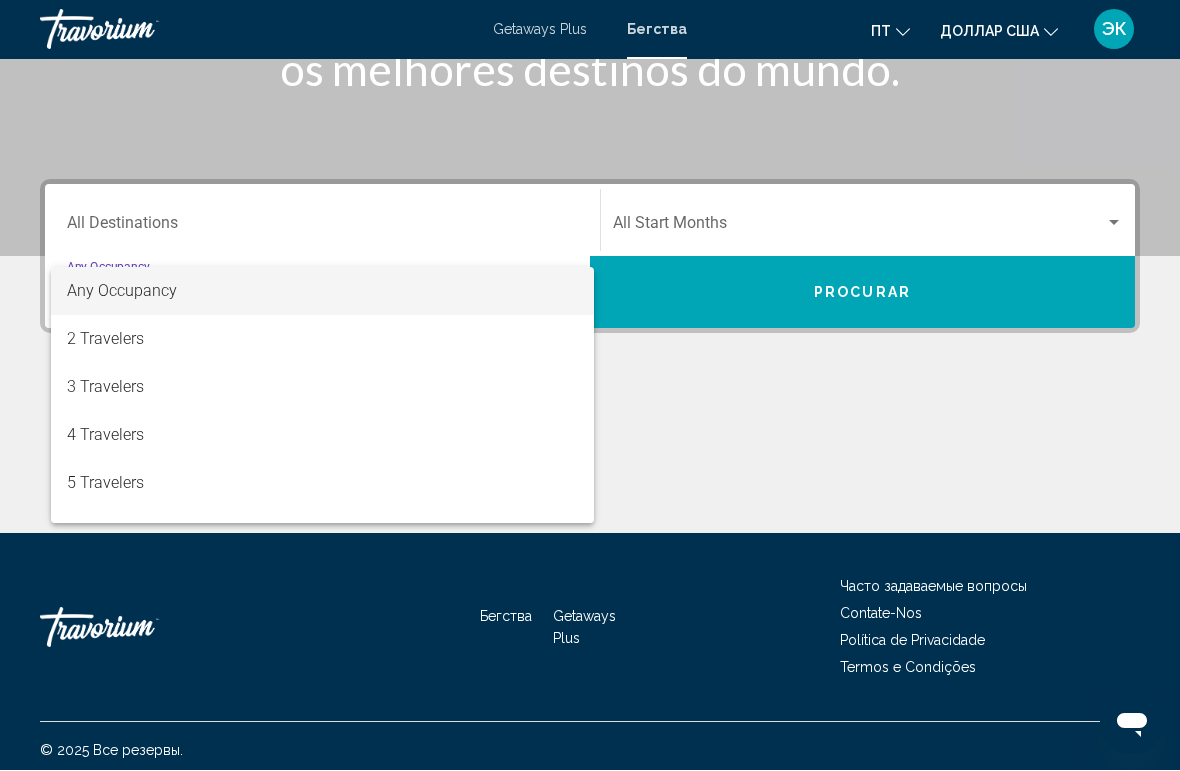 scroll, scrollTop: 351, scrollLeft: 0, axis: vertical 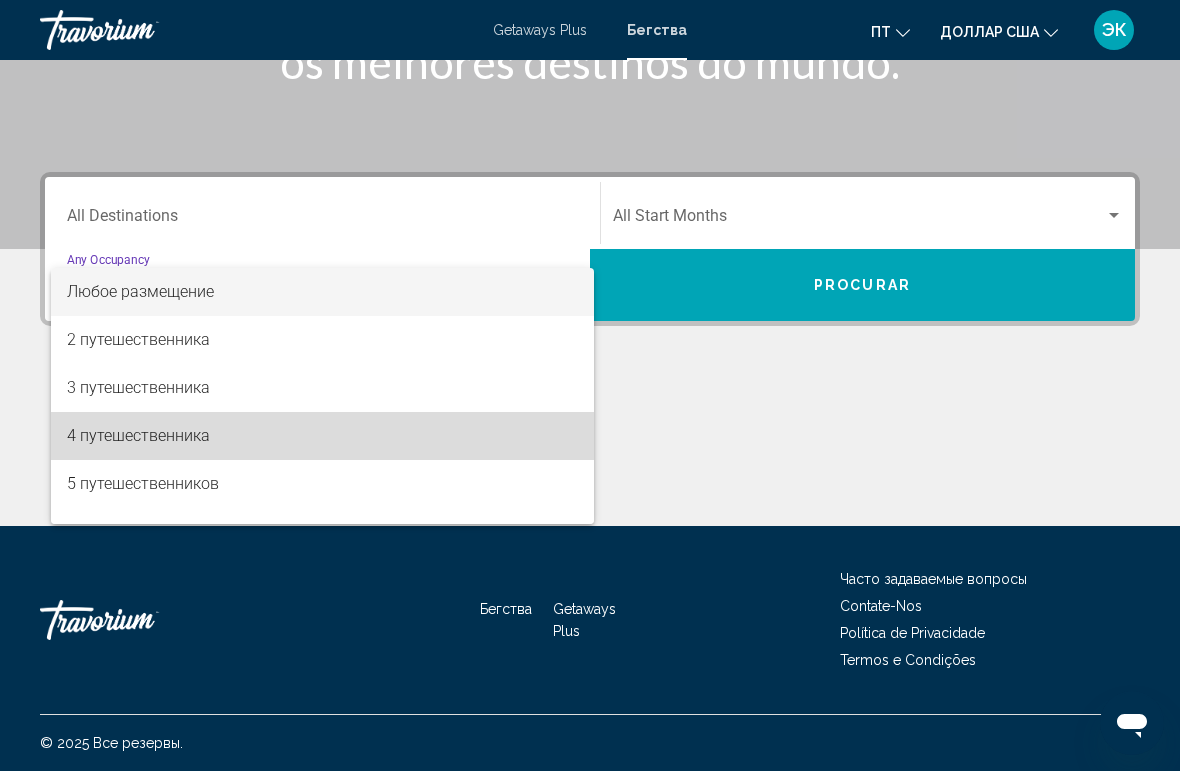 click on "4 путешественника" at bounding box center (138, 435) 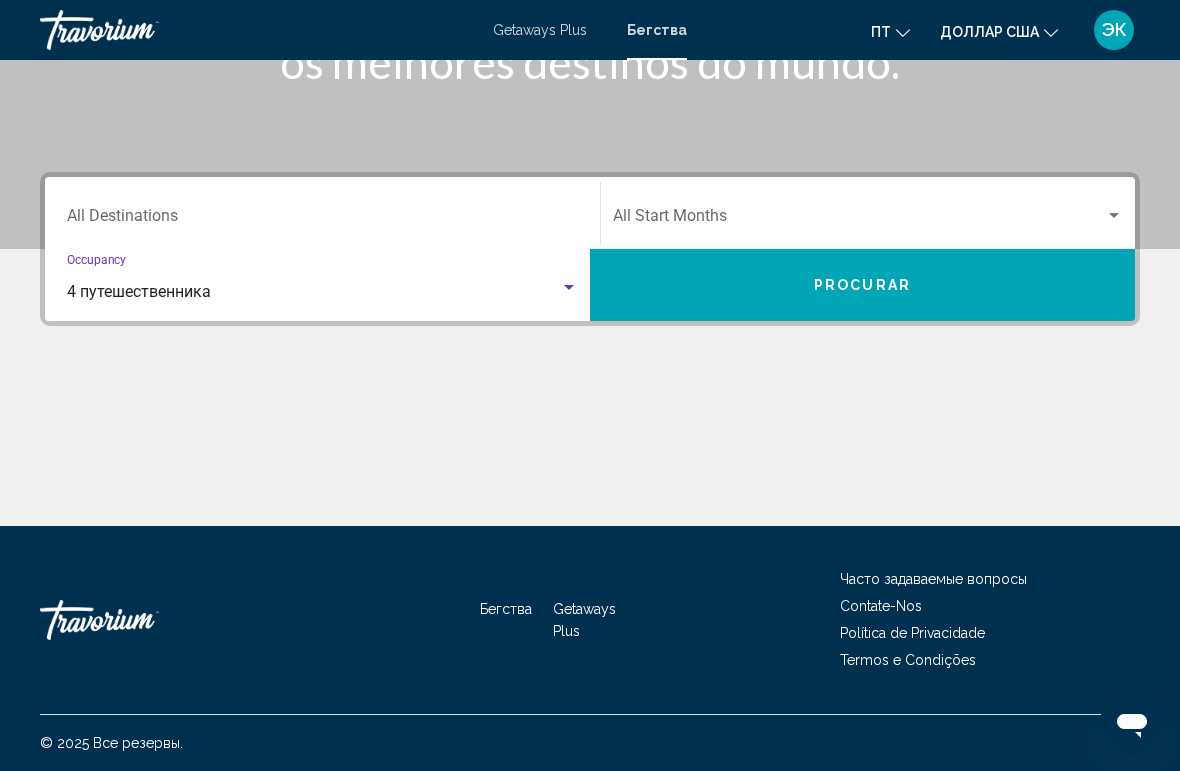 click on "Procurar" at bounding box center (862, 285) 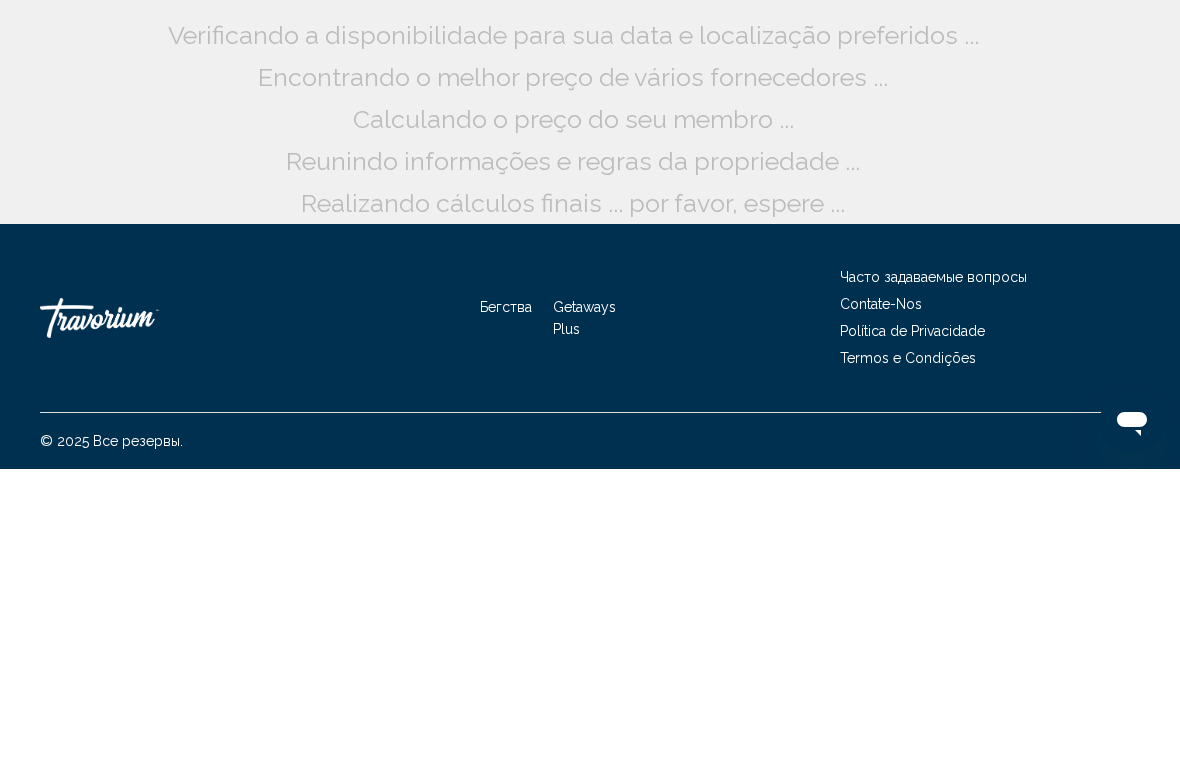 scroll, scrollTop: 0, scrollLeft: 0, axis: both 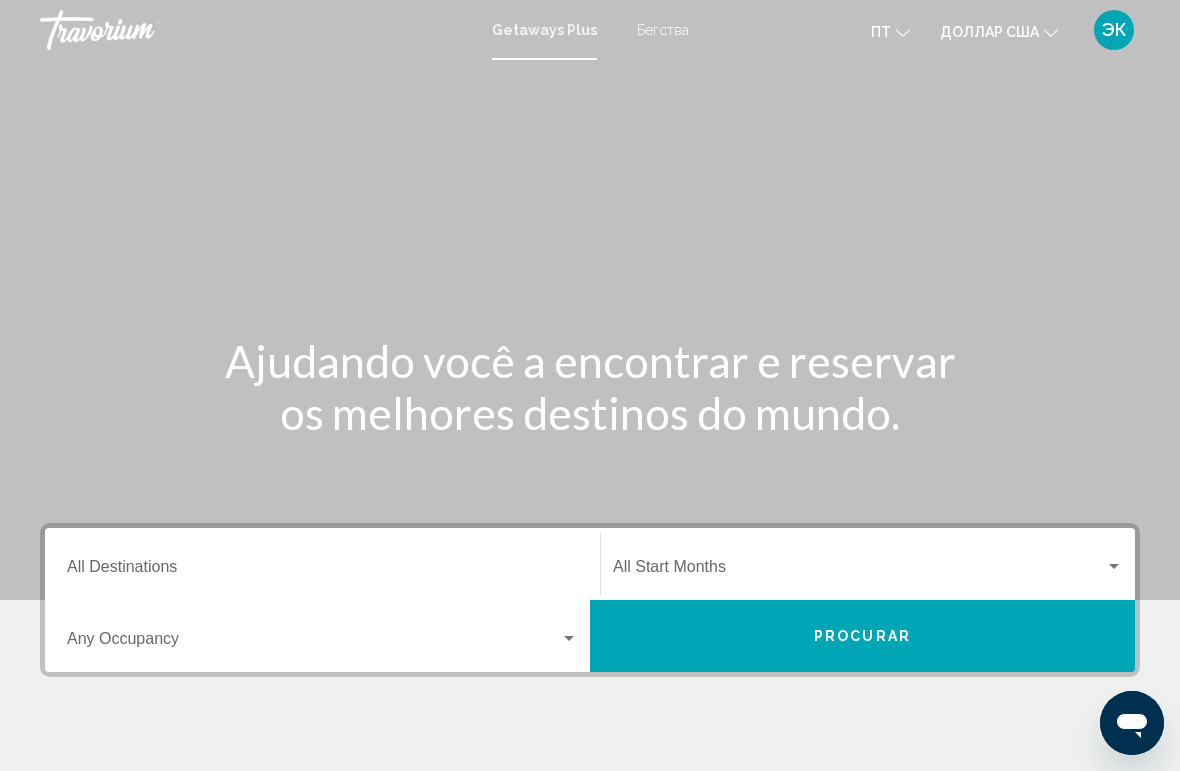 click on "Бегства" at bounding box center (663, 30) 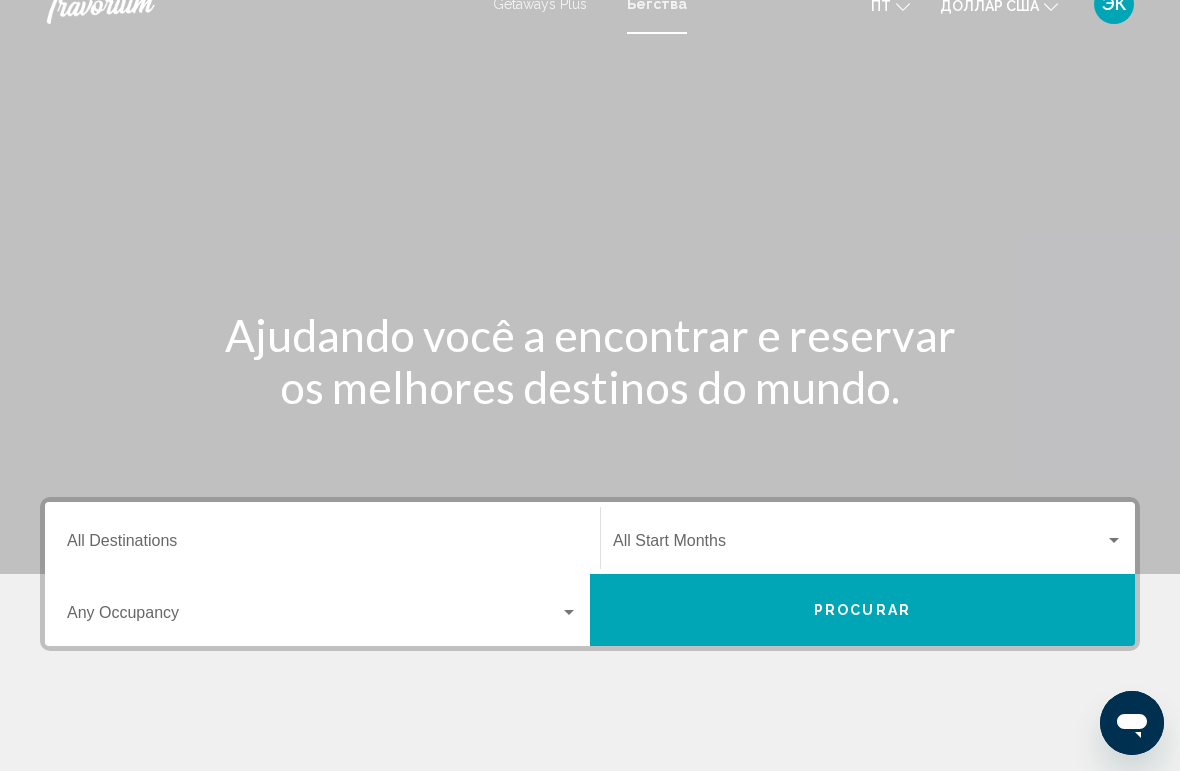 scroll, scrollTop: 0, scrollLeft: 0, axis: both 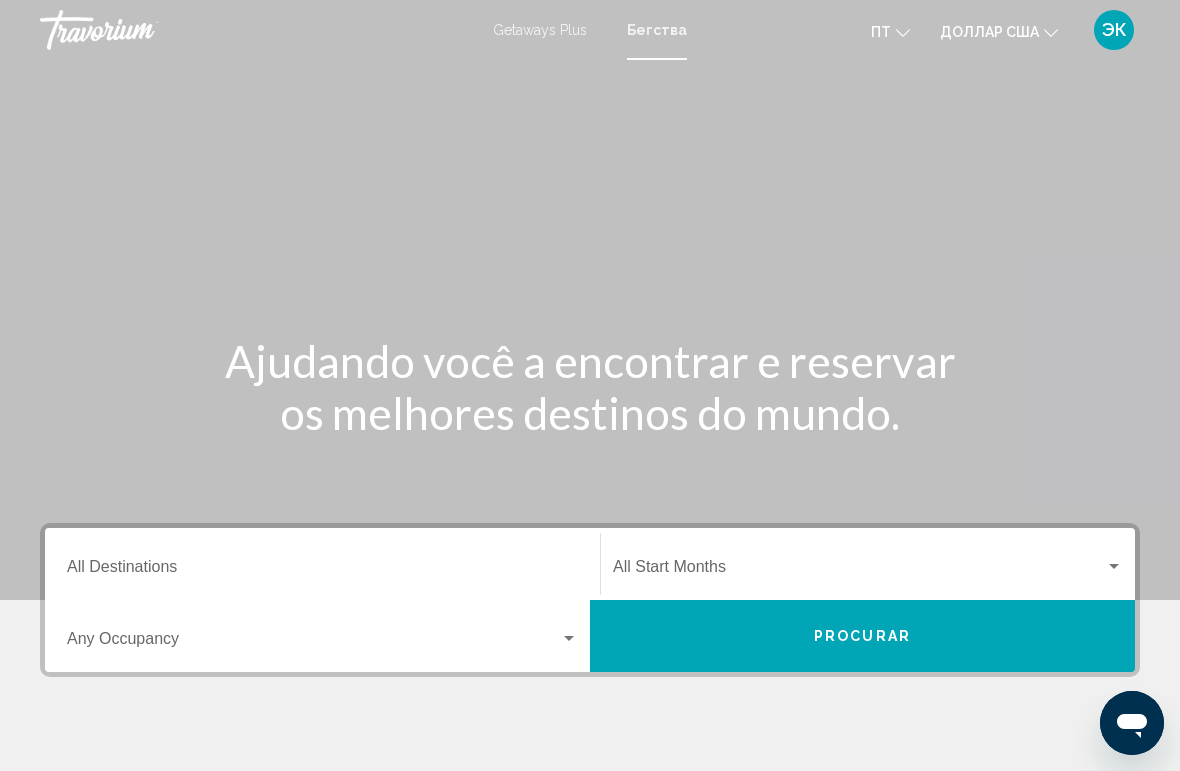 click on "Getaways Plus" at bounding box center (540, 30) 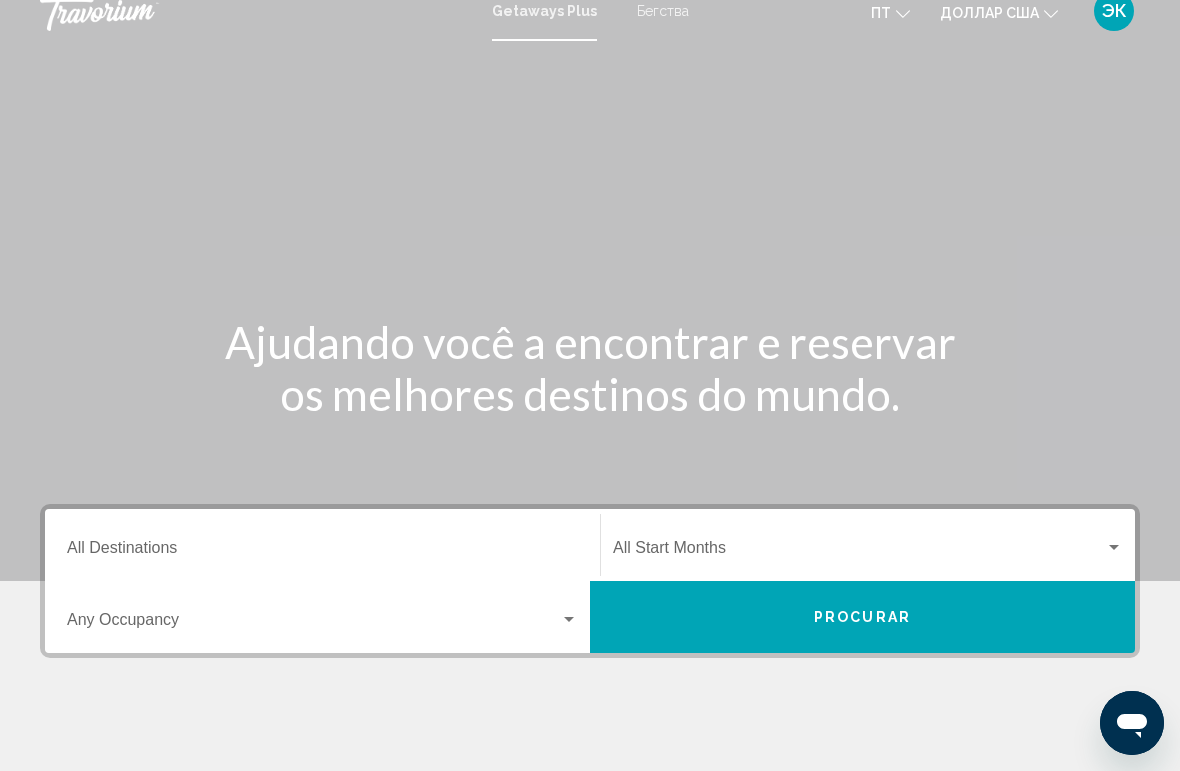 click on "Destination All Destinations" at bounding box center (322, 552) 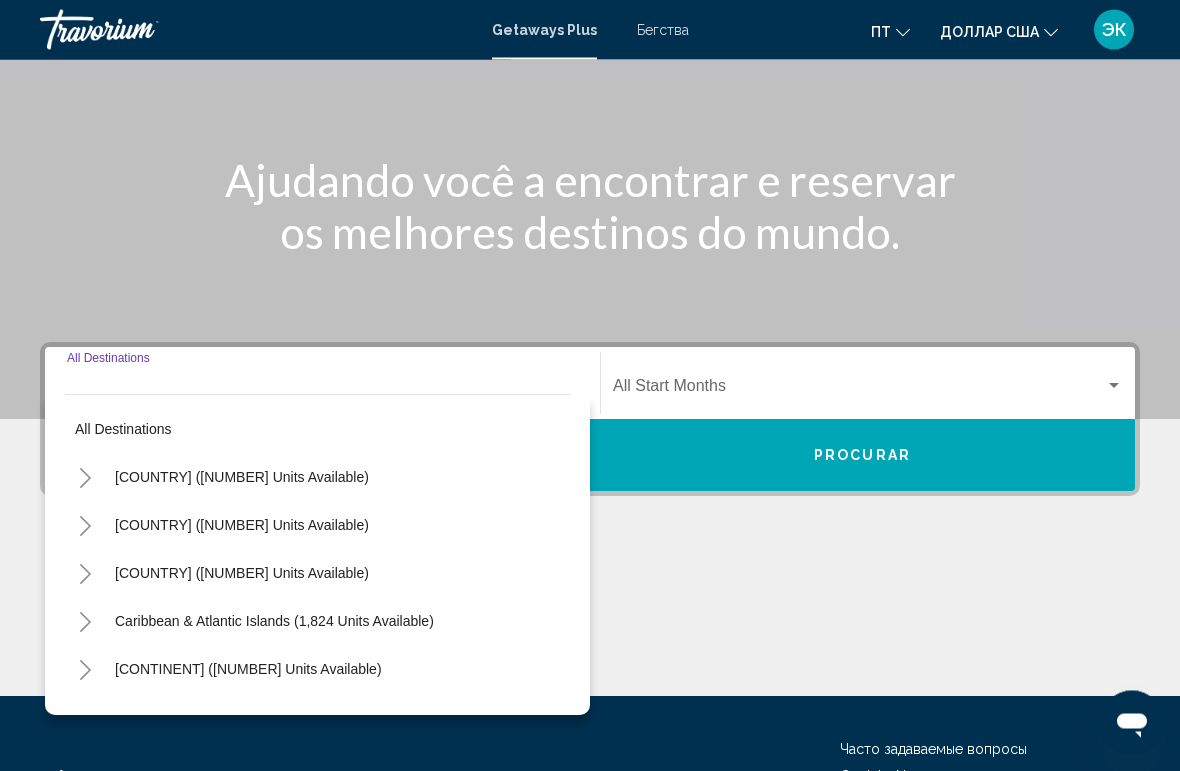 scroll, scrollTop: 351, scrollLeft: 0, axis: vertical 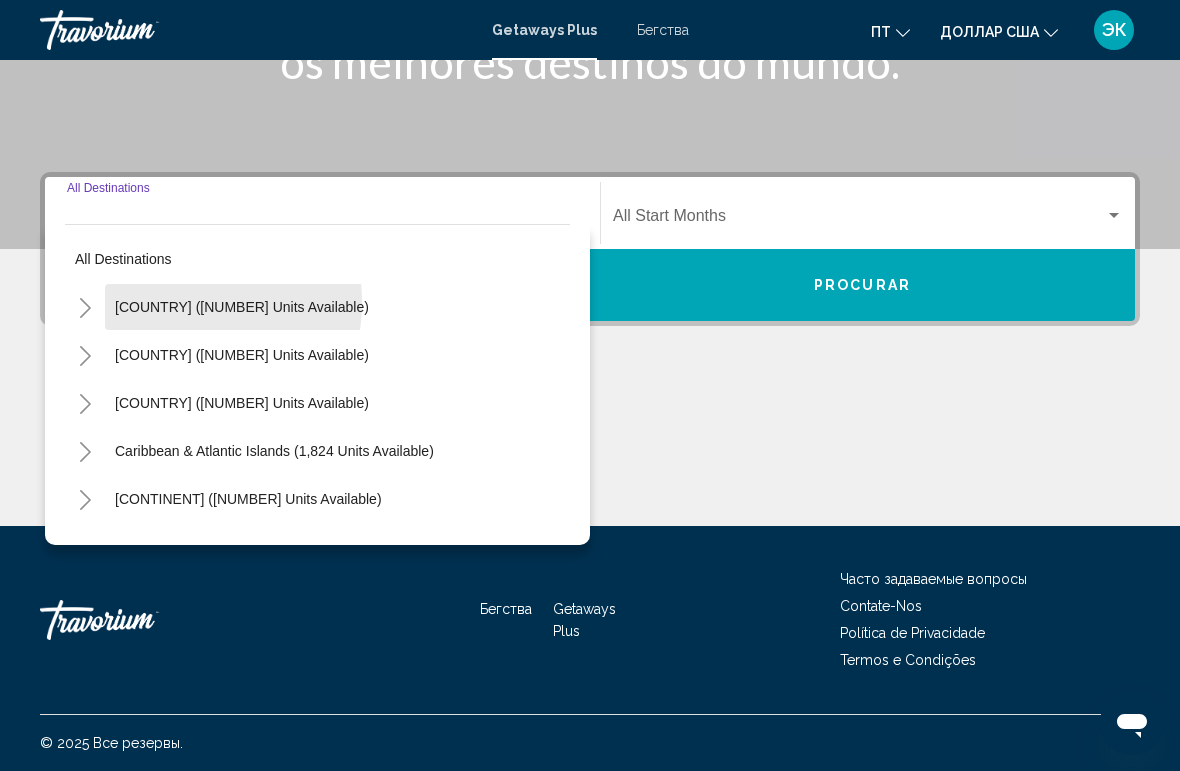 click on "[COUNTRY] ([NUMBER] units available)" at bounding box center [242, 355] 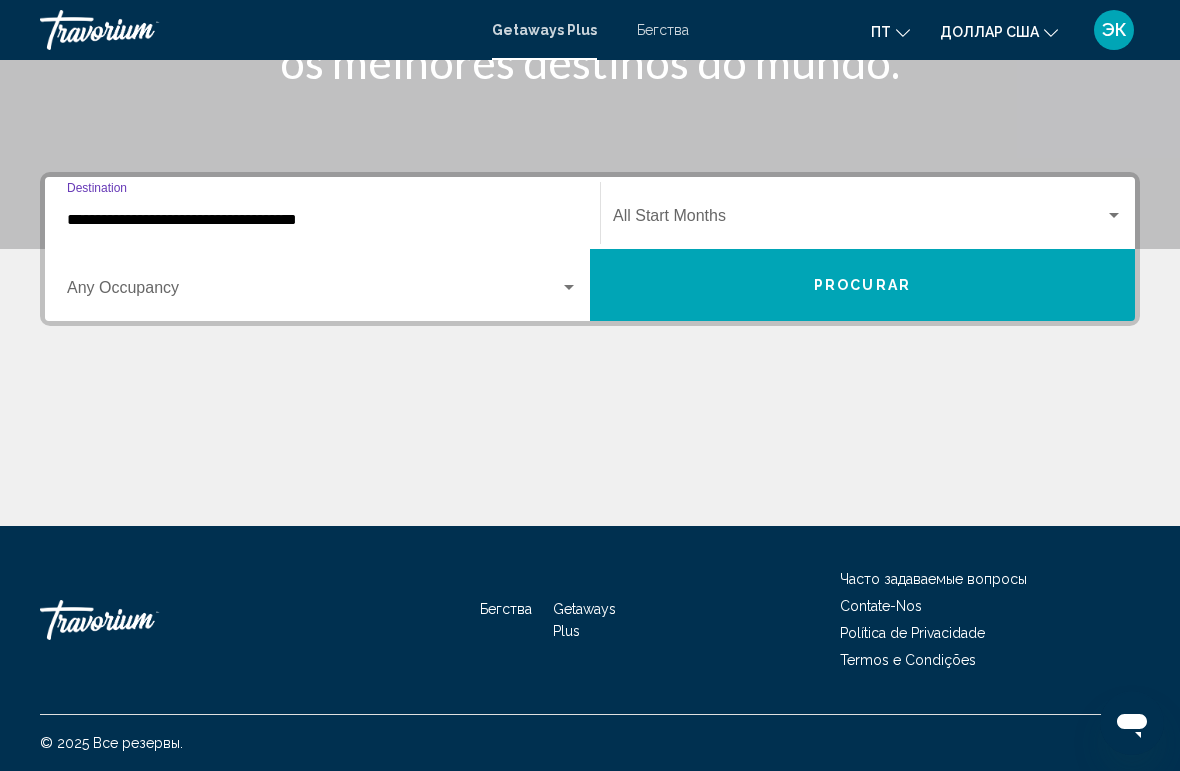 click on "**********" at bounding box center [322, 220] 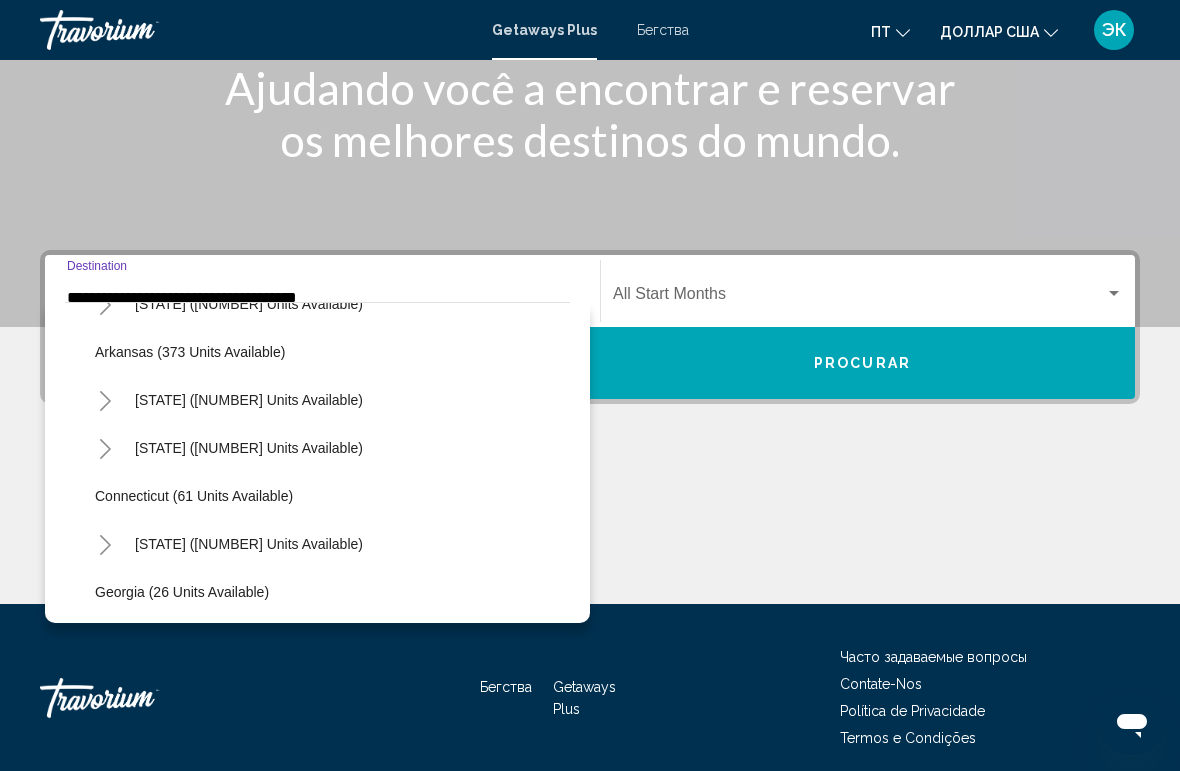 scroll, scrollTop: 137, scrollLeft: 0, axis: vertical 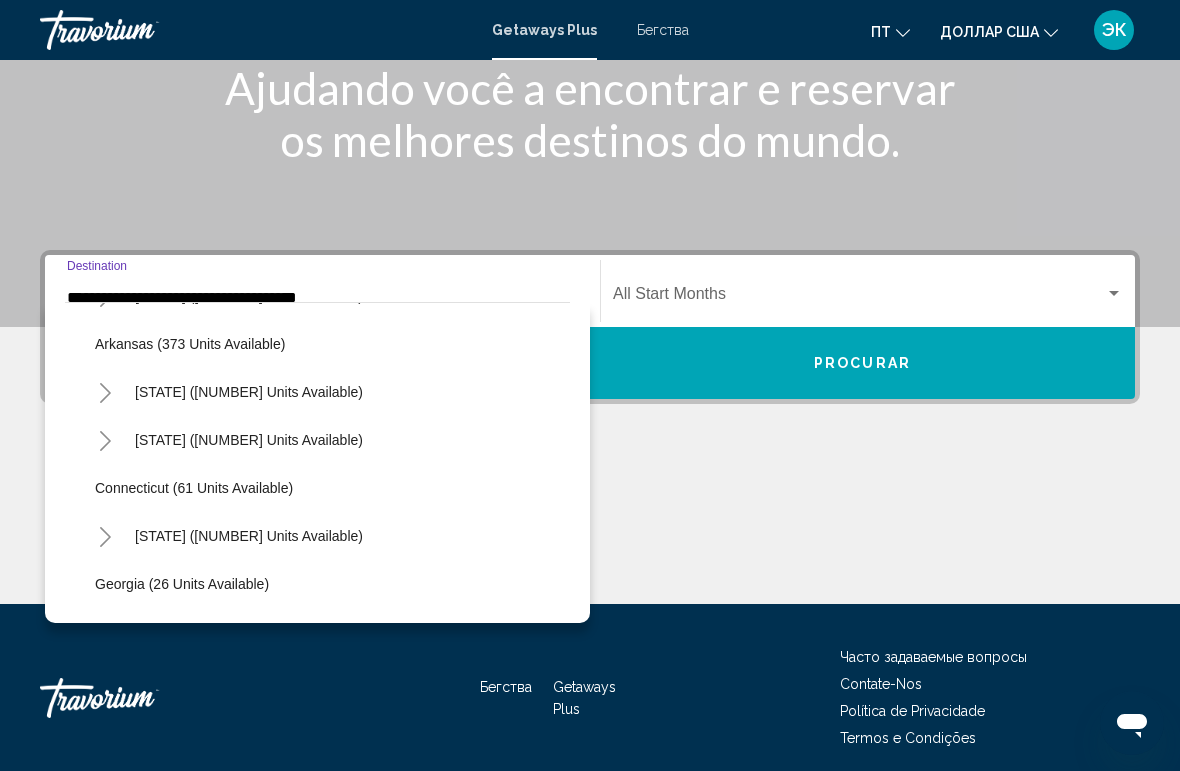 click on "[STATE] ([NUMBER] units available)" 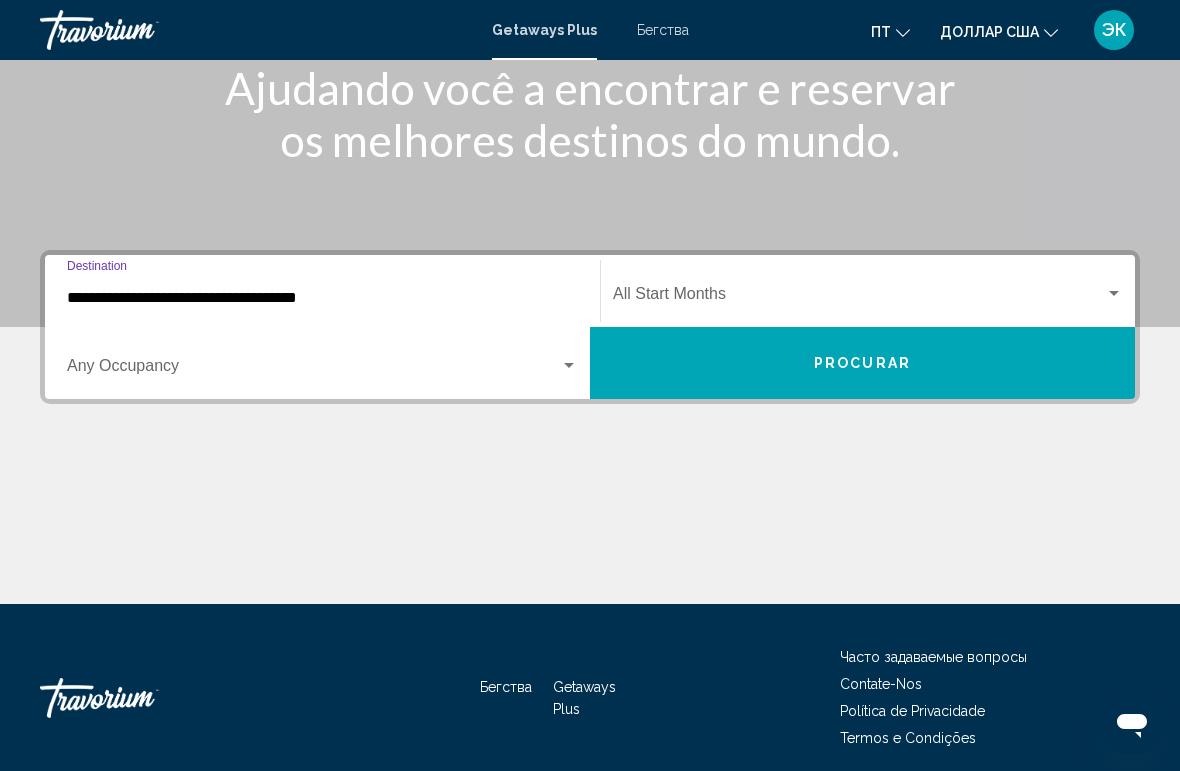 type on "**********" 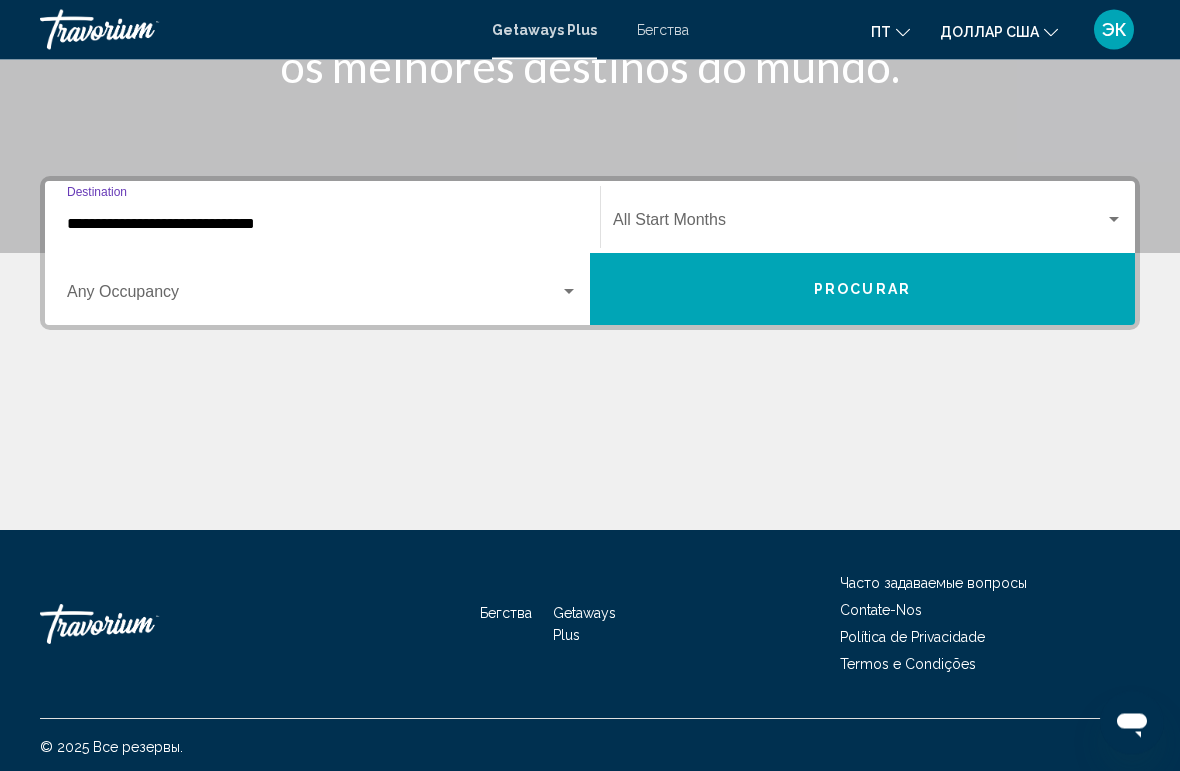 scroll, scrollTop: 350, scrollLeft: 0, axis: vertical 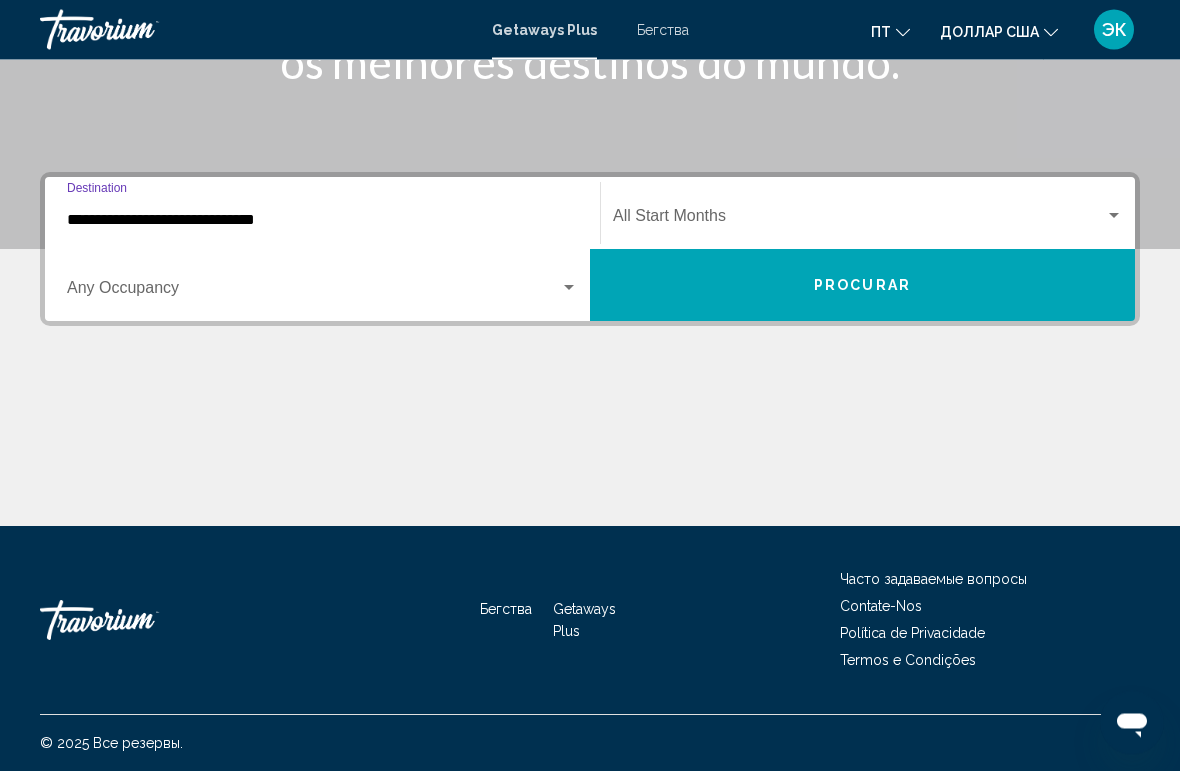 click on "**********" at bounding box center (322, 221) 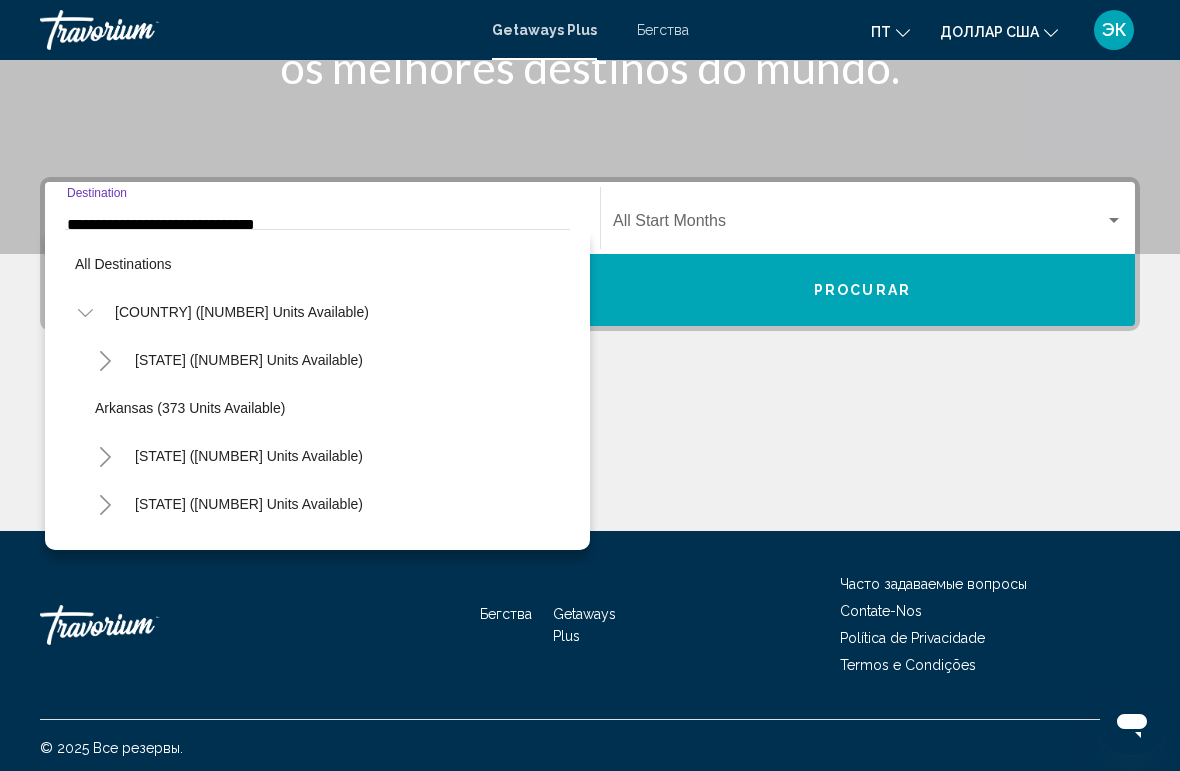 scroll, scrollTop: 215, scrollLeft: 0, axis: vertical 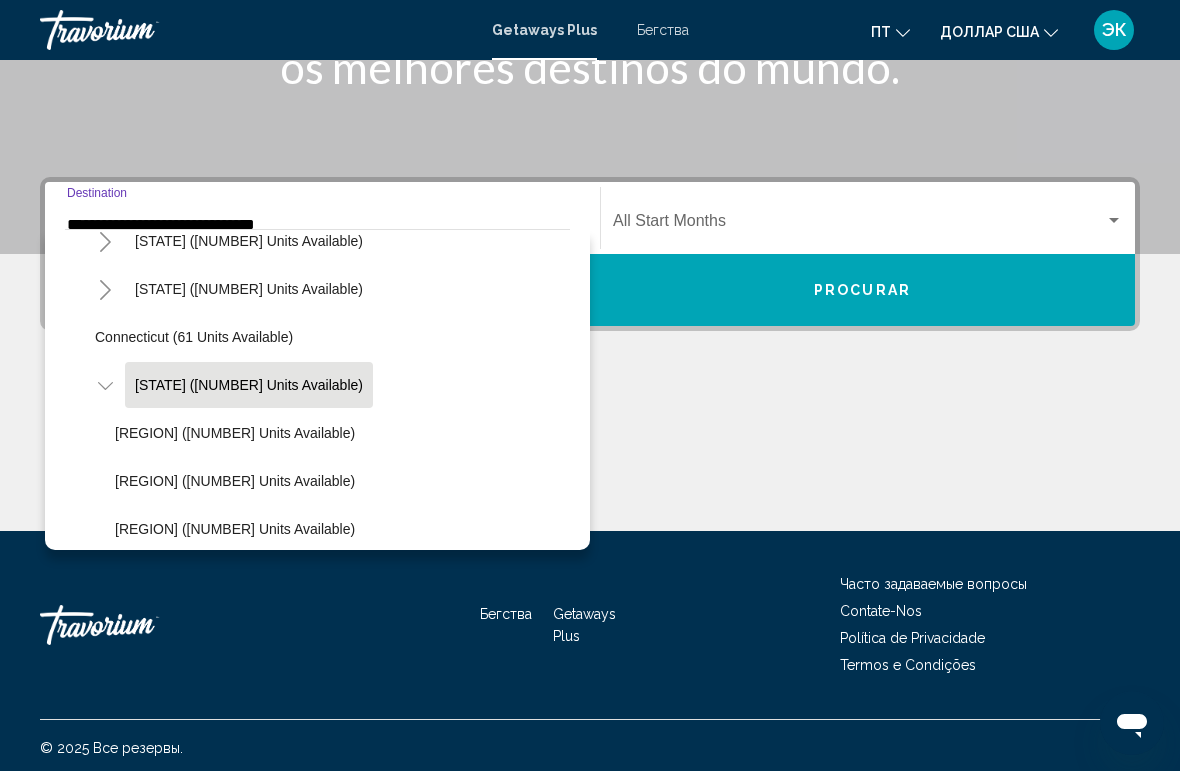 click on "[STATE] ([NUMBER] units available)" 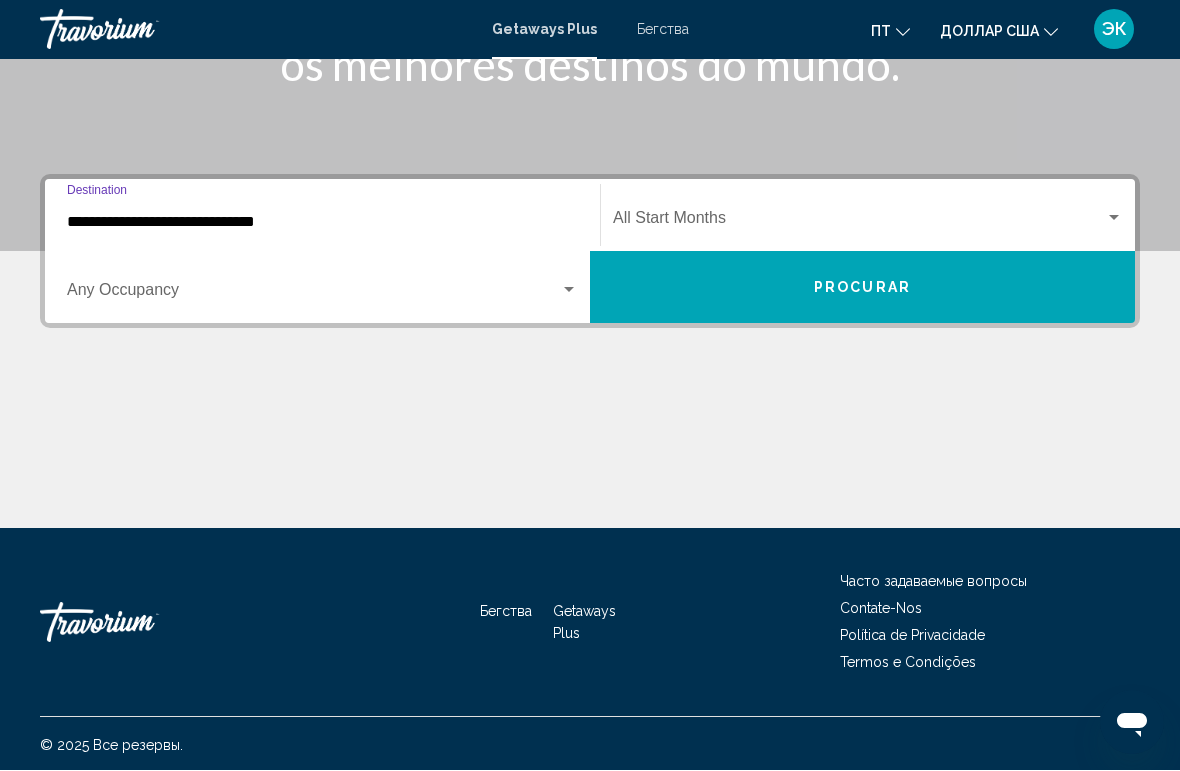 scroll, scrollTop: 350, scrollLeft: 0, axis: vertical 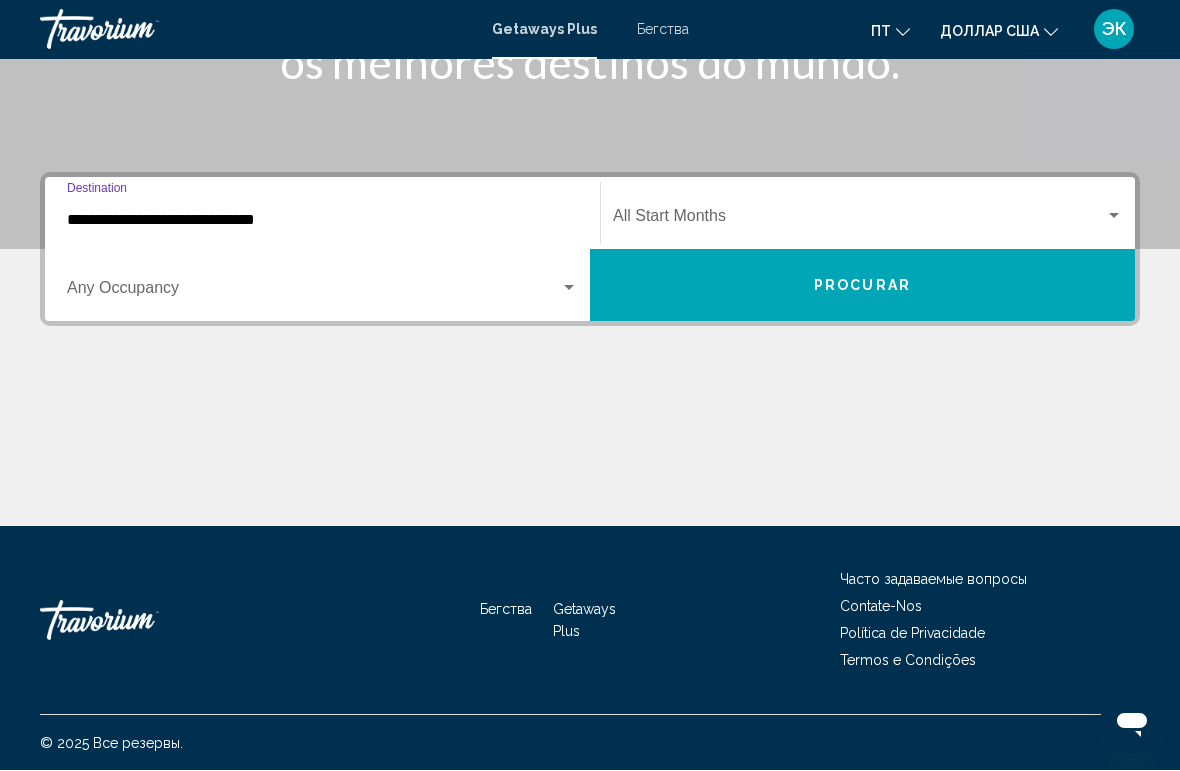 click on "Procurar" at bounding box center (862, 286) 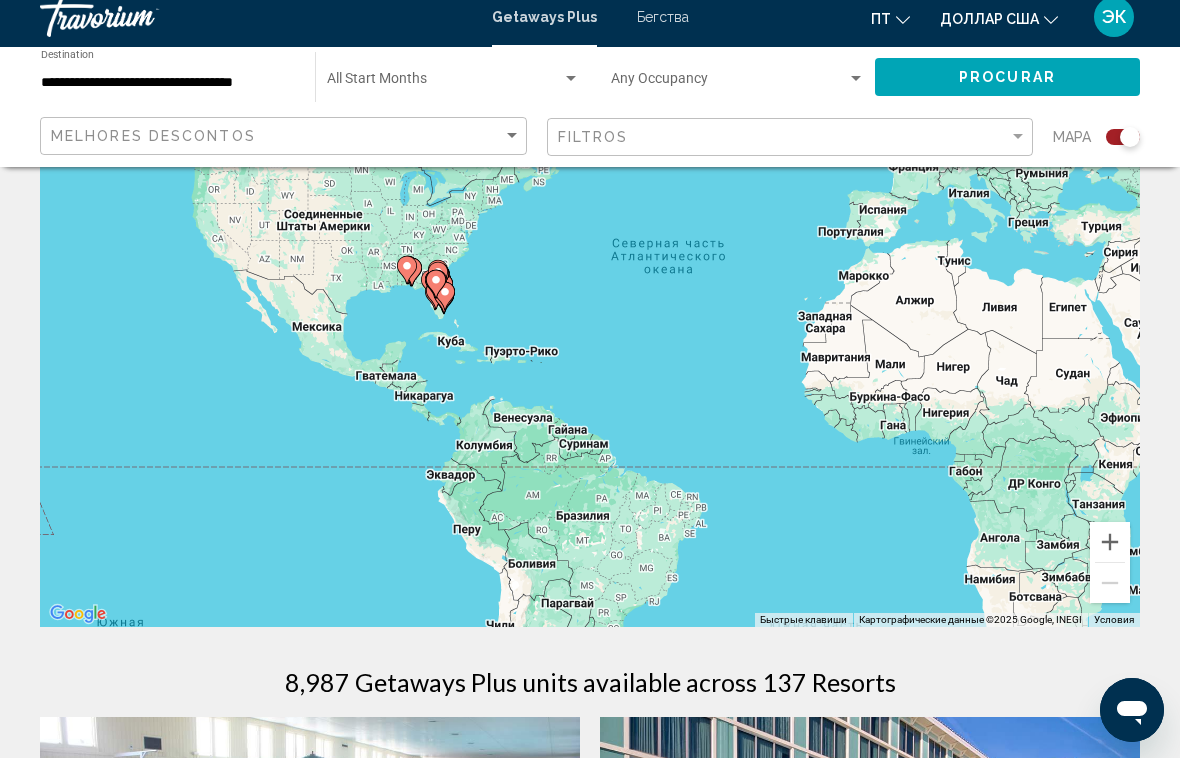 scroll, scrollTop: 0, scrollLeft: 0, axis: both 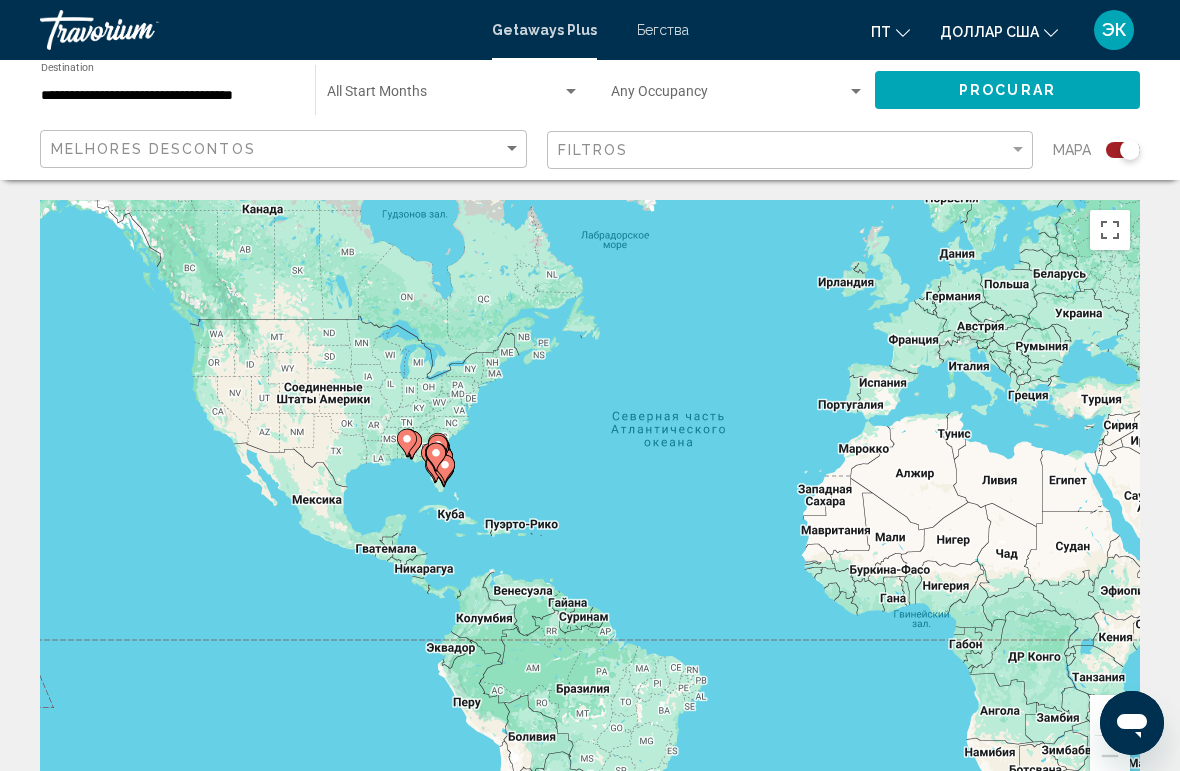 click at bounding box center (444, 96) 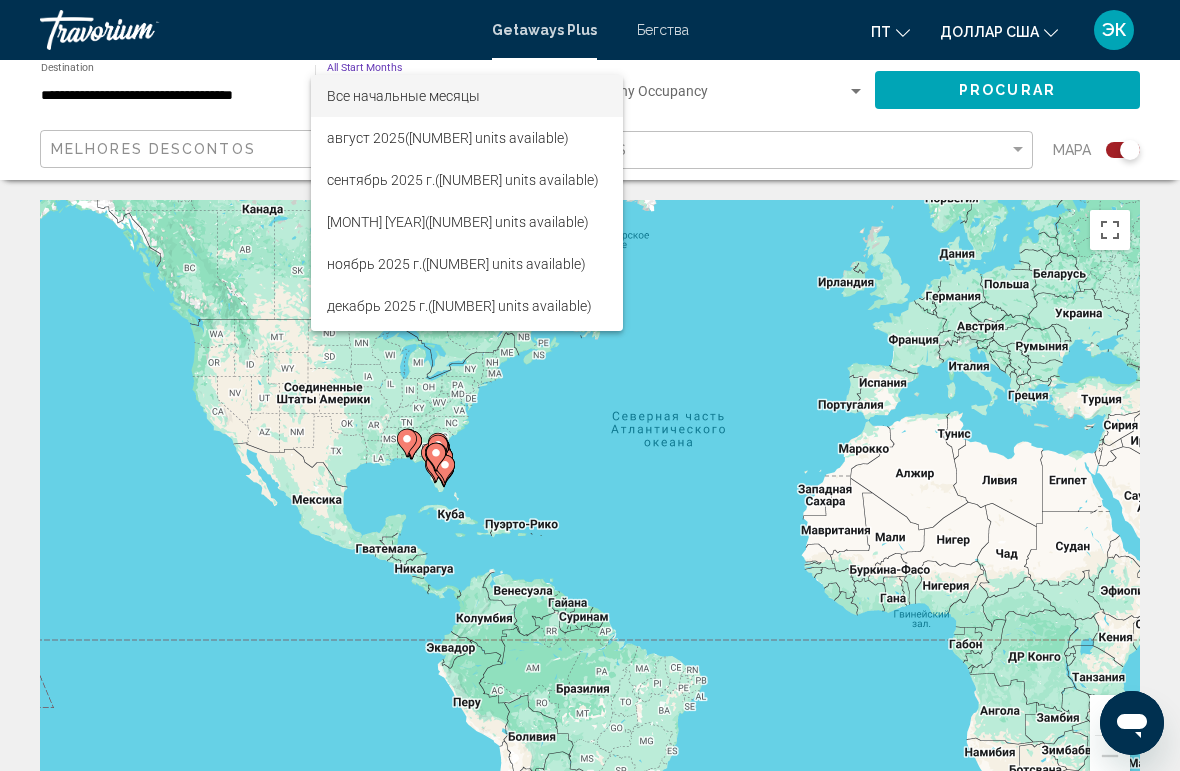 click at bounding box center (590, 385) 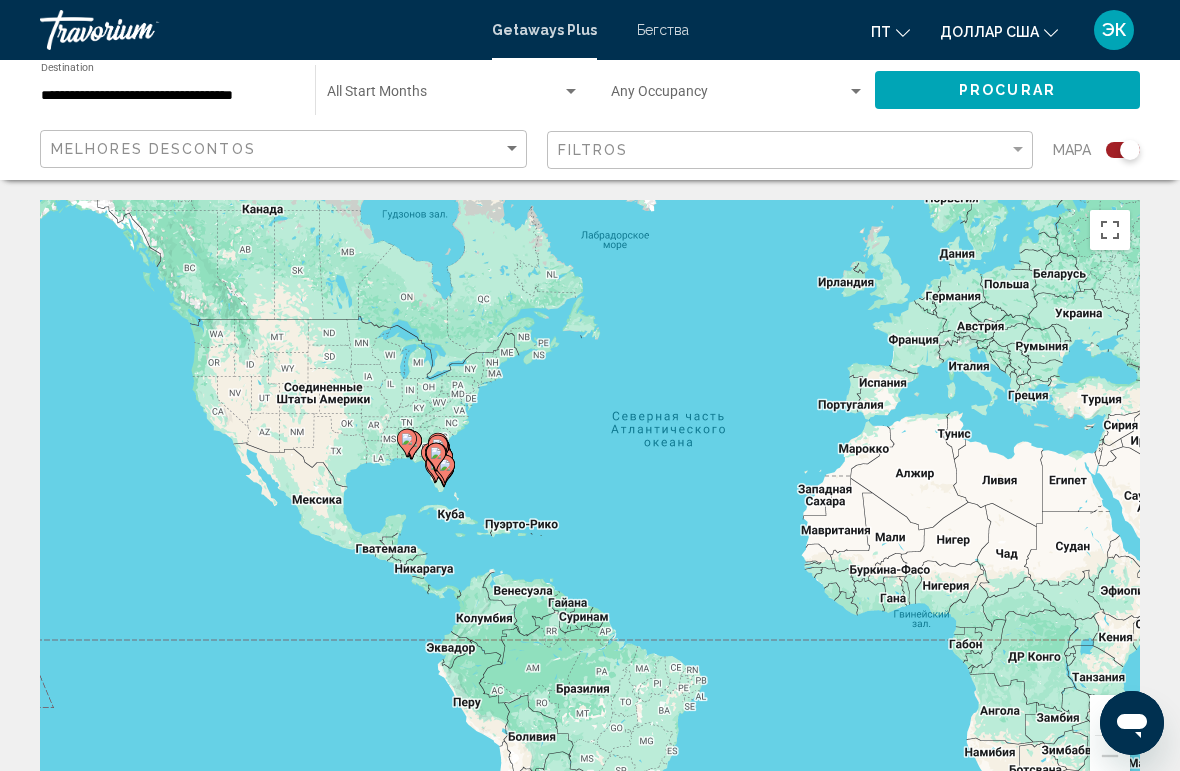 click at bounding box center (729, 96) 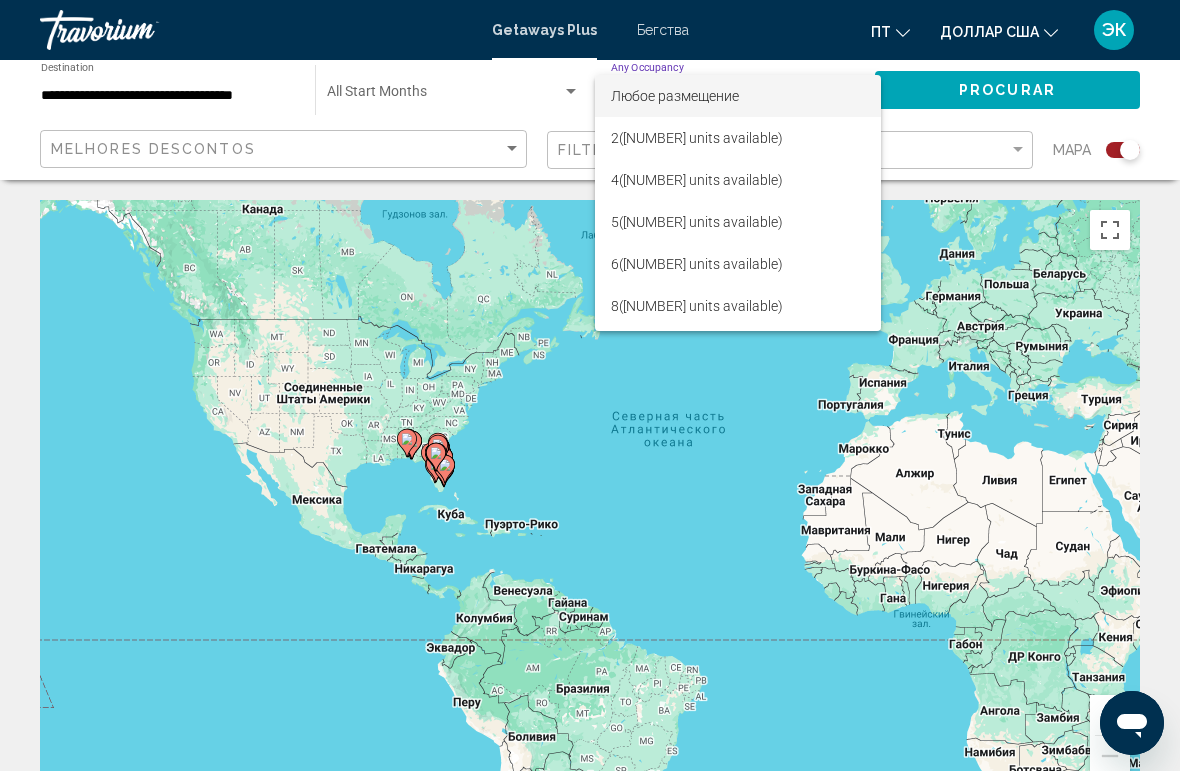 click at bounding box center [590, 385] 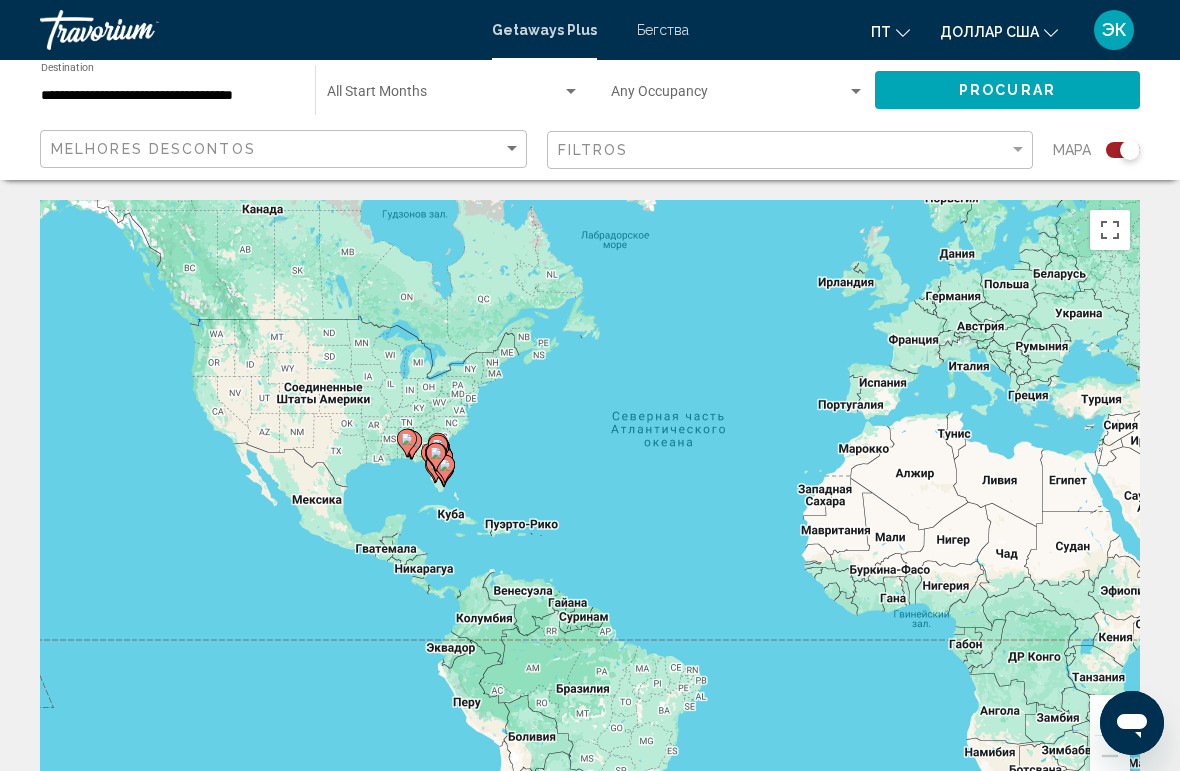 click on "**********" at bounding box center (168, 96) 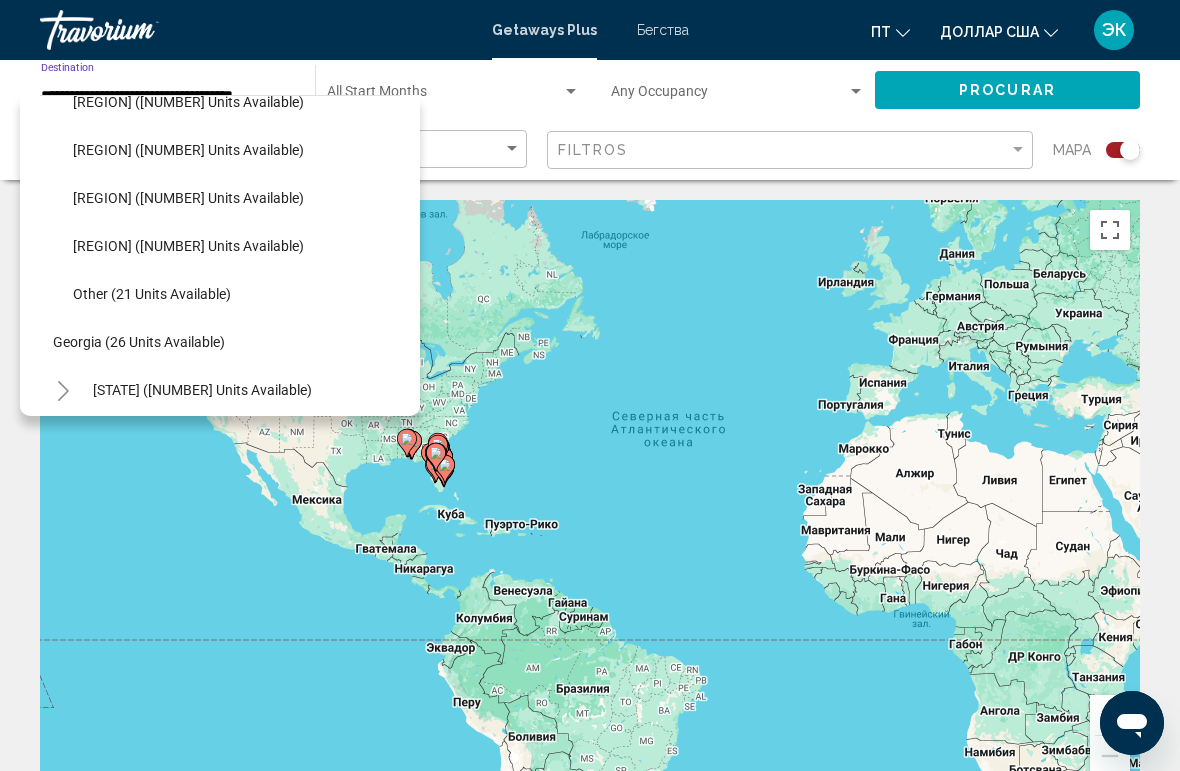 scroll, scrollTop: 413, scrollLeft: 18, axis: both 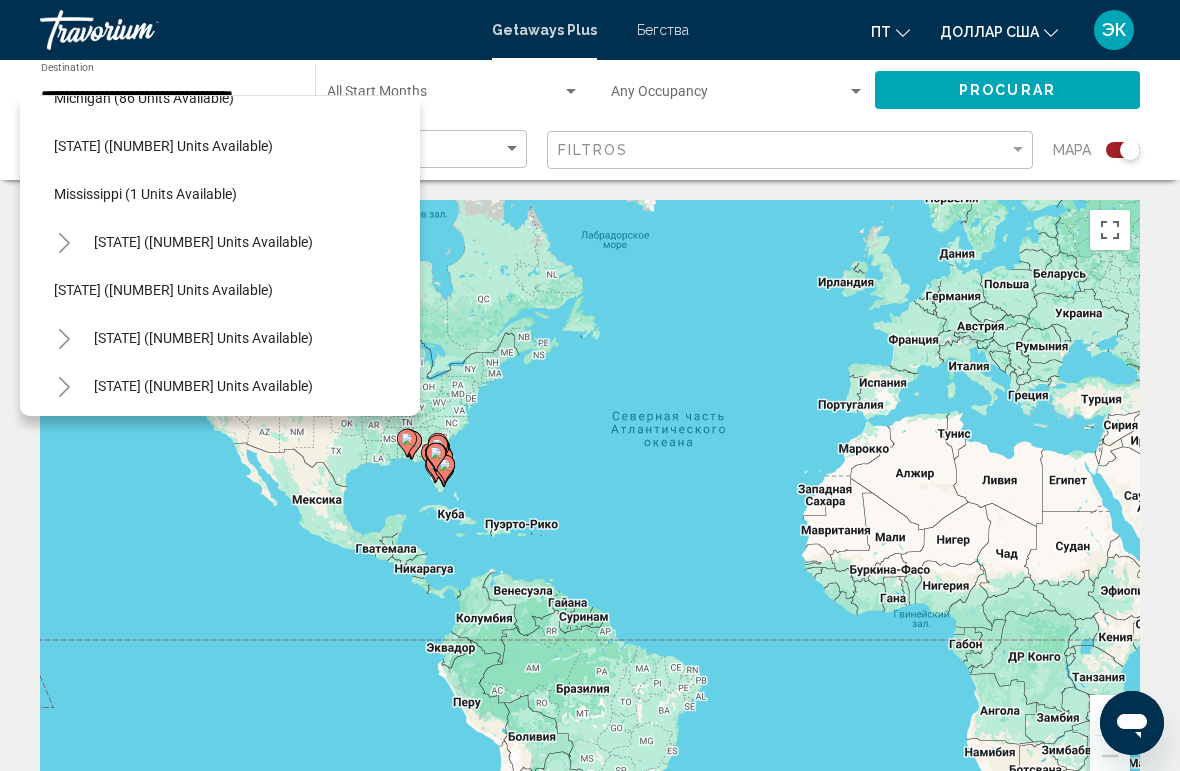 click on "Чтобы активировать перетаскивание с помощью клавиатуры, нажмите Alt + Ввод. После этого перемещайте маркер, используя клавиши со стрелками. Чтобы завершить перетаскивание, нажмите клавишу Ввод. Чтобы отменить действие, нажмите клавишу Esc." at bounding box center [590, 500] 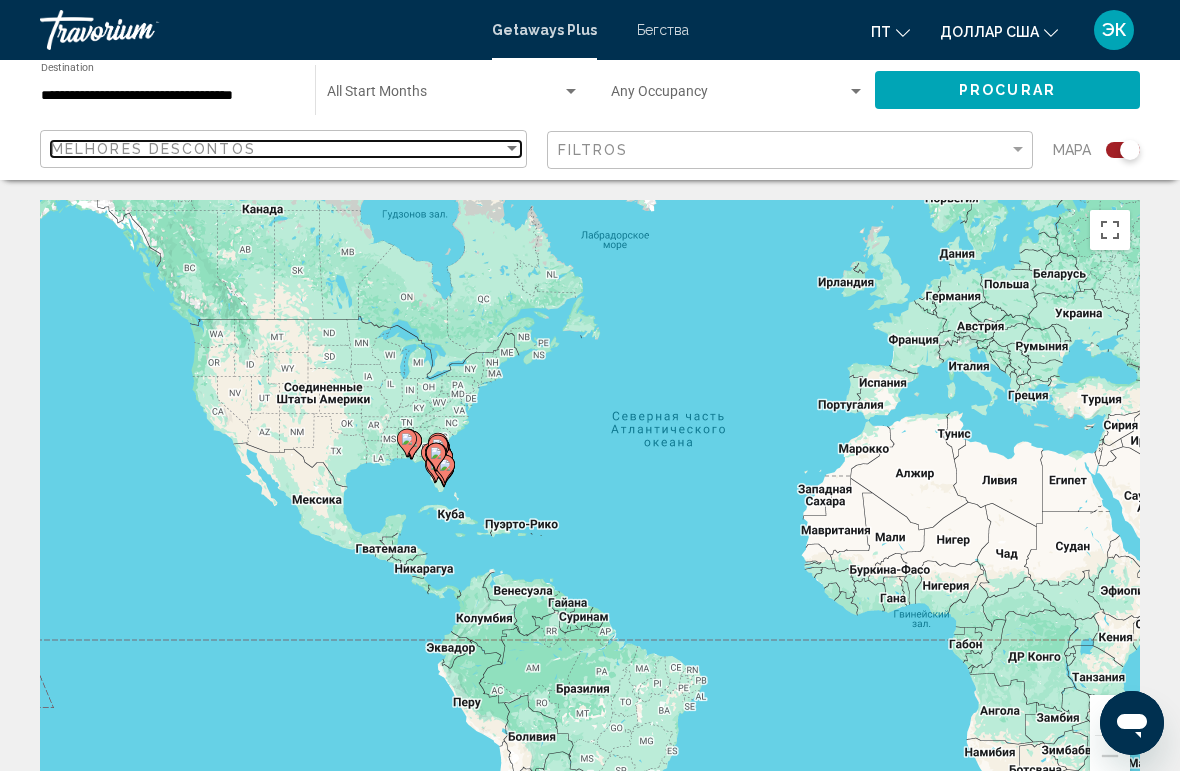click on "Melhores descontos" at bounding box center (153, 149) 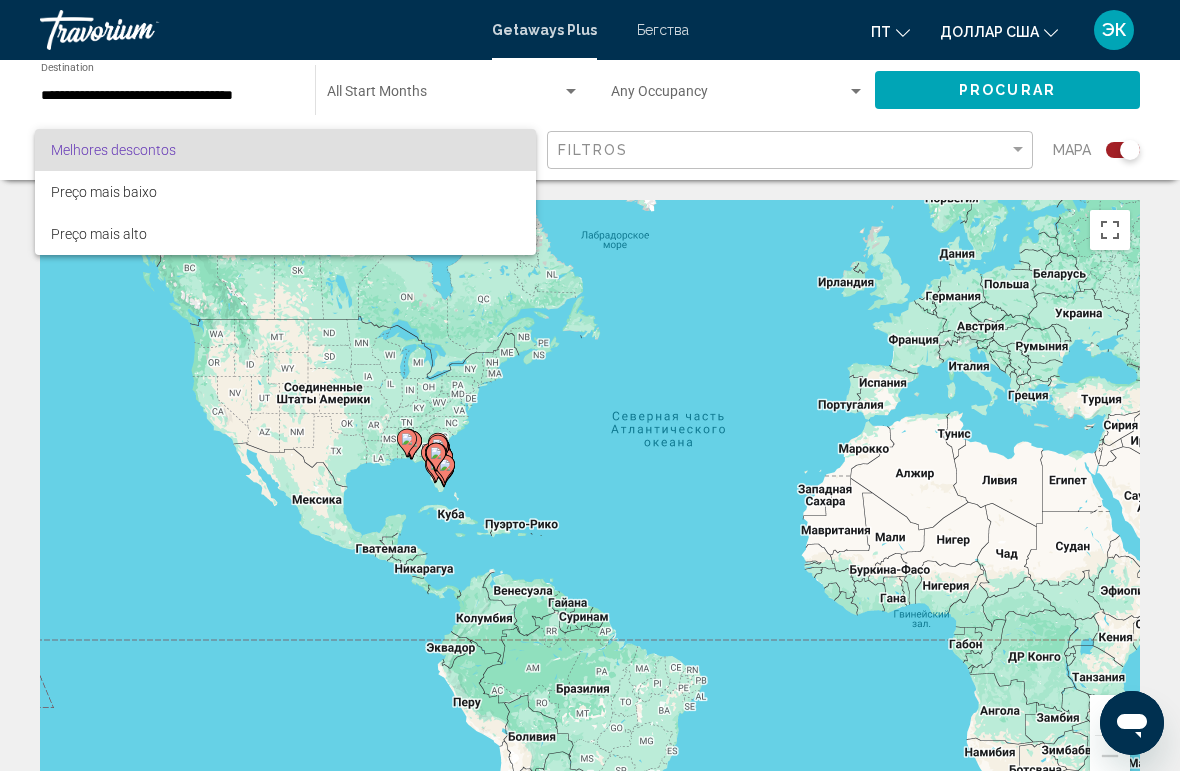 click at bounding box center [590, 385] 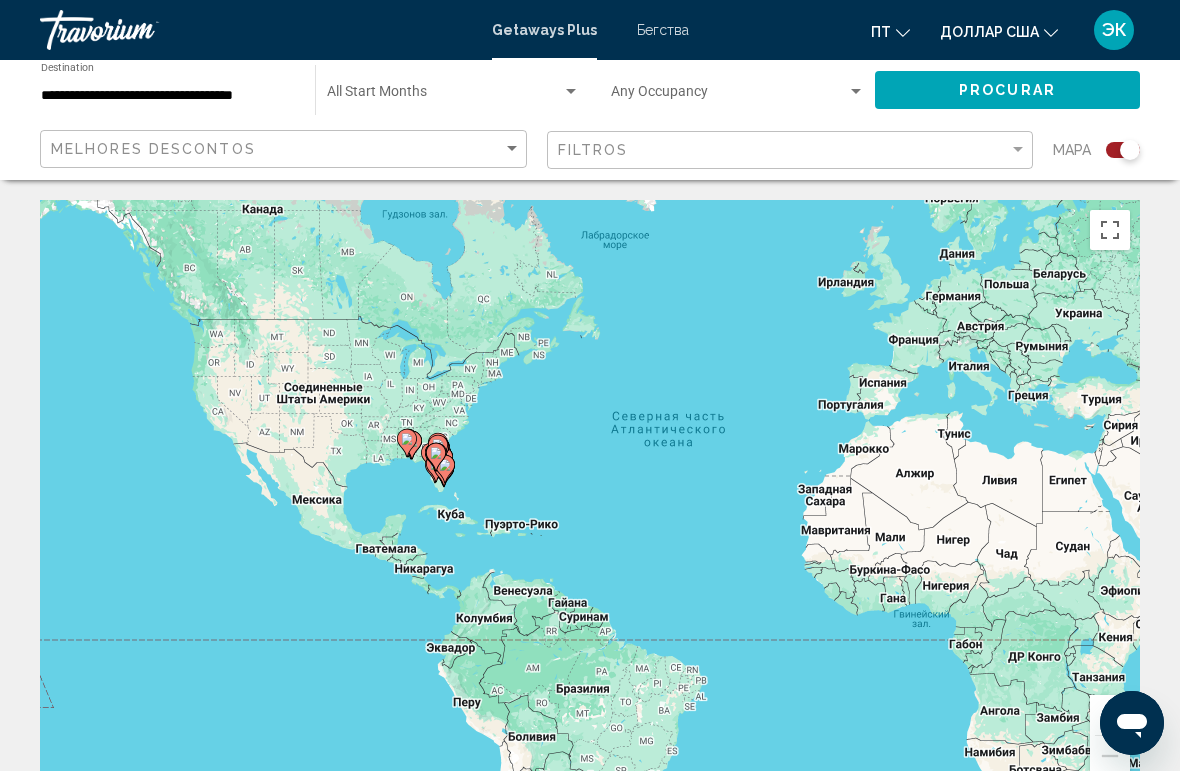 click on "**********" at bounding box center [168, 96] 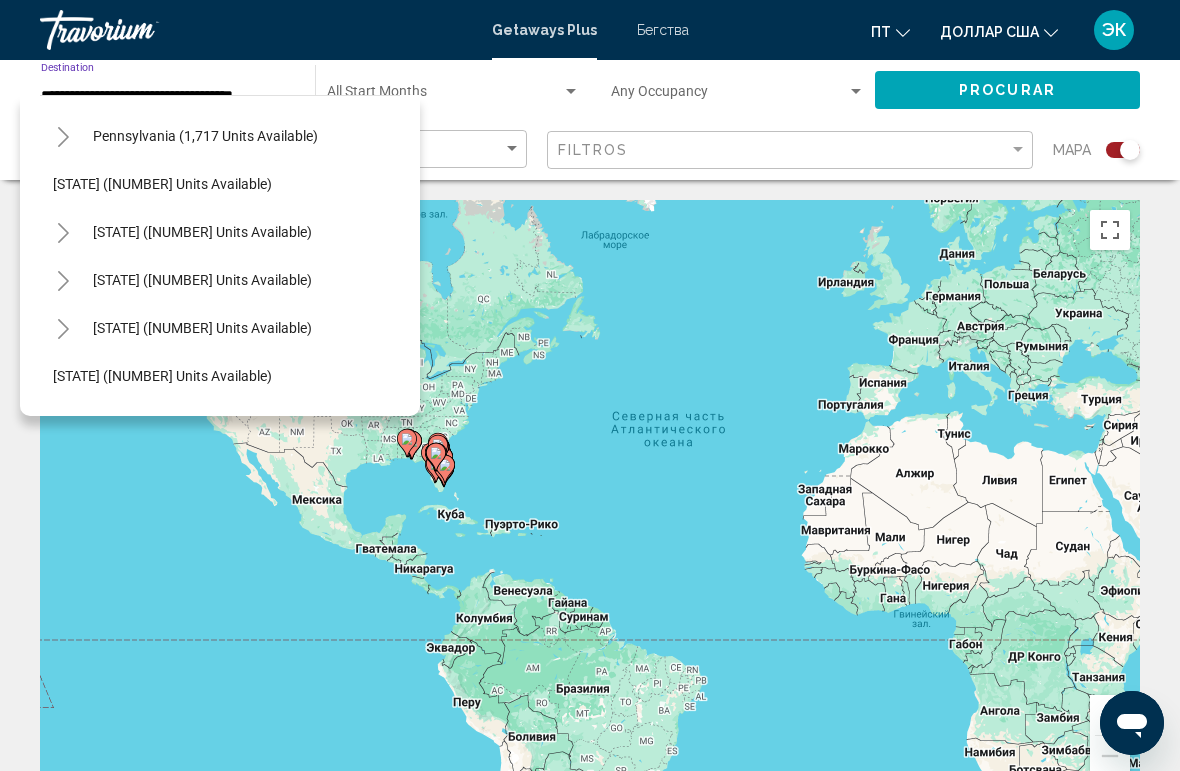 scroll, scrollTop: 1723, scrollLeft: 17, axis: both 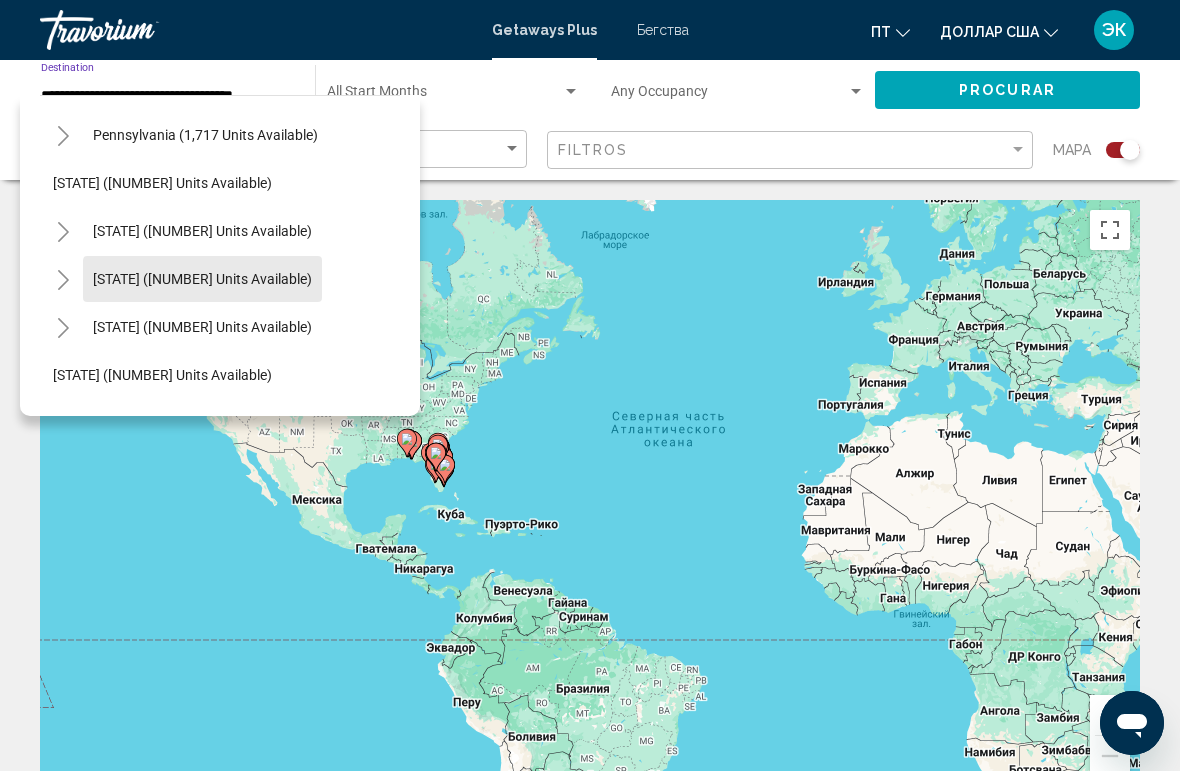 click on "[STATE] ([NUMBER] units available)" 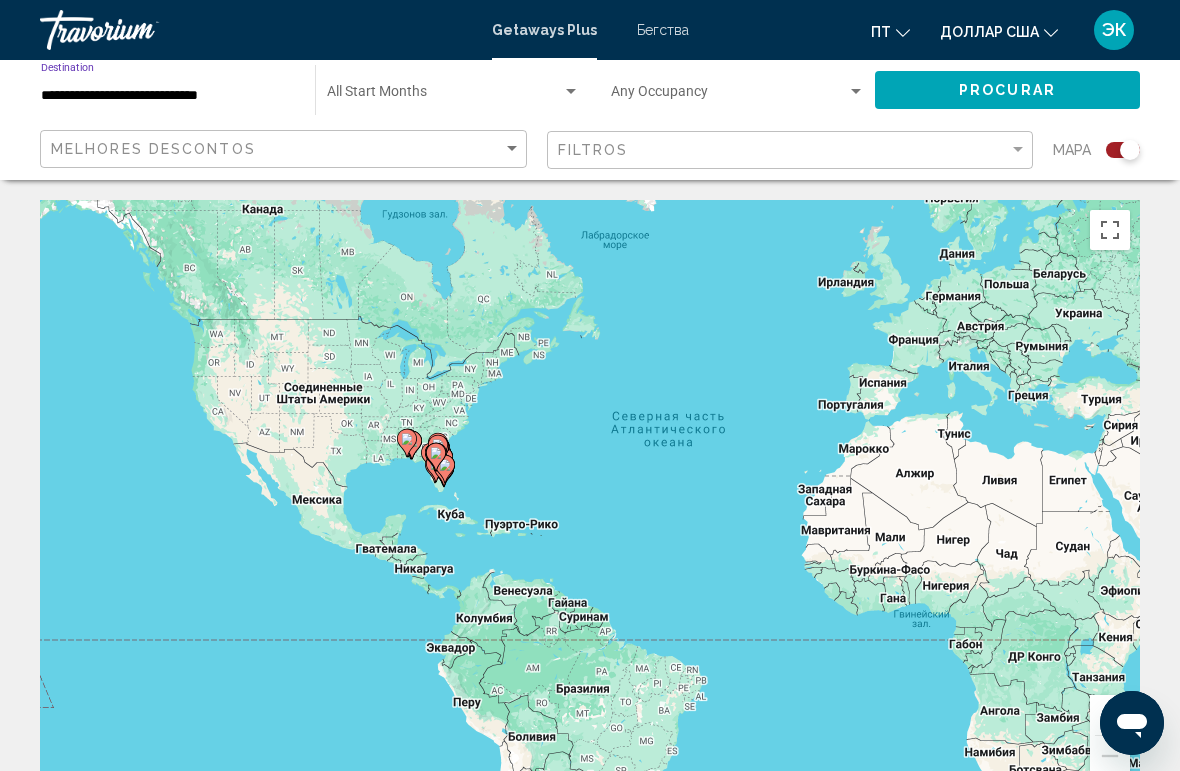 click on "Procurar" 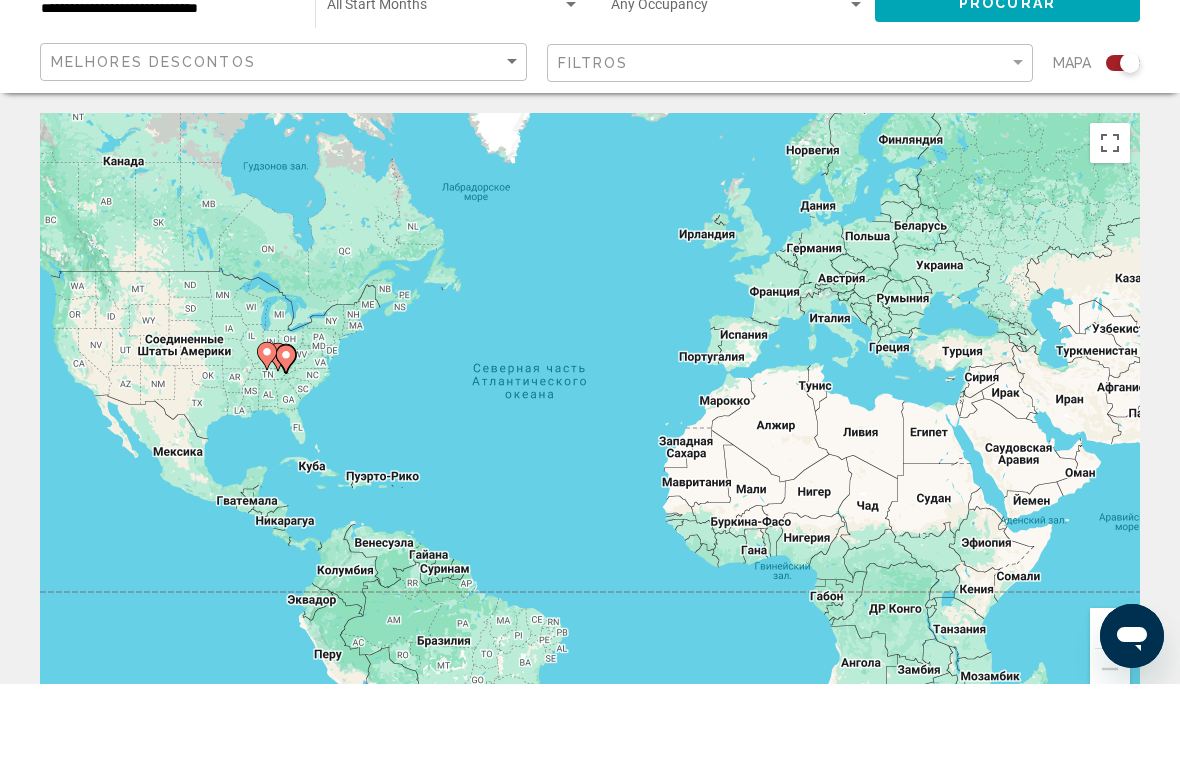 click on "Чтобы активировать перетаскивание с помощью клавиатуры, нажмите Alt + Ввод. После этого перемещайте маркер, используя клавиши со стрелками. Чтобы завершить перетаскивание, нажмите клавишу Ввод. Чтобы отменить действие, нажмите клавишу Esc." at bounding box center (590, 500) 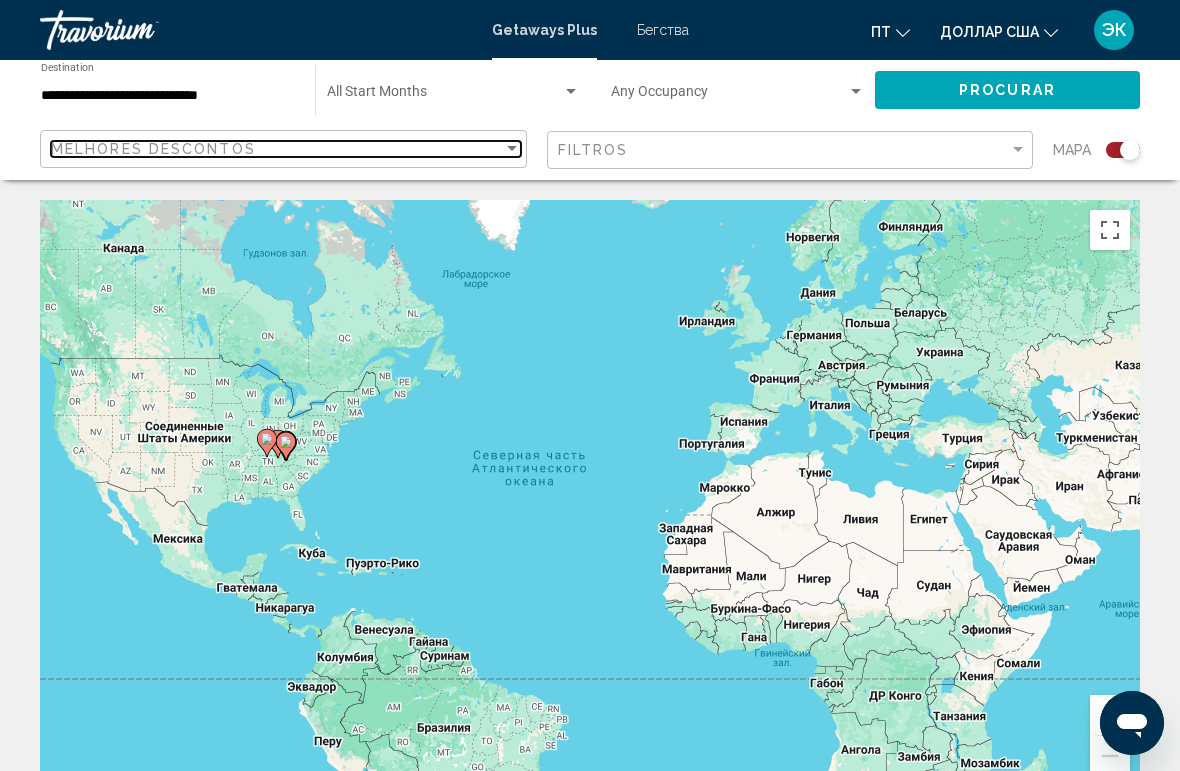 click on "Melhores descontos" at bounding box center (277, 149) 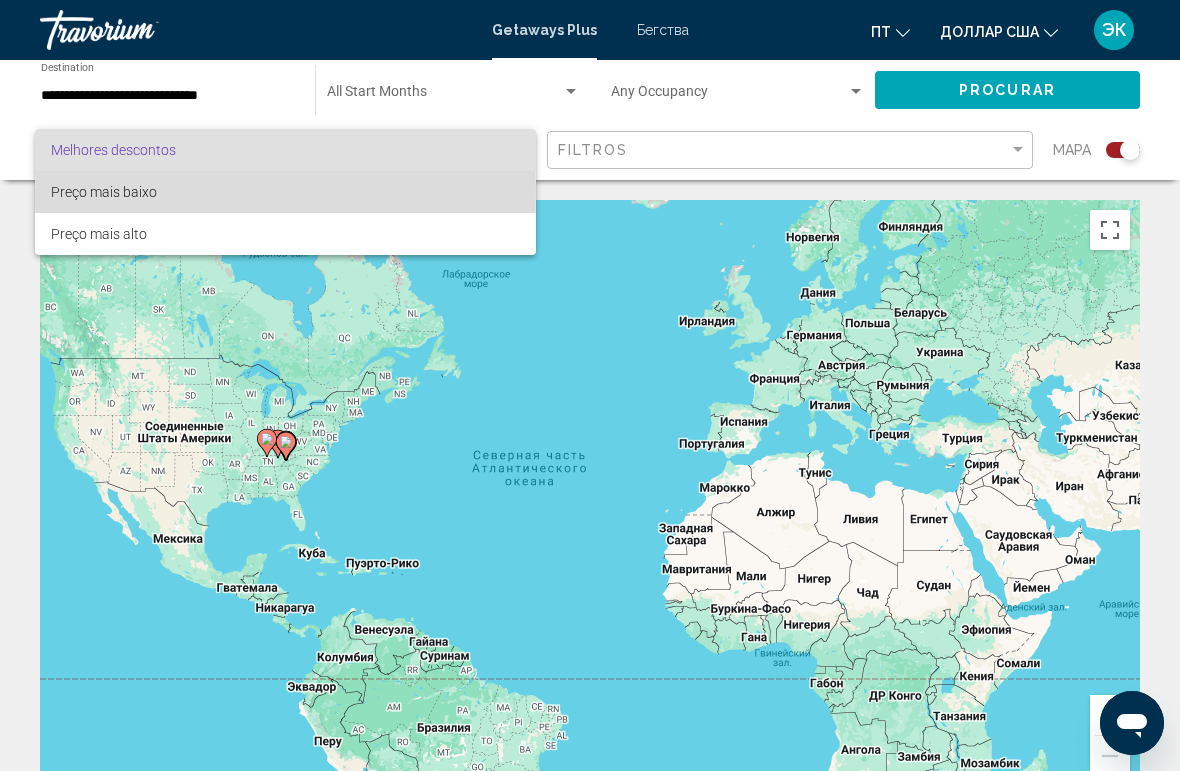 click on "Preço mais baixo" at bounding box center [104, 192] 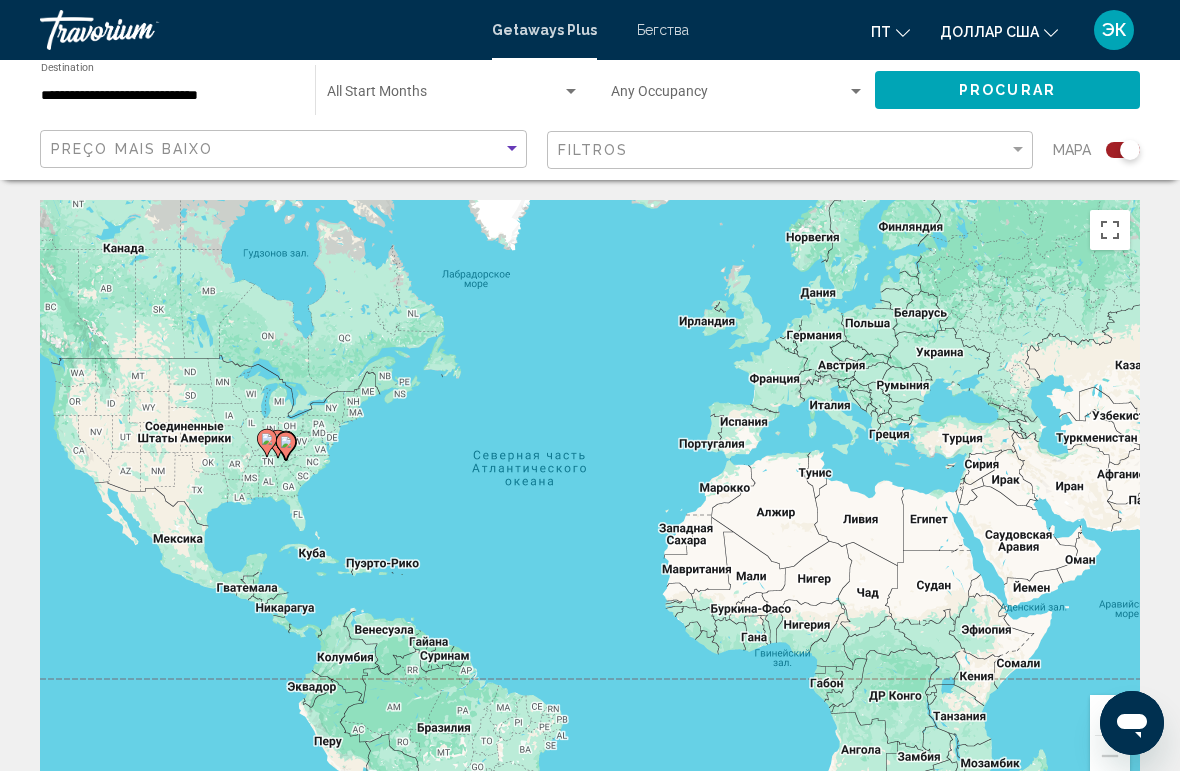 click on "Getaways Plus" at bounding box center (544, 30) 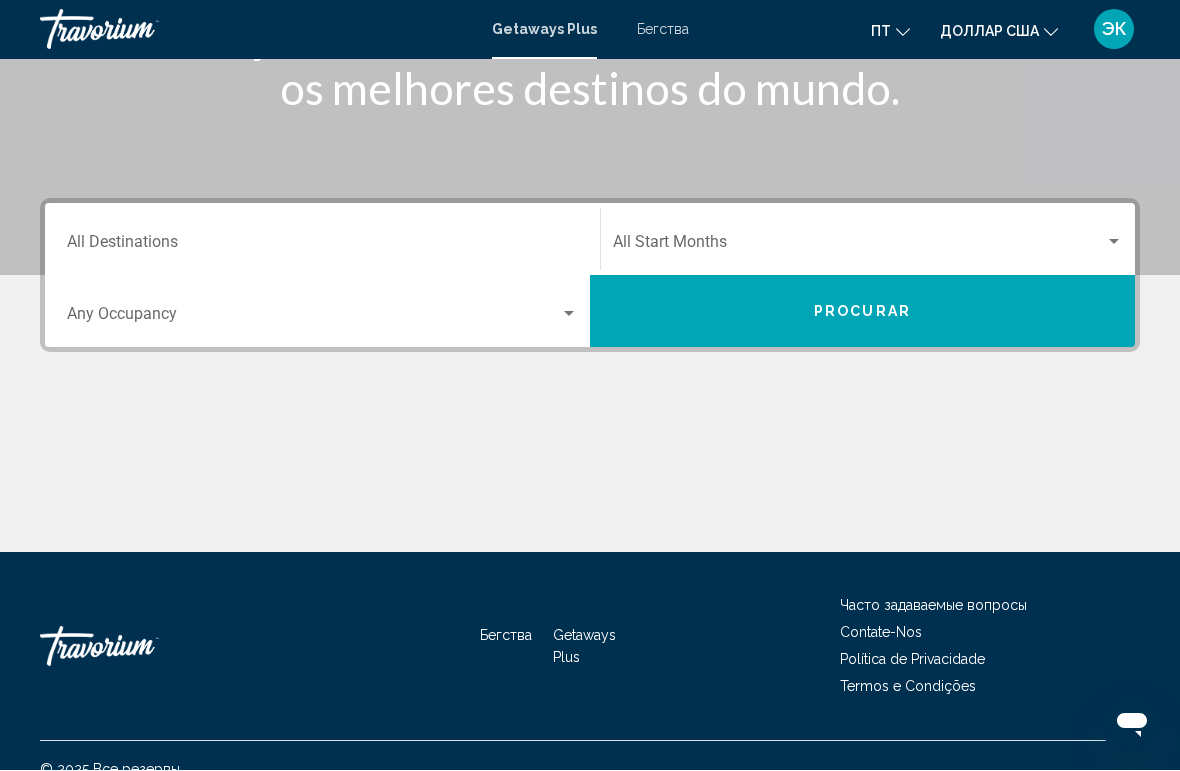 scroll, scrollTop: 351, scrollLeft: 0, axis: vertical 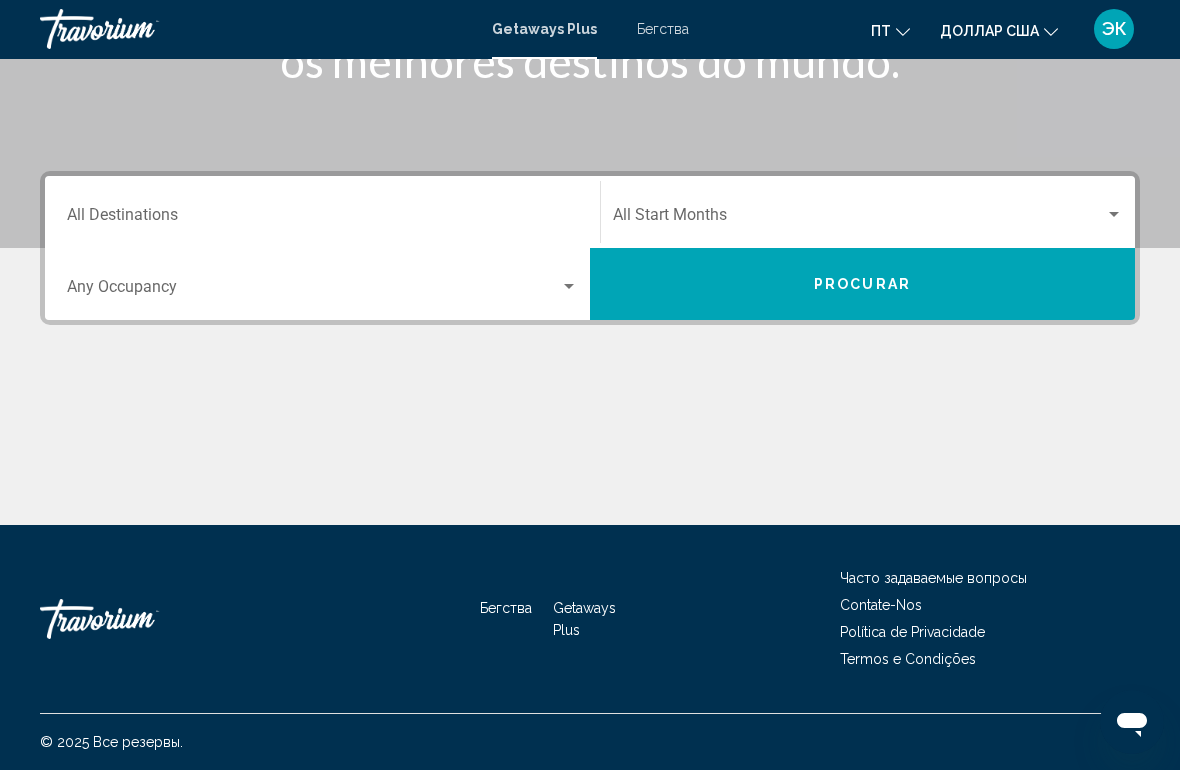click on "Бегства" at bounding box center (506, 609) 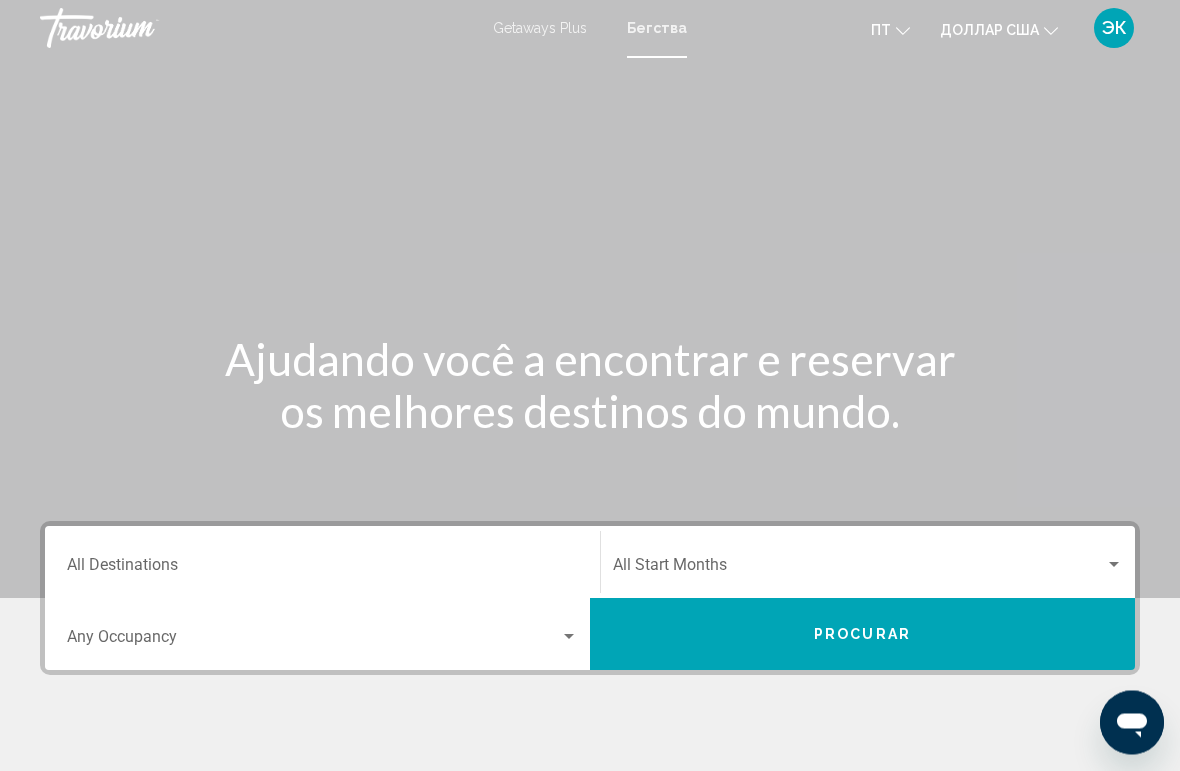 scroll, scrollTop: 0, scrollLeft: 0, axis: both 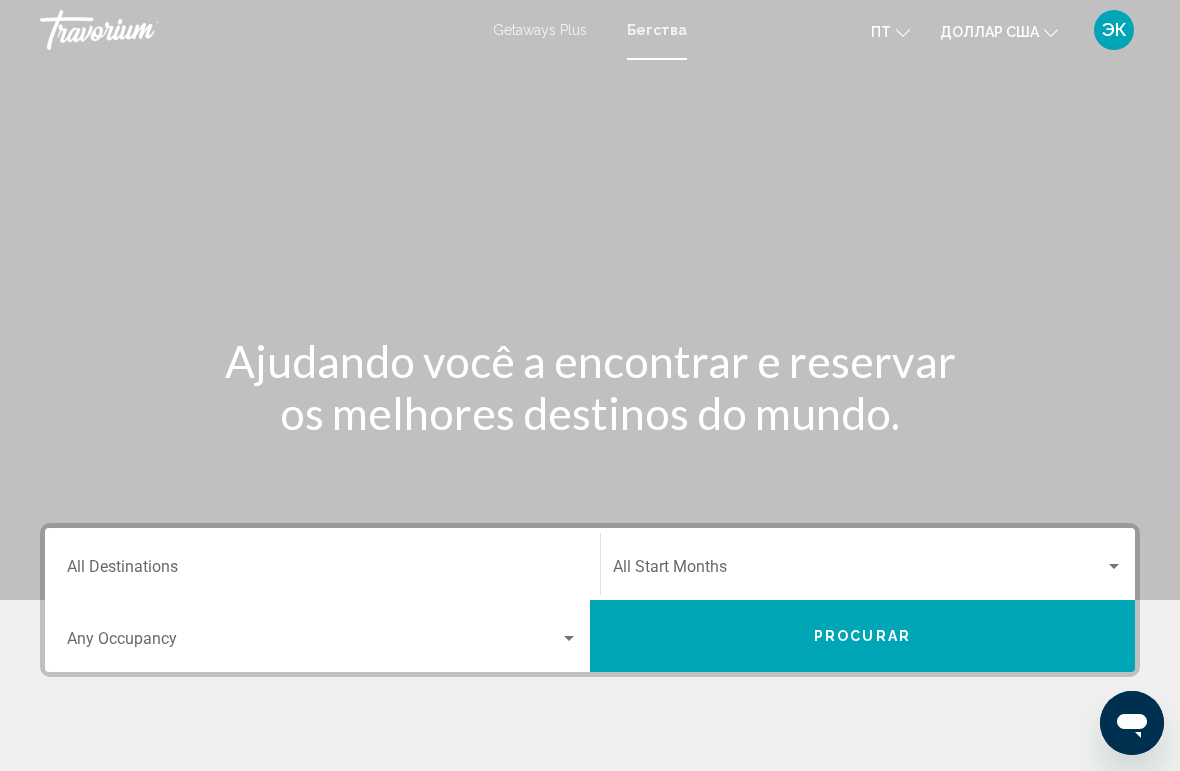 click on "Getaways Plus" at bounding box center (540, 30) 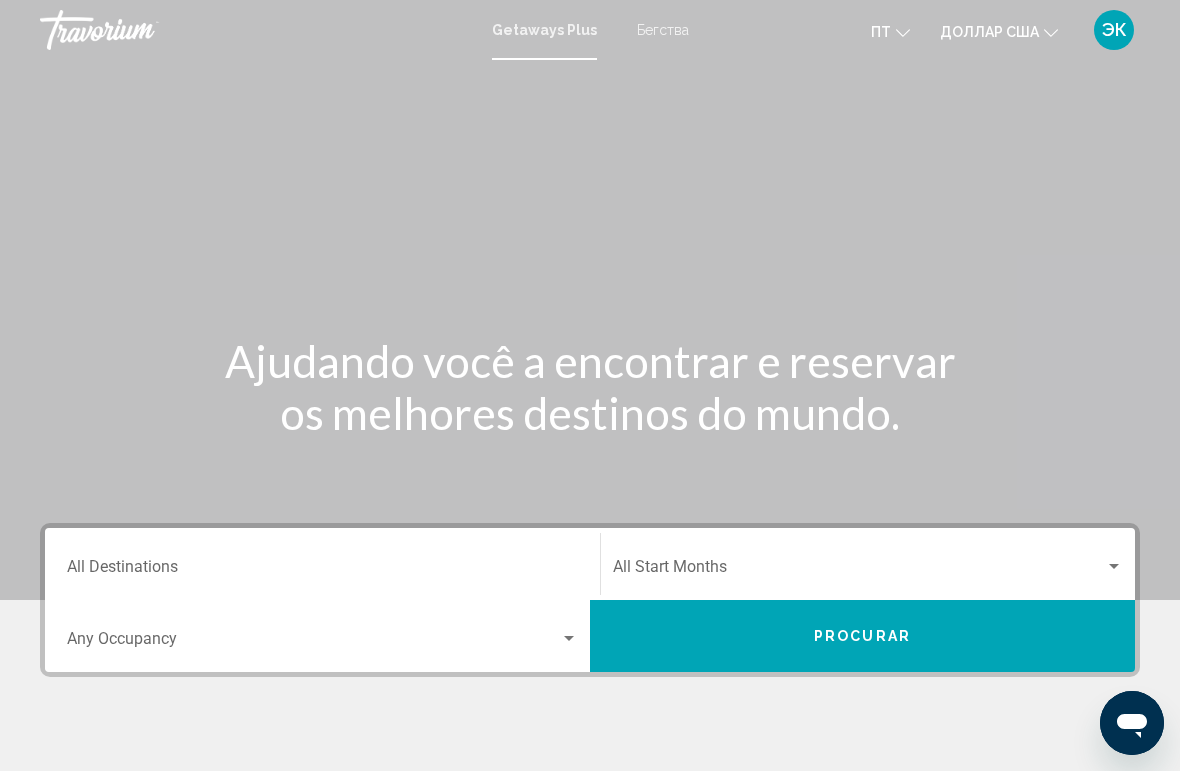 click on "Getaways Plus" at bounding box center [544, 30] 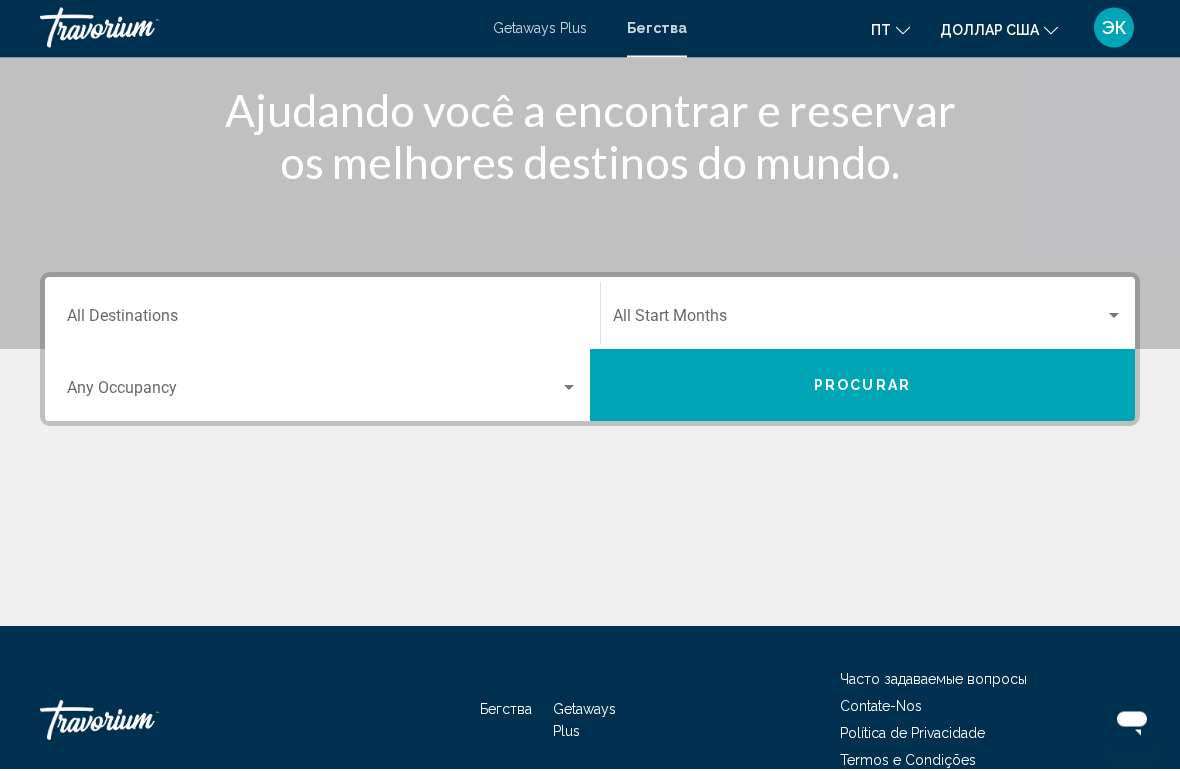 click on "Destination All Destinations" at bounding box center [322, 323] 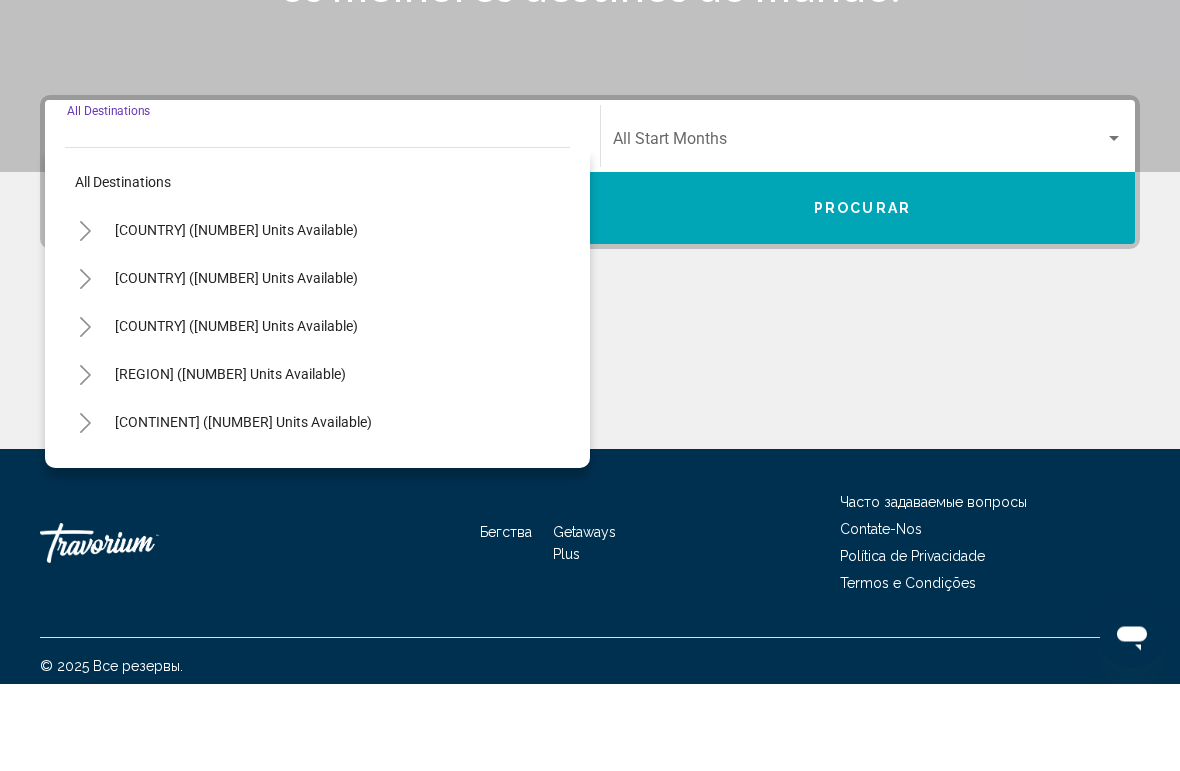 scroll, scrollTop: 351, scrollLeft: 0, axis: vertical 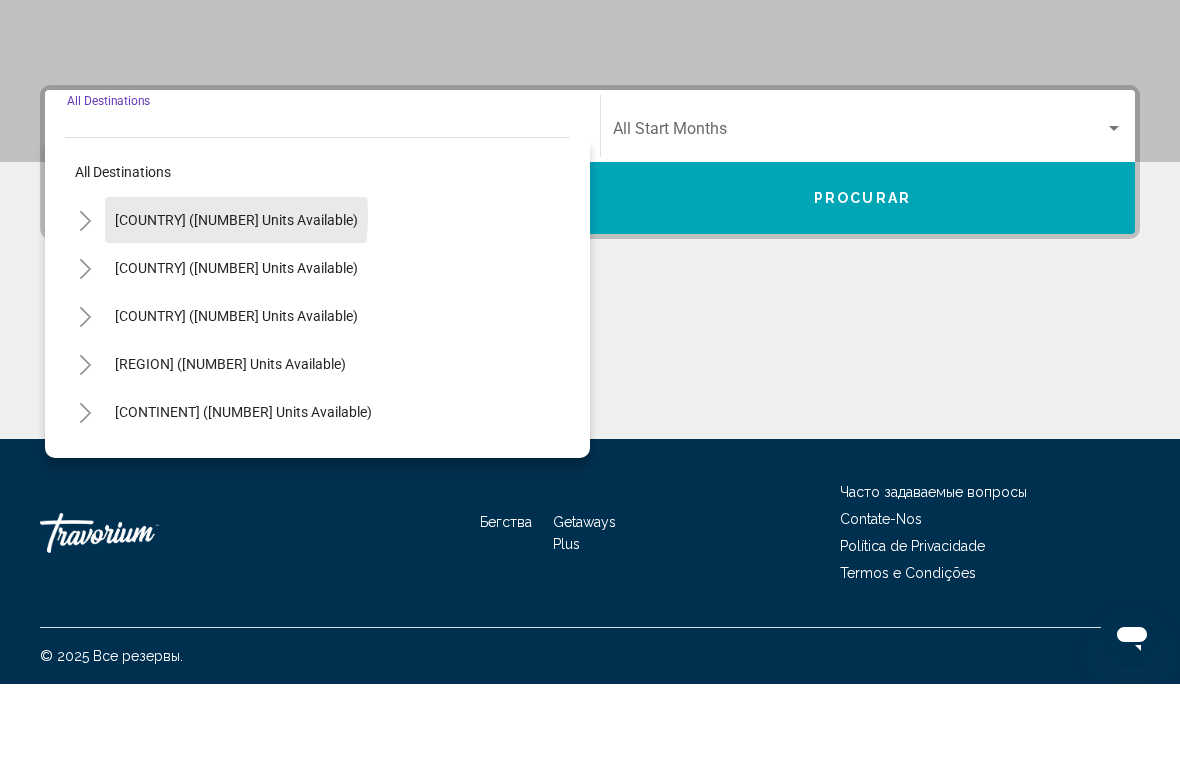 click on "[COUNTRY] ([NUMBER] units available)" at bounding box center (236, 355) 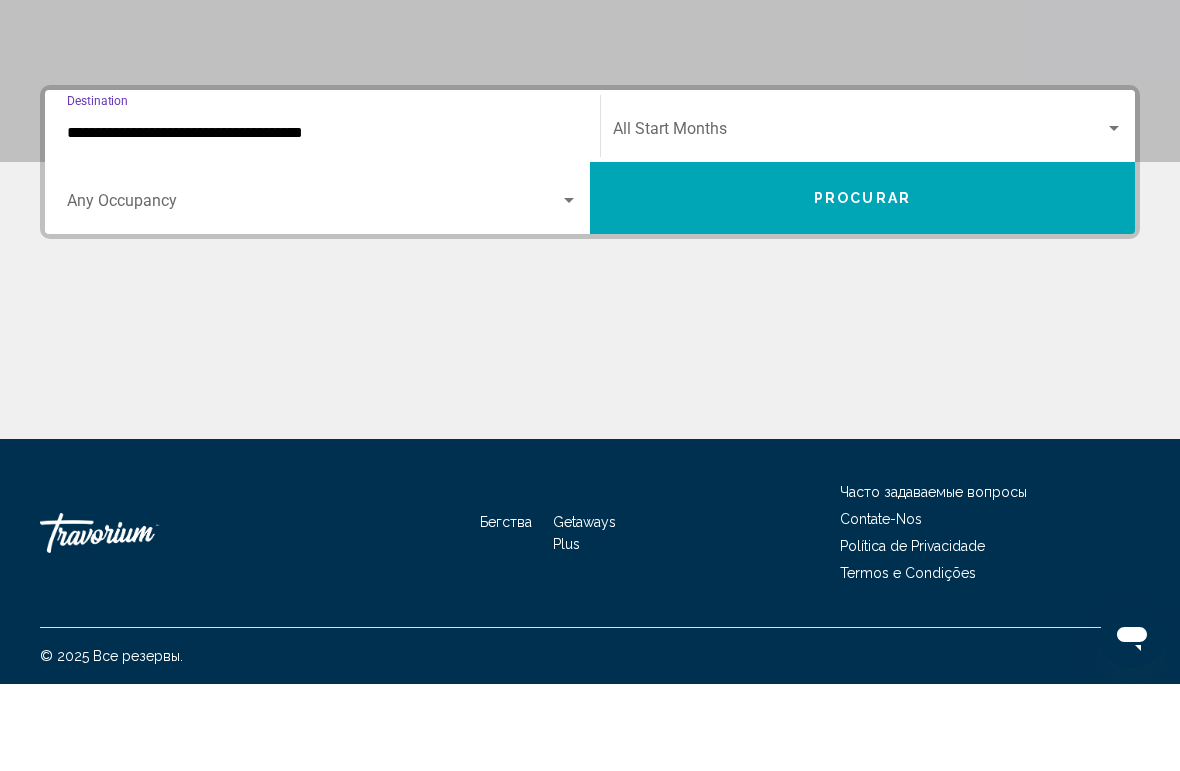 click on "**********" at bounding box center [322, 220] 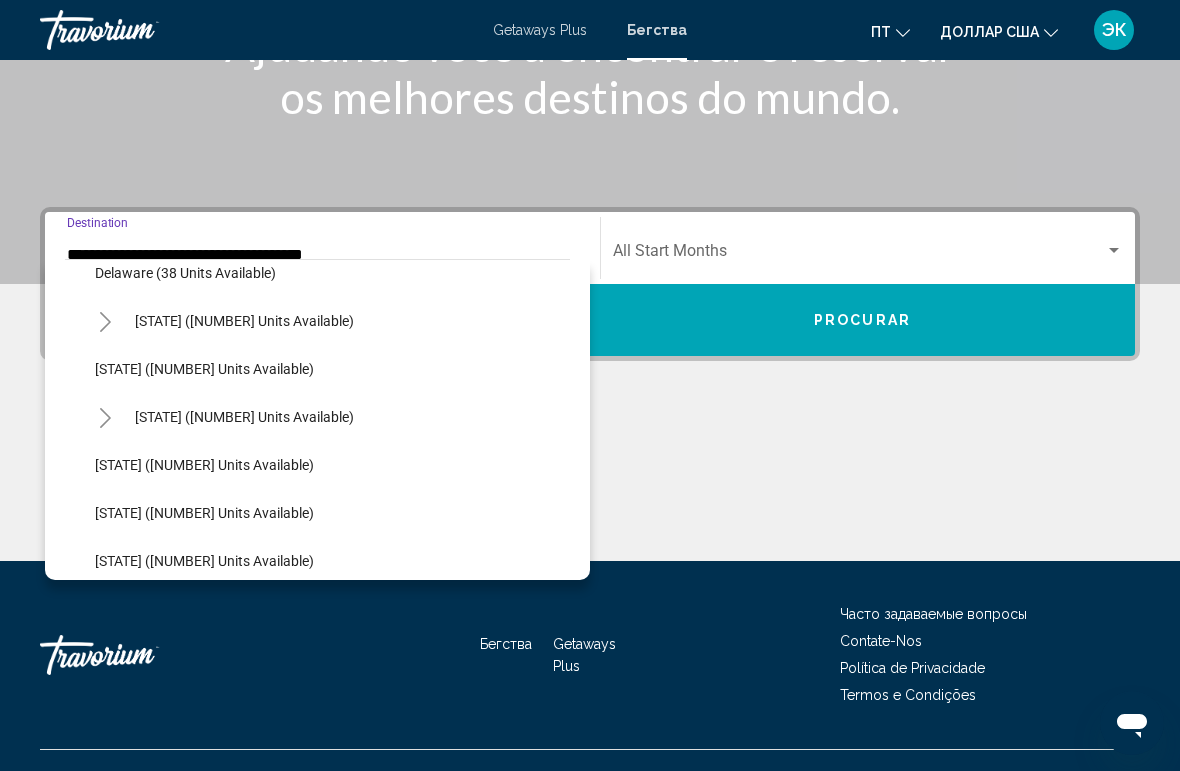 scroll, scrollTop: 360, scrollLeft: 0, axis: vertical 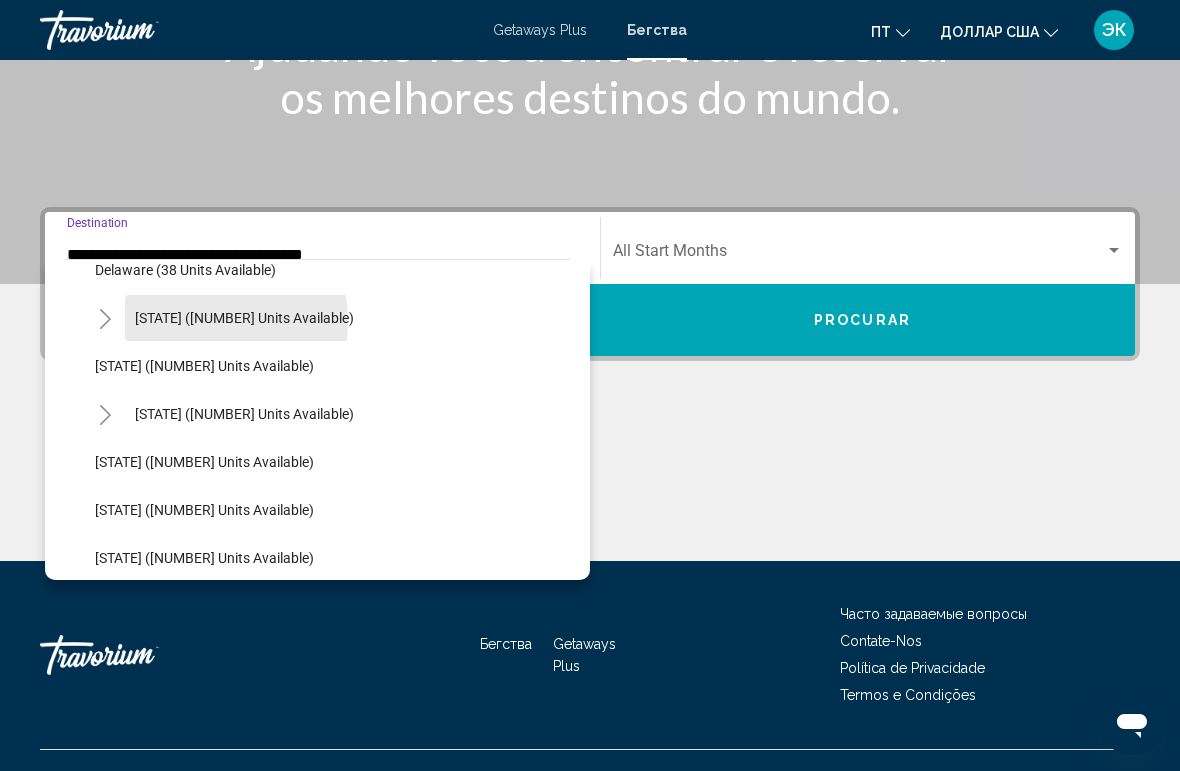 click on "[STATE] ([NUMBER] units available)" 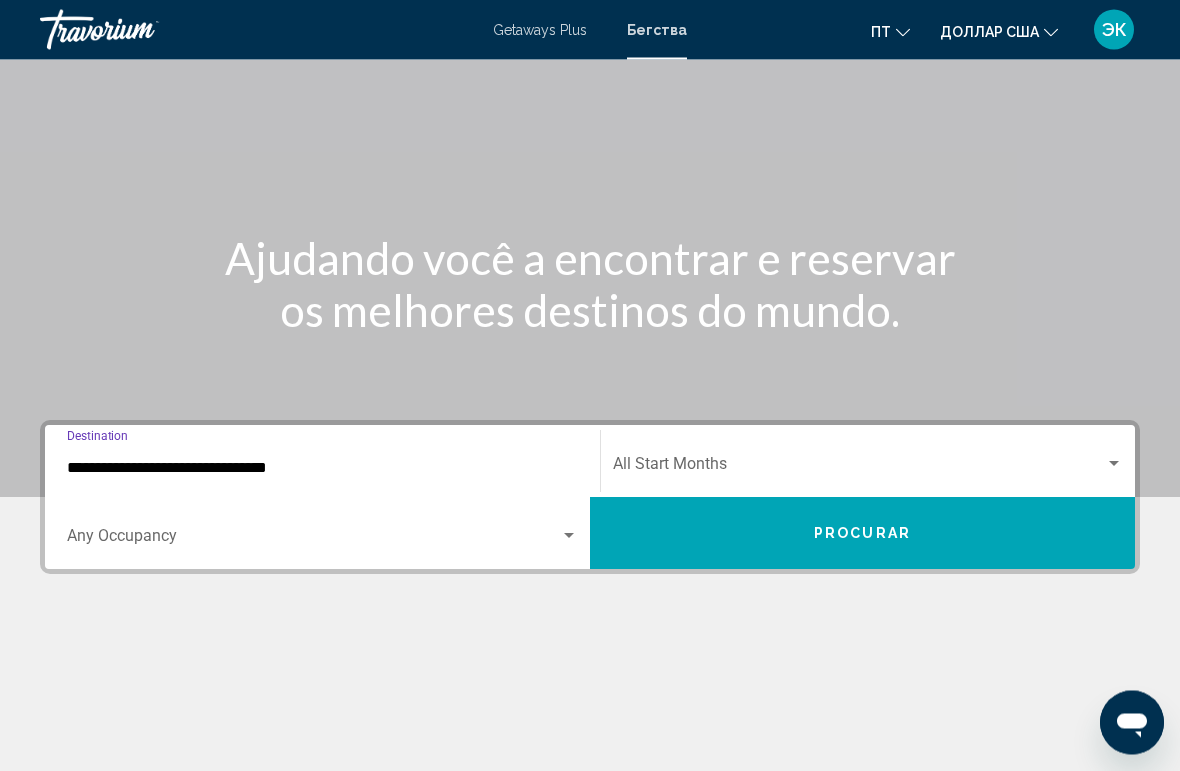 scroll, scrollTop: 351, scrollLeft: 0, axis: vertical 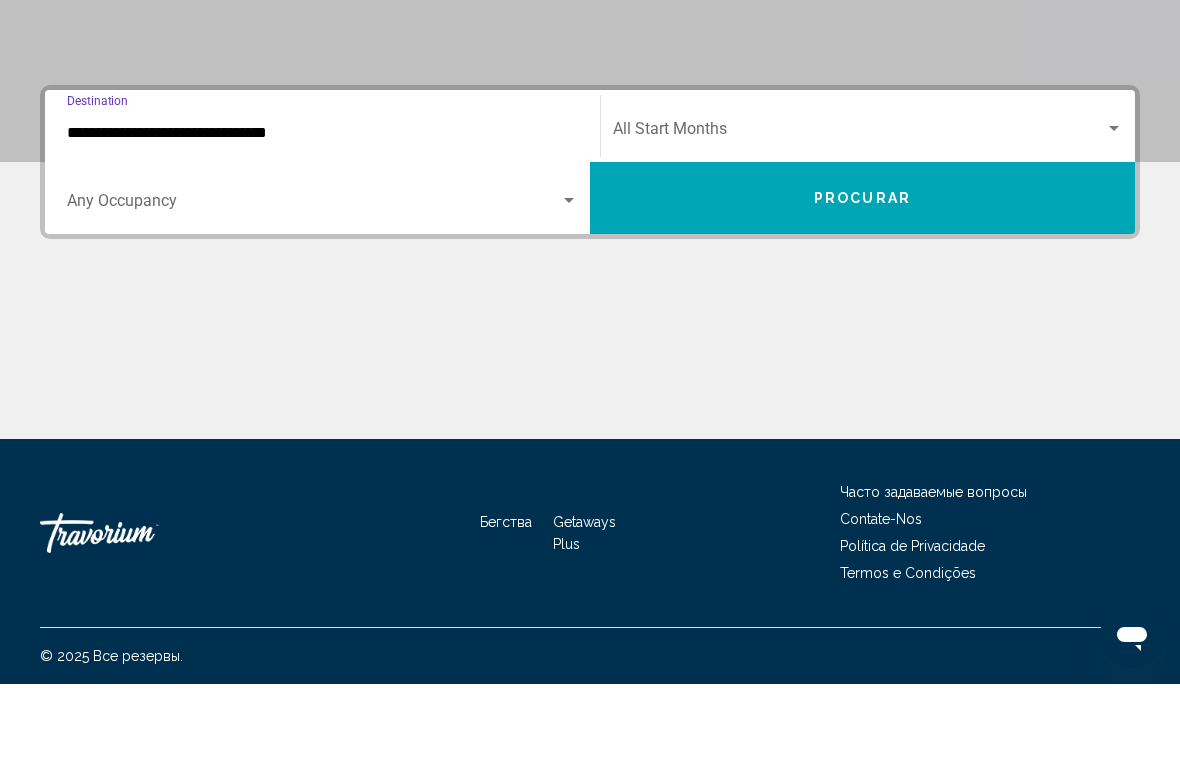 click at bounding box center [569, 287] 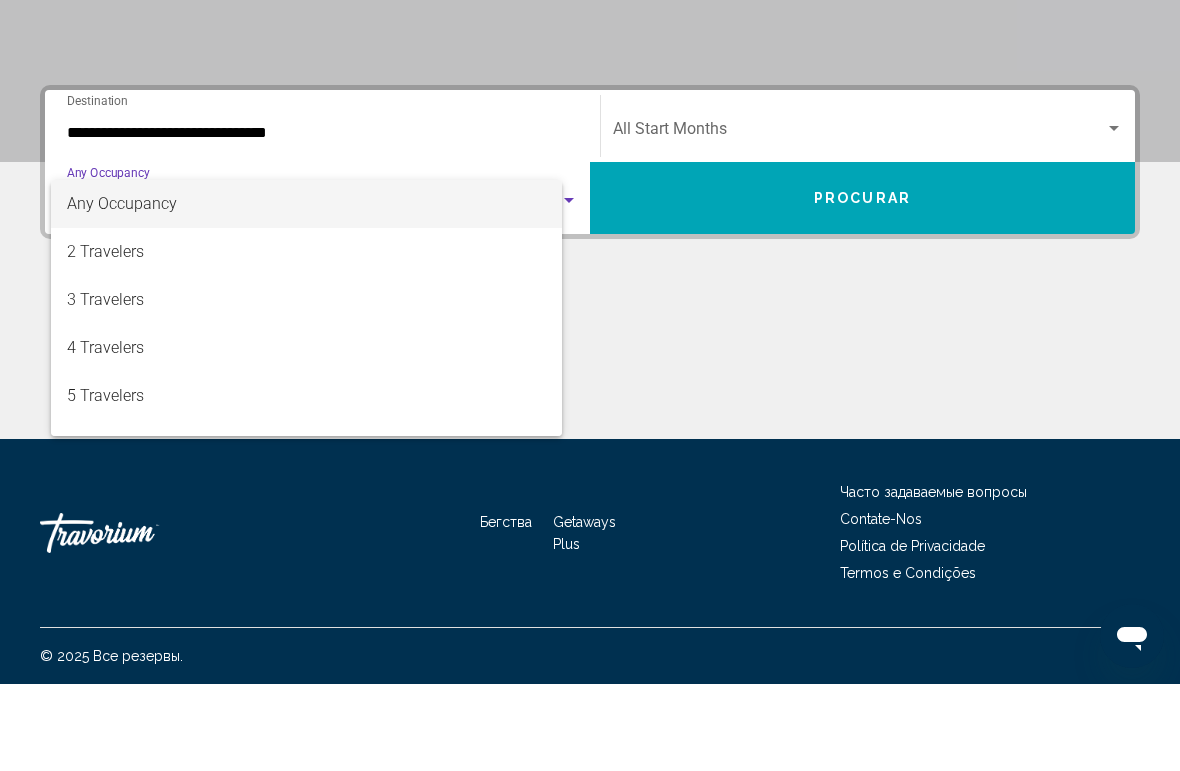scroll, scrollTop: 351, scrollLeft: 0, axis: vertical 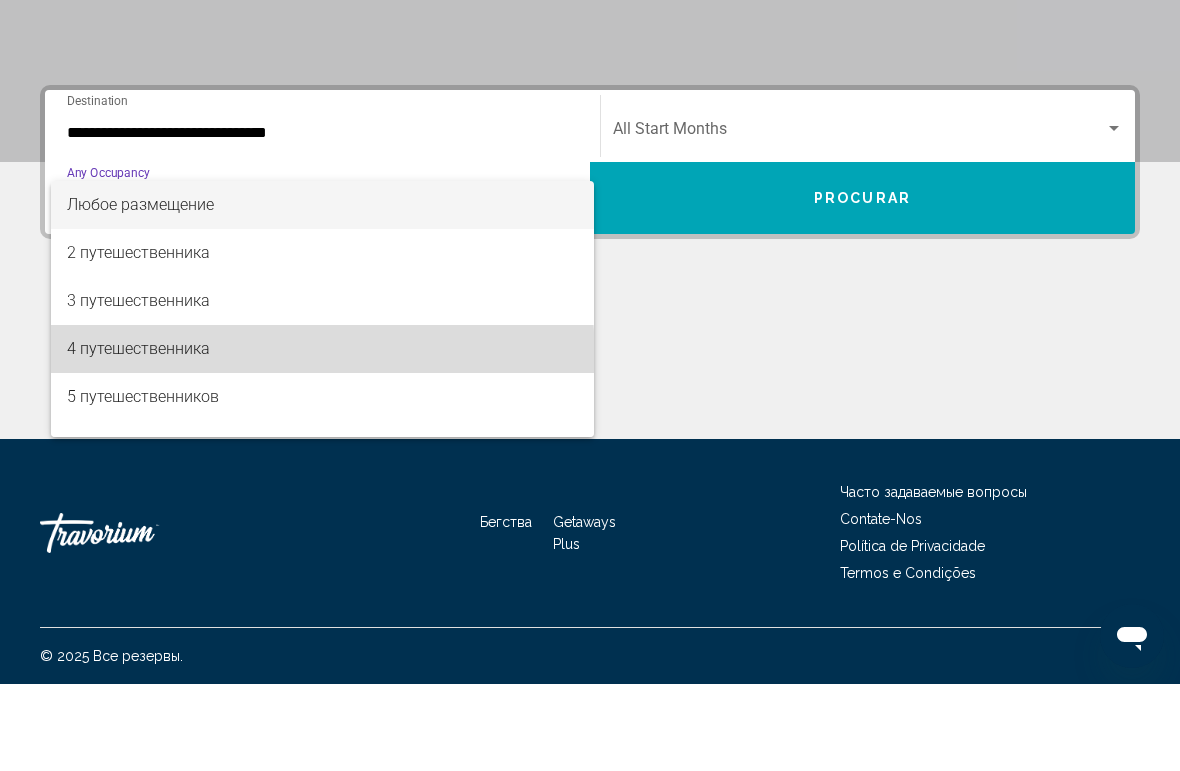 click on "4 путешественника" at bounding box center (322, 436) 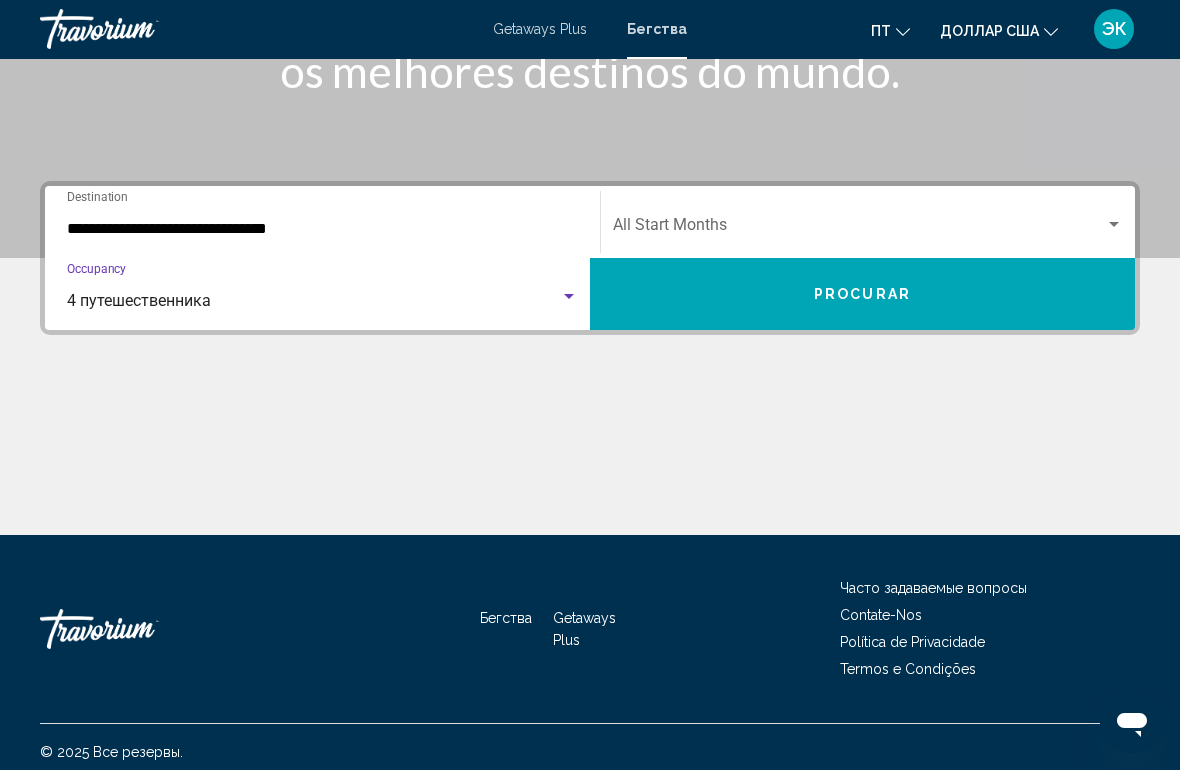 scroll, scrollTop: 351, scrollLeft: 0, axis: vertical 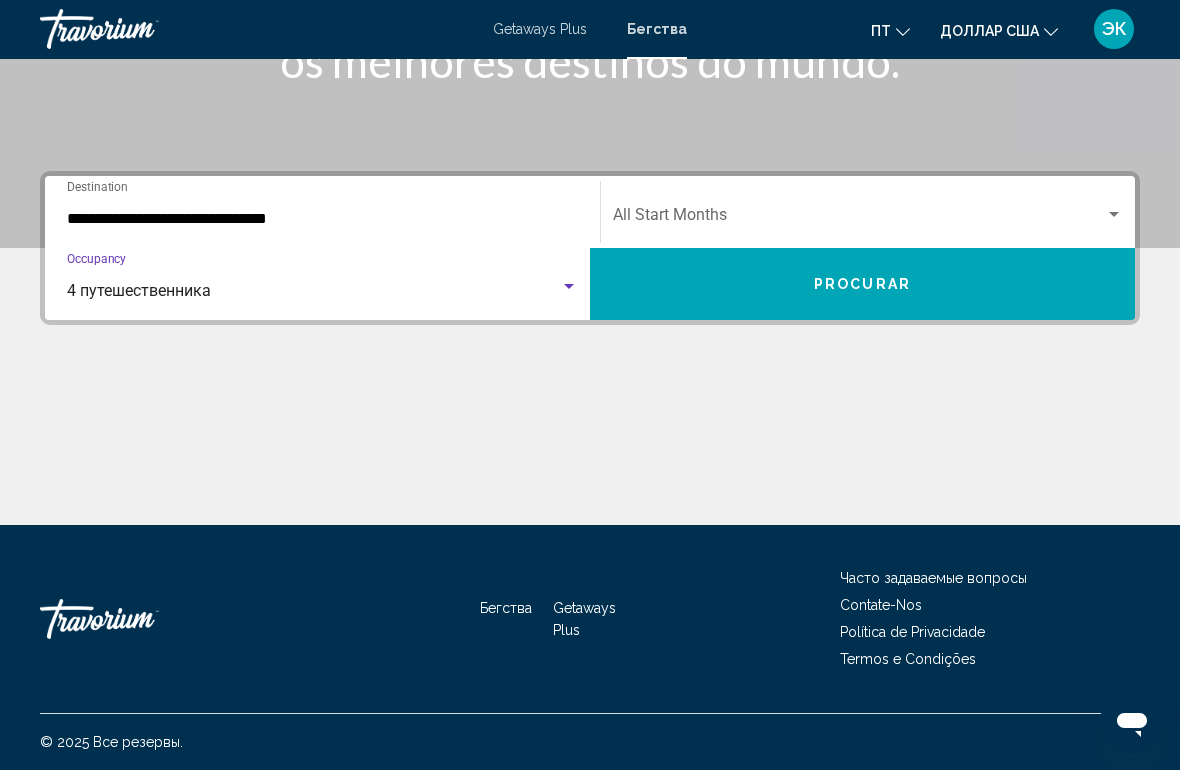 click on "4 путешественника" at bounding box center [139, 291] 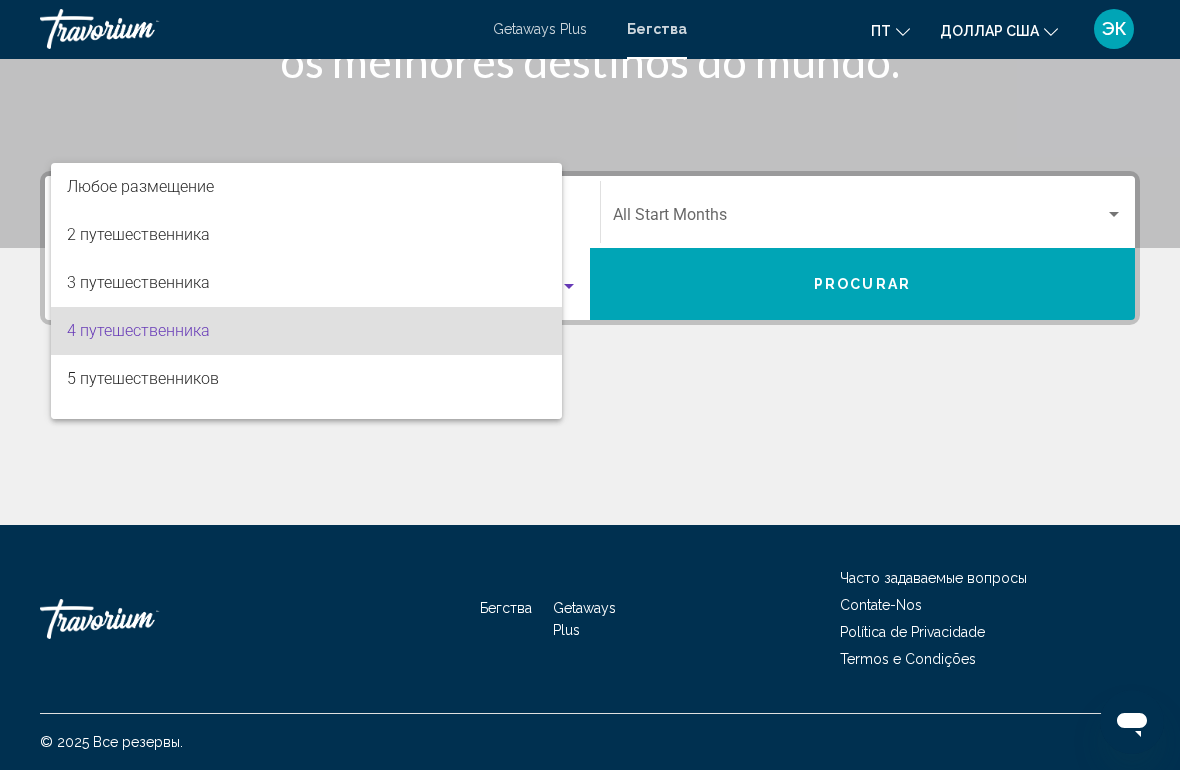scroll, scrollTop: 40, scrollLeft: 0, axis: vertical 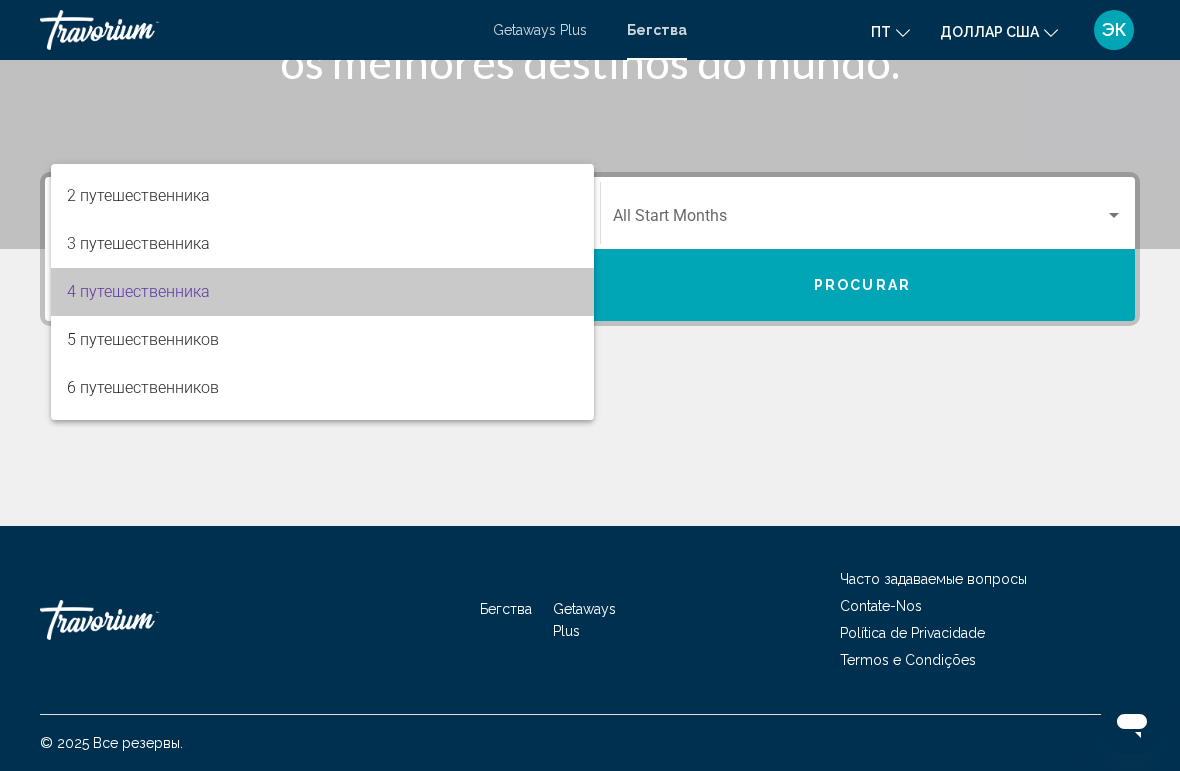 click on "4 путешественника" at bounding box center (322, 292) 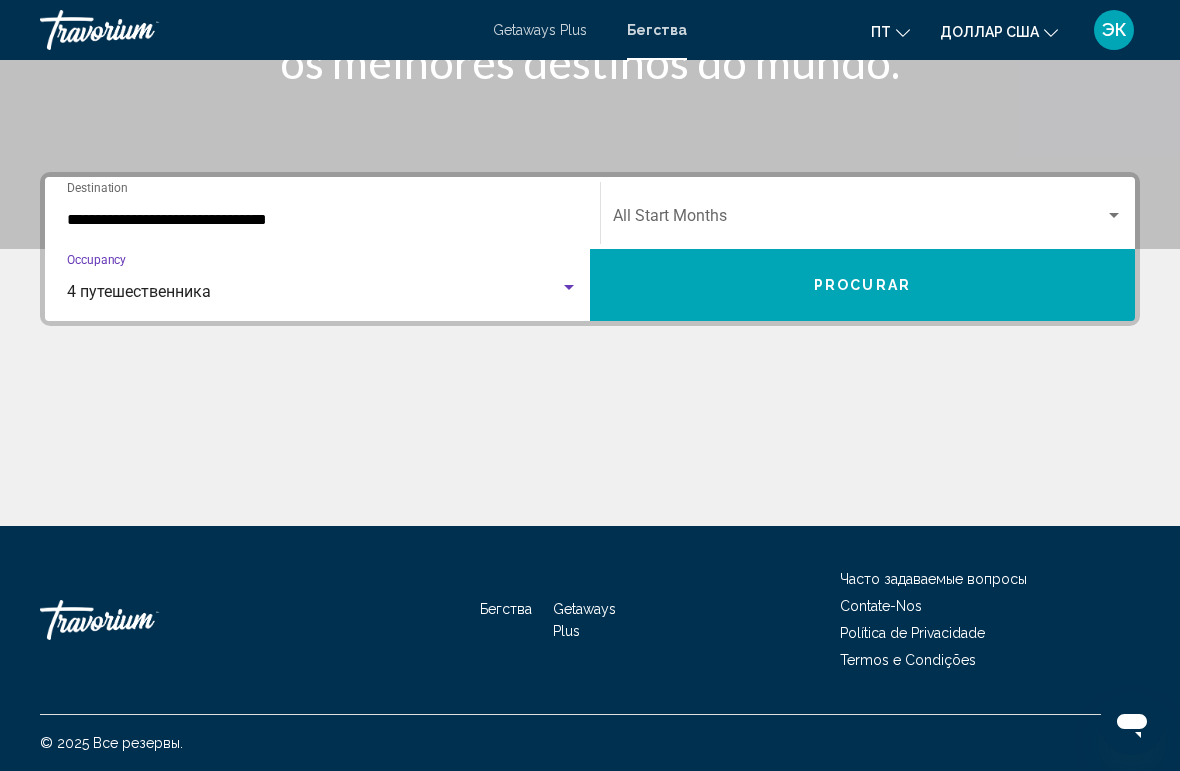 click at bounding box center [569, 288] 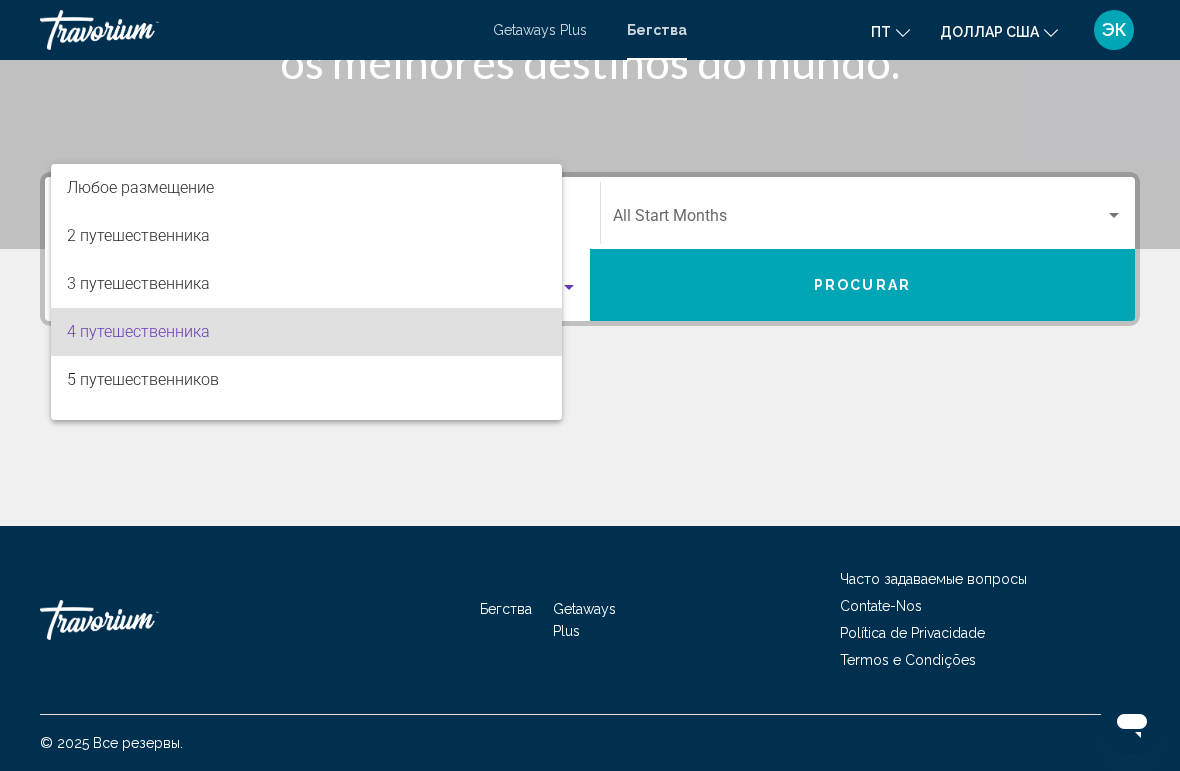 scroll, scrollTop: 40, scrollLeft: 0, axis: vertical 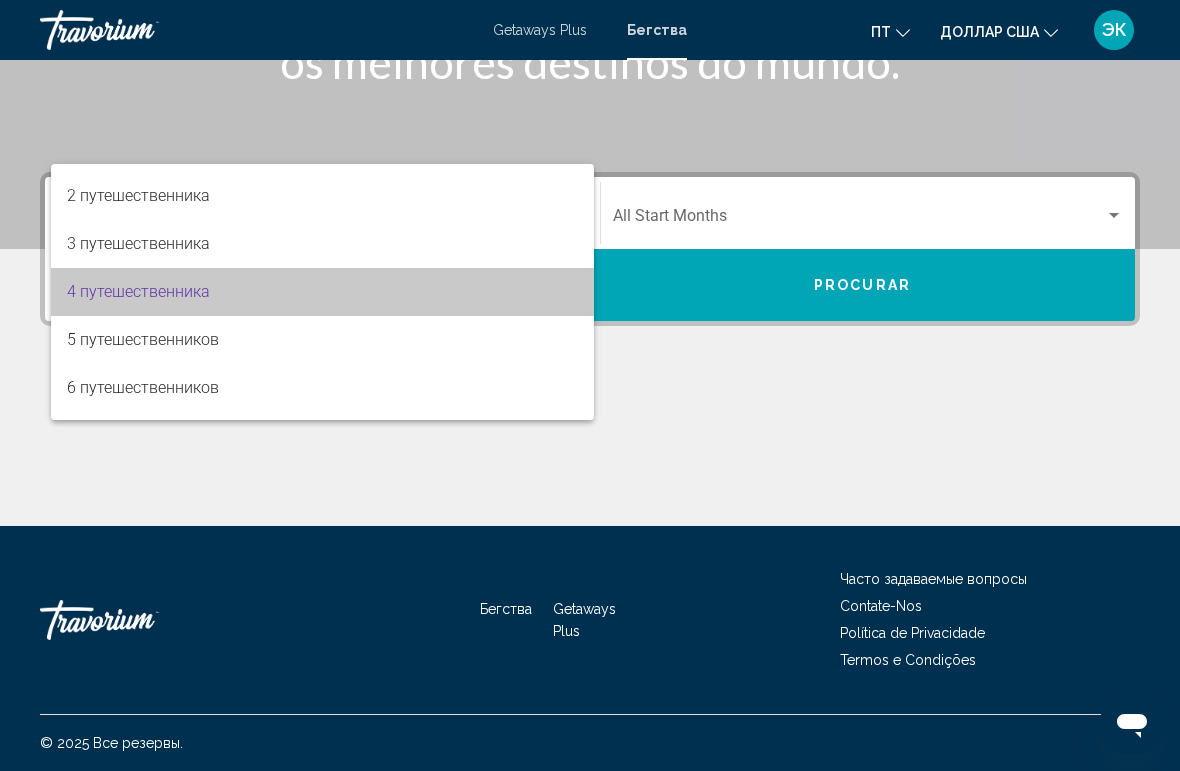 click on "4 путешественника" at bounding box center [322, 292] 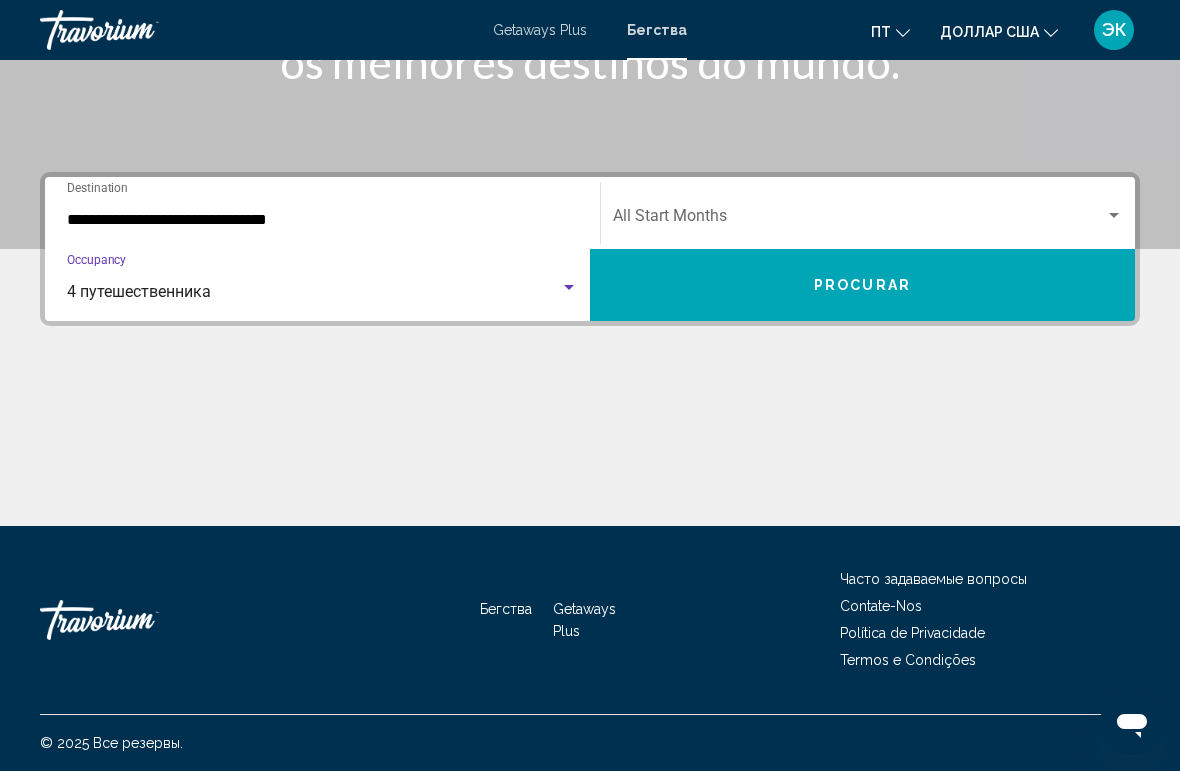 click on "4 путешественника" at bounding box center [313, 292] 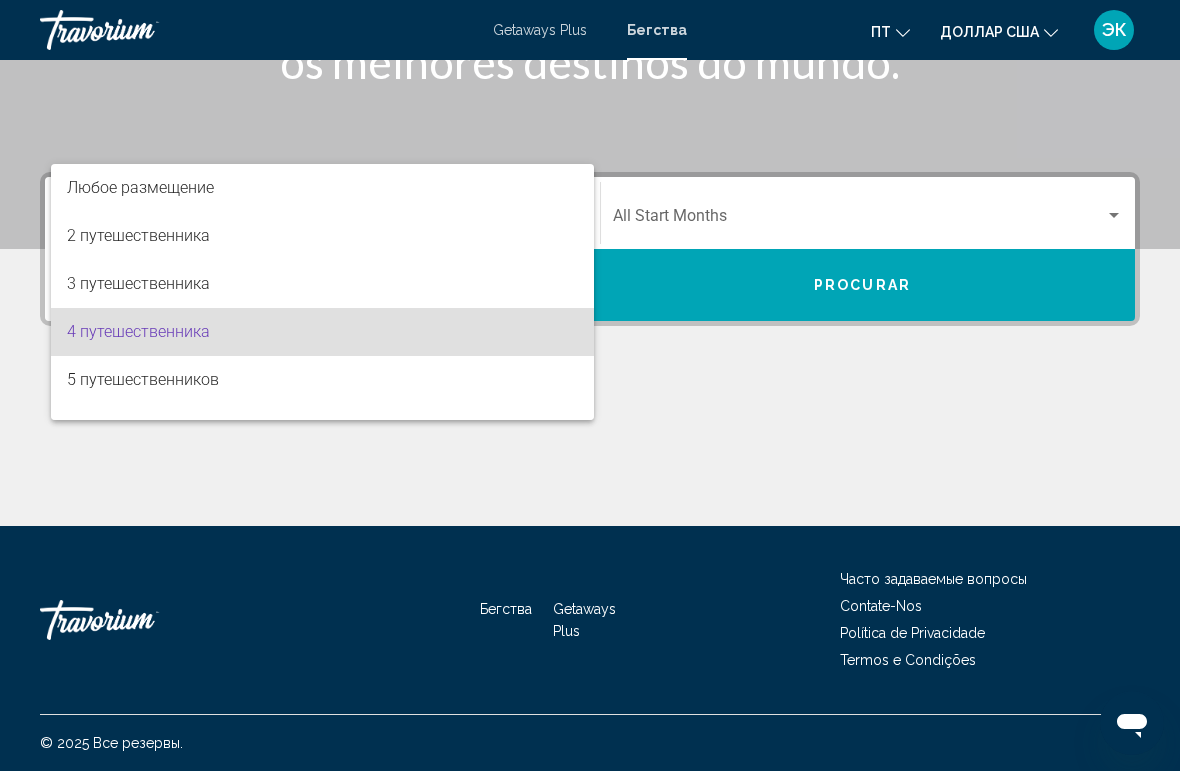 scroll, scrollTop: 40, scrollLeft: 0, axis: vertical 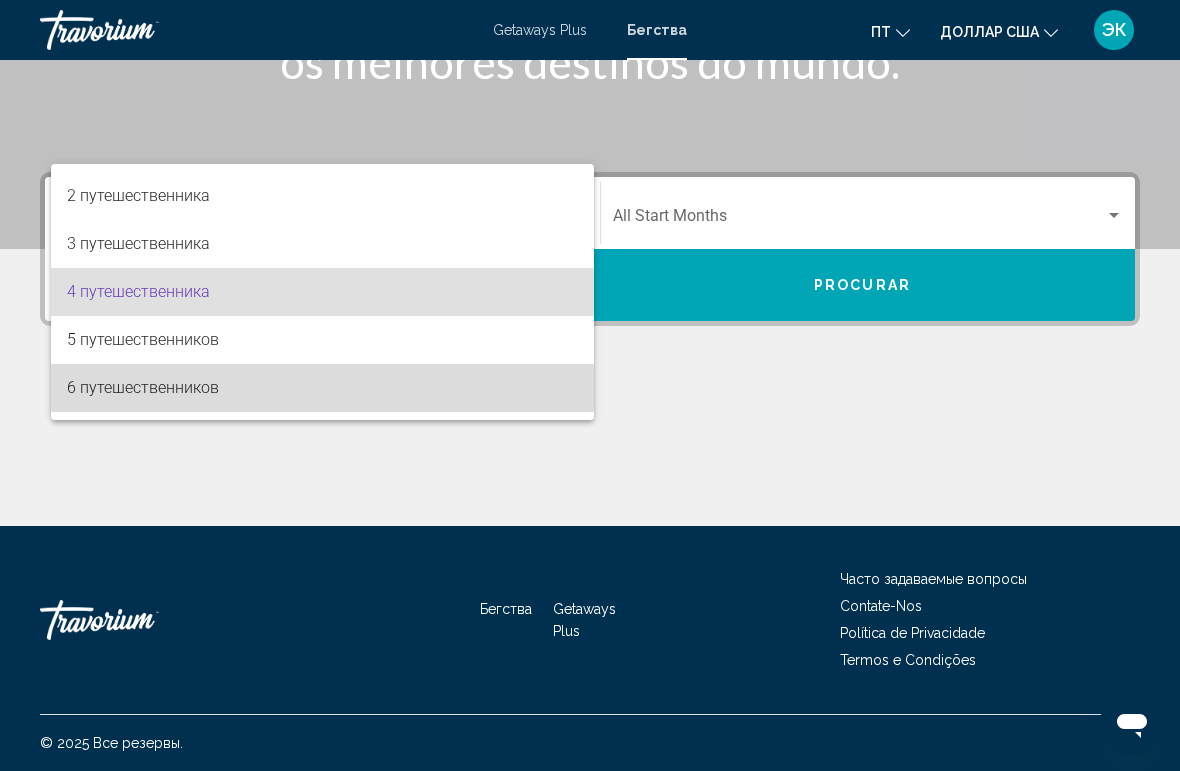 click on "6 путешественников" at bounding box center (322, 388) 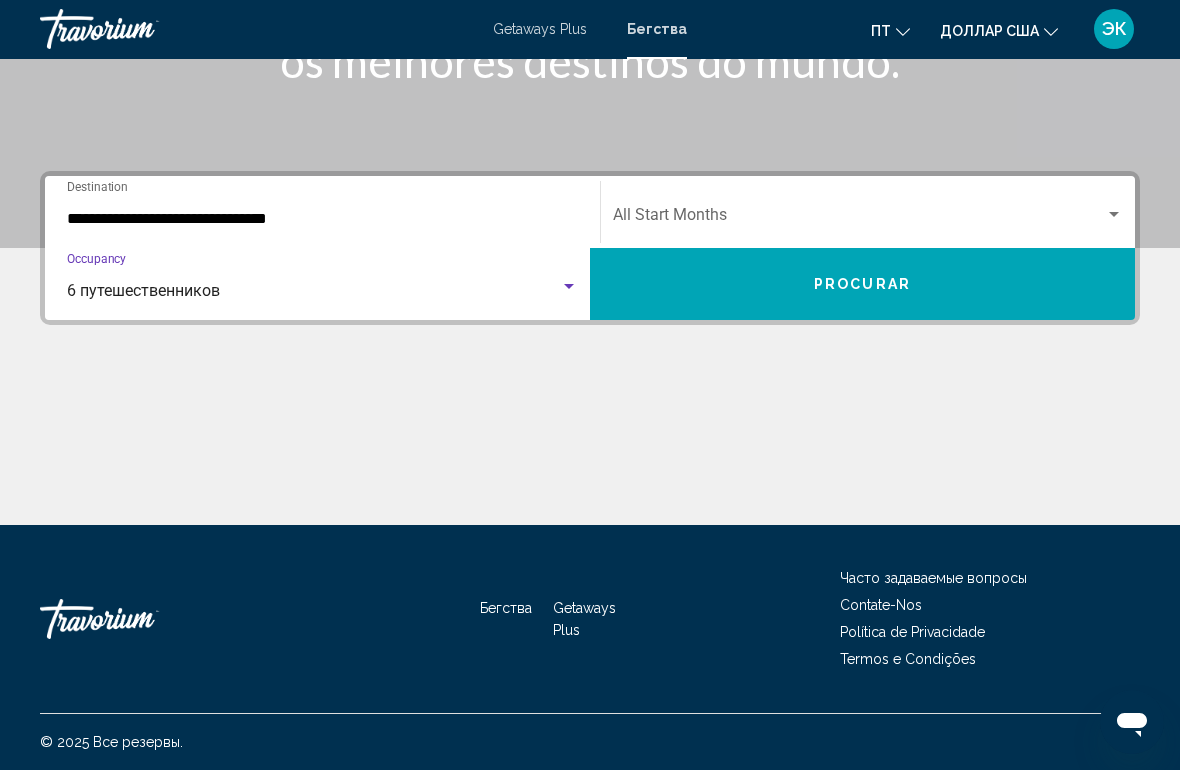 scroll, scrollTop: 331, scrollLeft: 0, axis: vertical 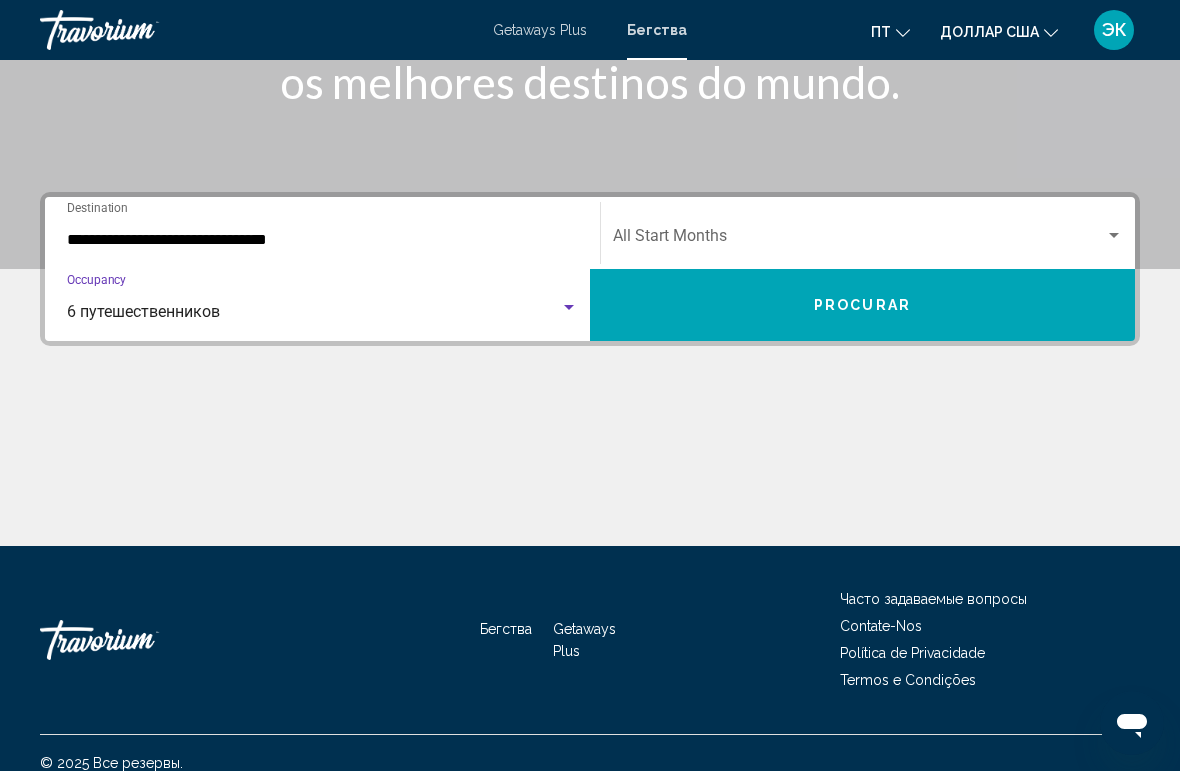 click on "Procurar" at bounding box center (862, 305) 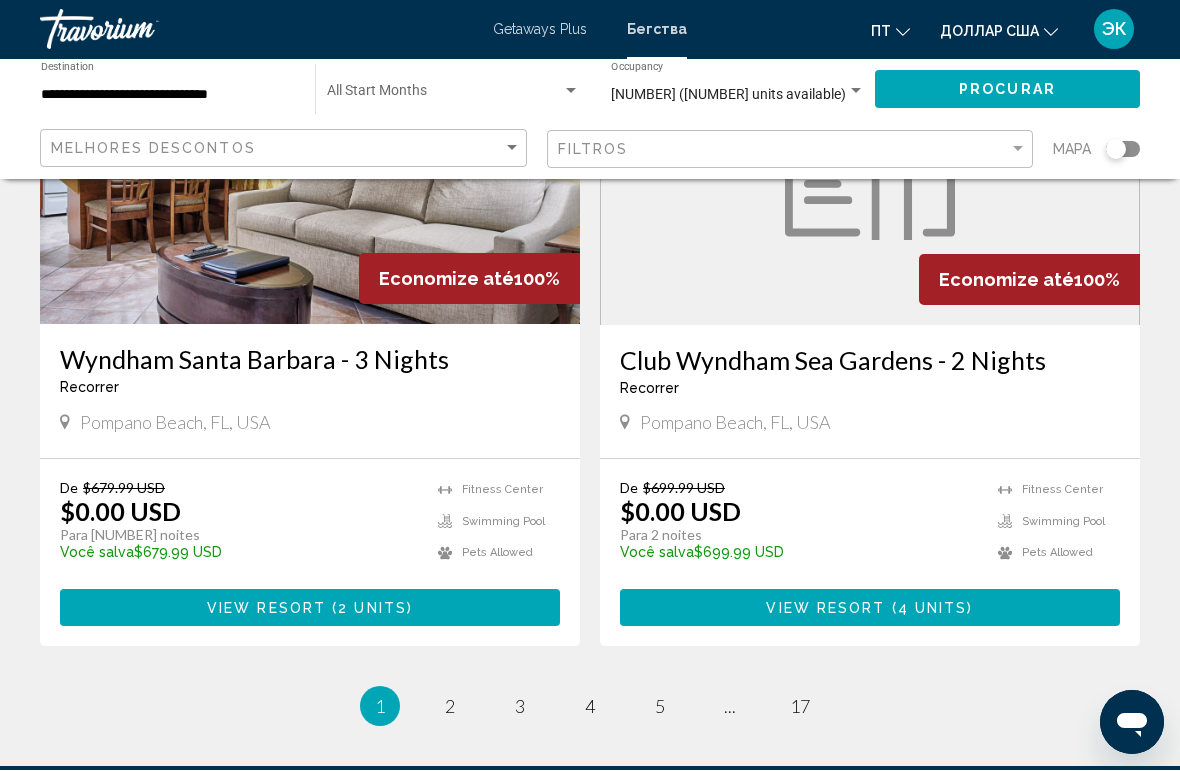 scroll, scrollTop: 3704, scrollLeft: 0, axis: vertical 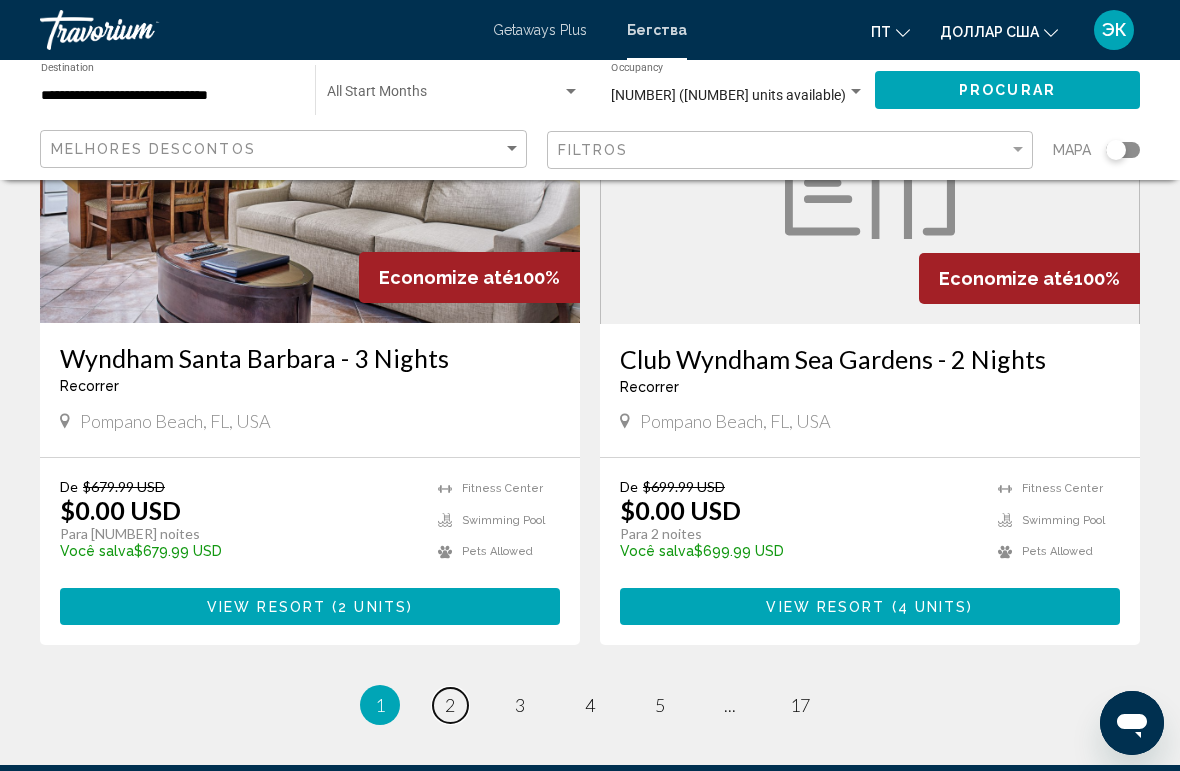 click on "2" at bounding box center (450, 705) 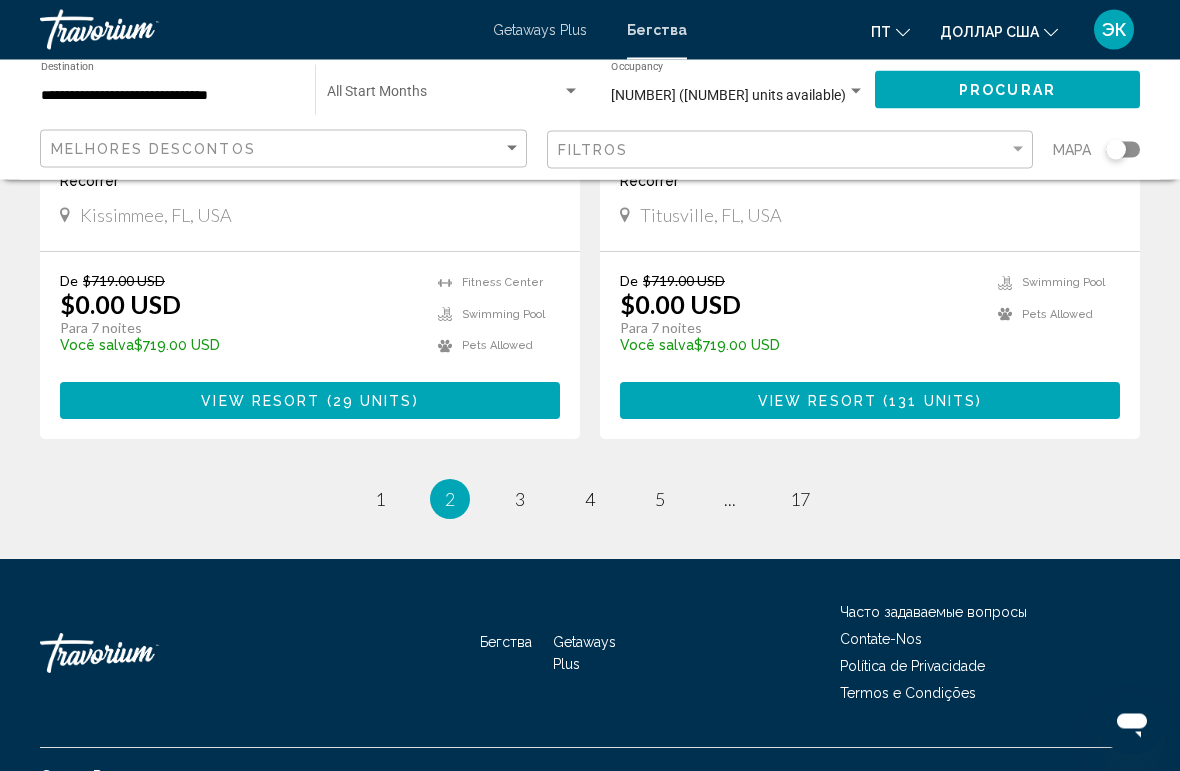 scroll, scrollTop: 3913, scrollLeft: 0, axis: vertical 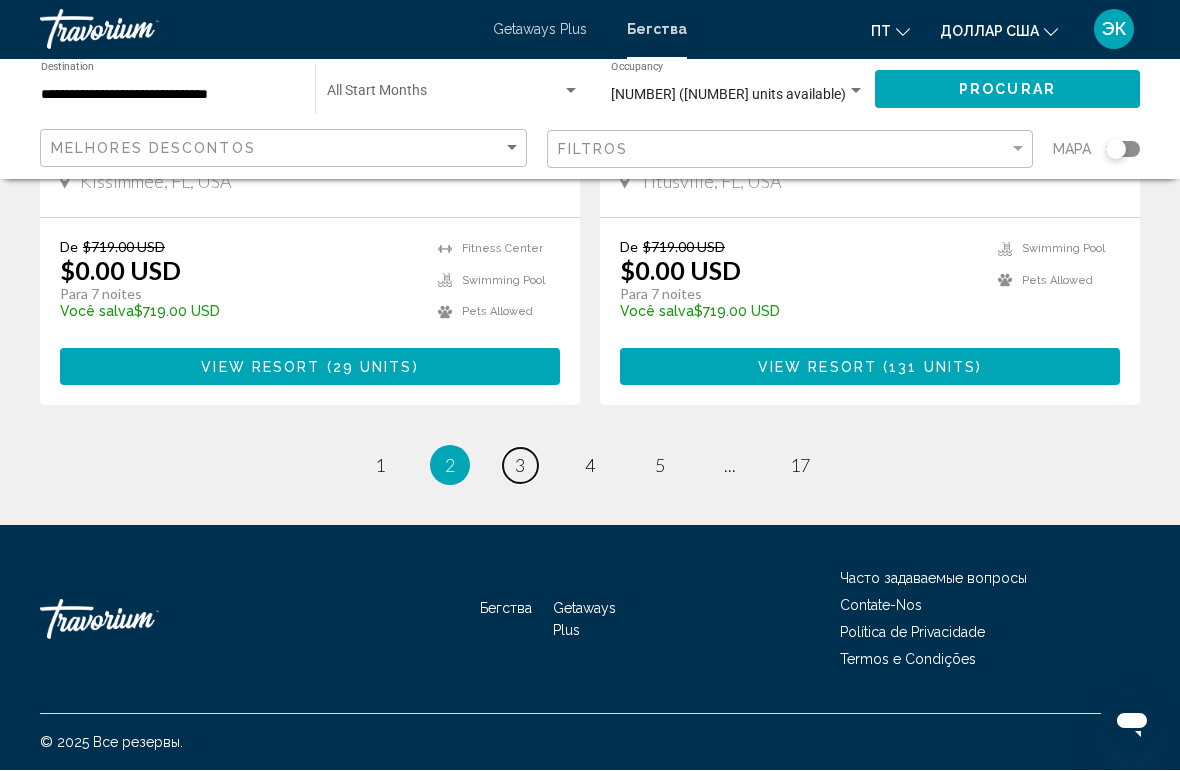 click on "3" at bounding box center (520, 466) 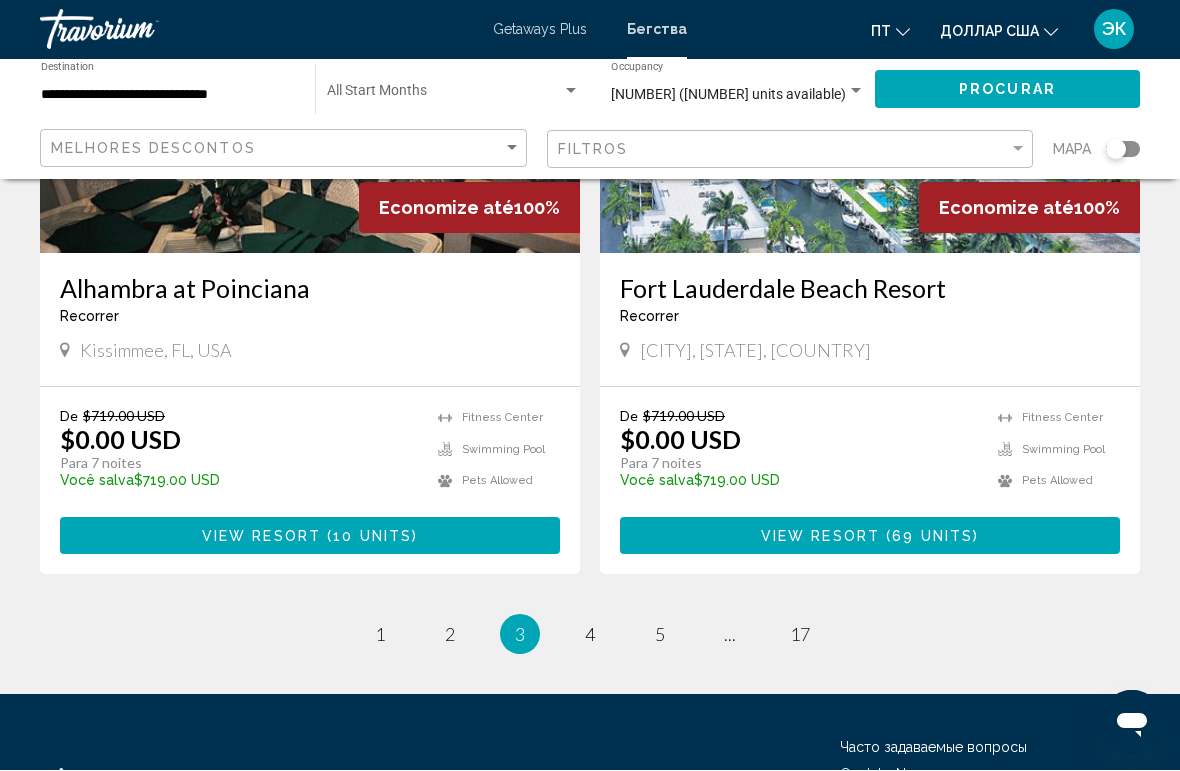 scroll, scrollTop: 3774, scrollLeft: 0, axis: vertical 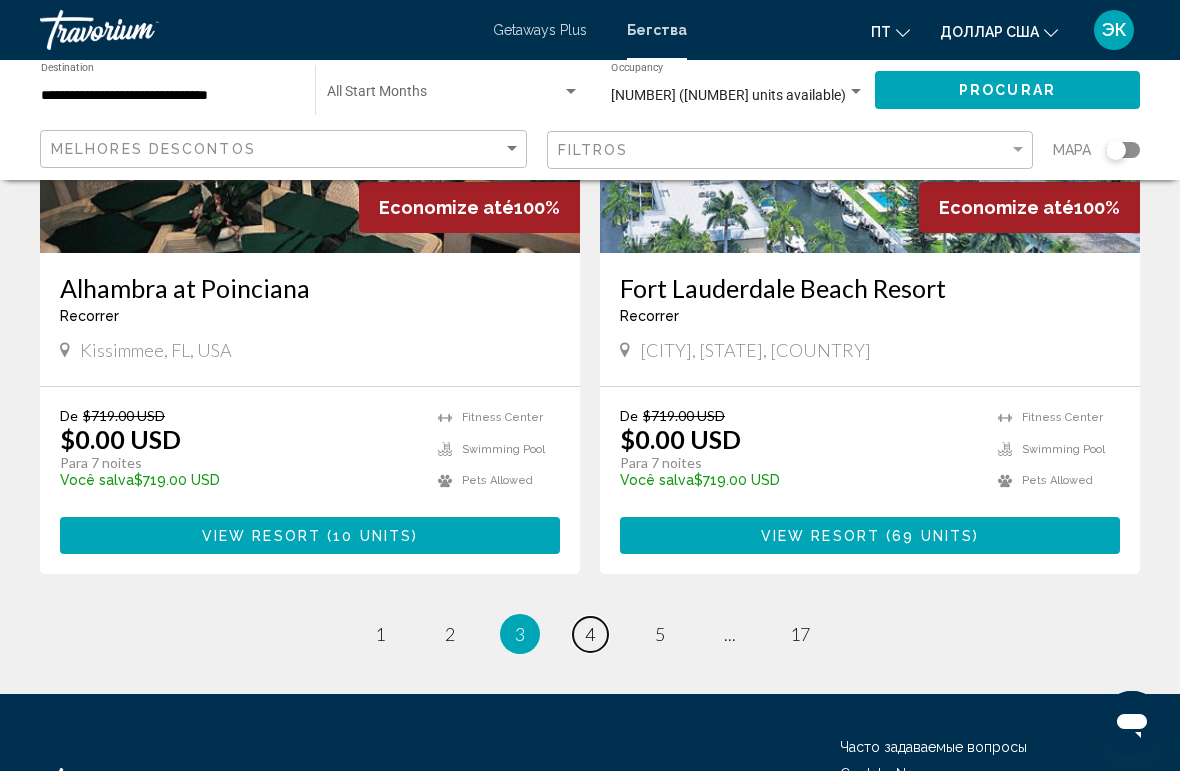 click on "4" at bounding box center [590, 634] 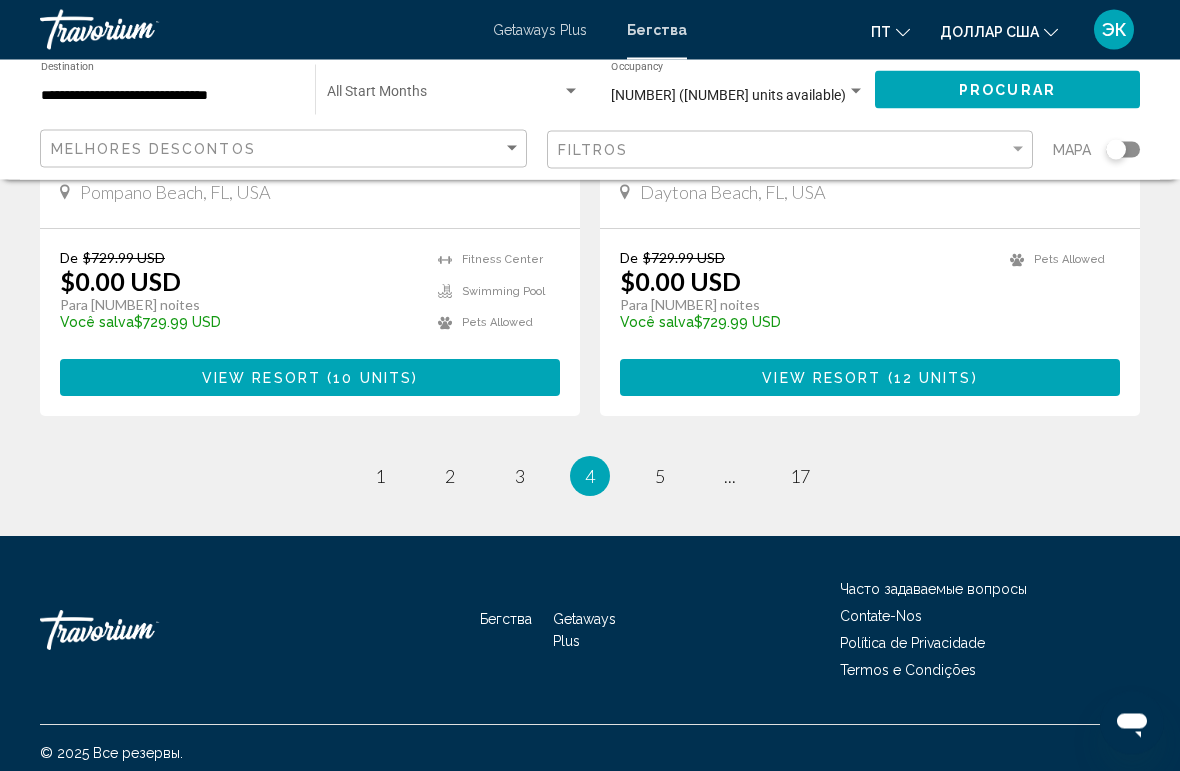 scroll, scrollTop: 3973, scrollLeft: 0, axis: vertical 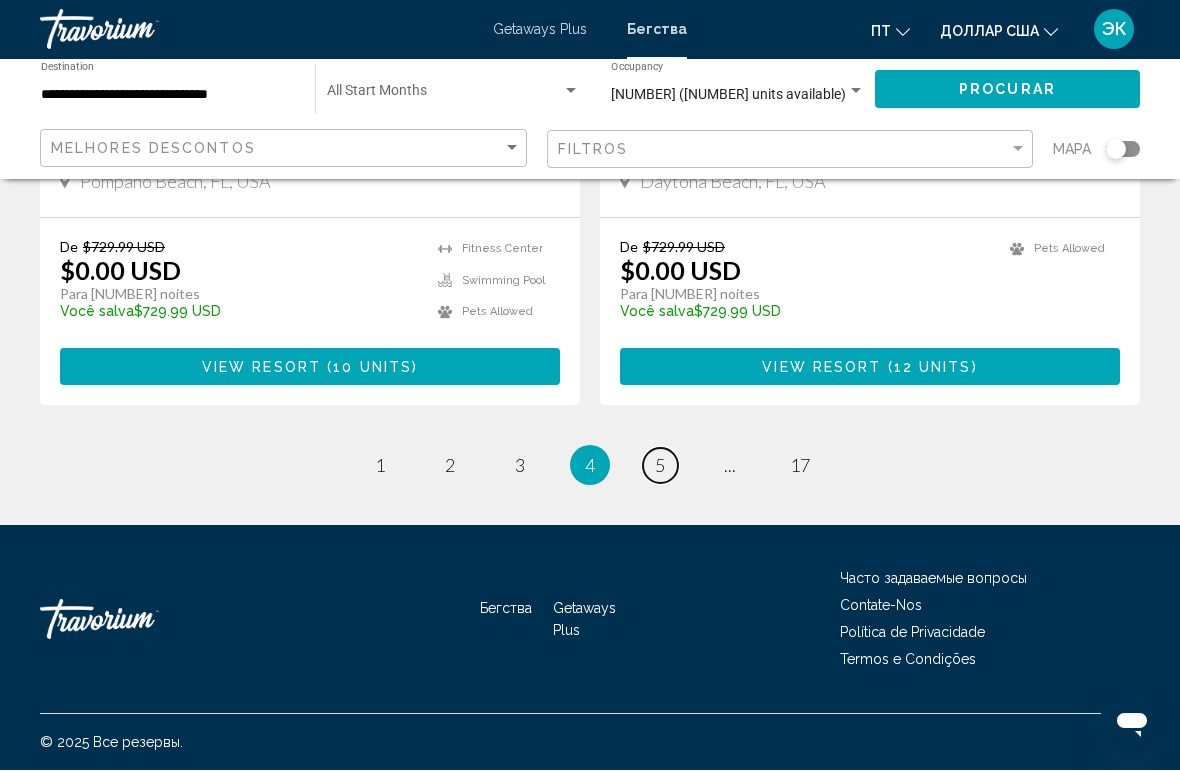 click on "page  5" at bounding box center [660, 466] 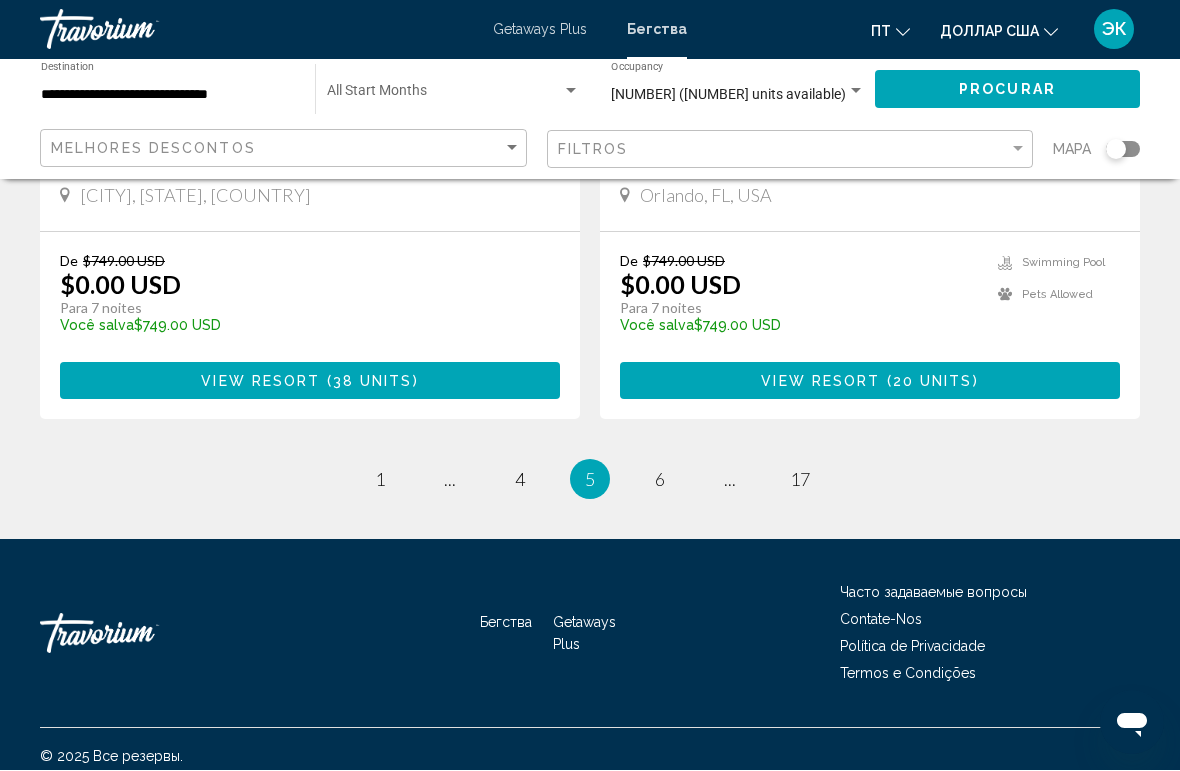 scroll, scrollTop: 3943, scrollLeft: 0, axis: vertical 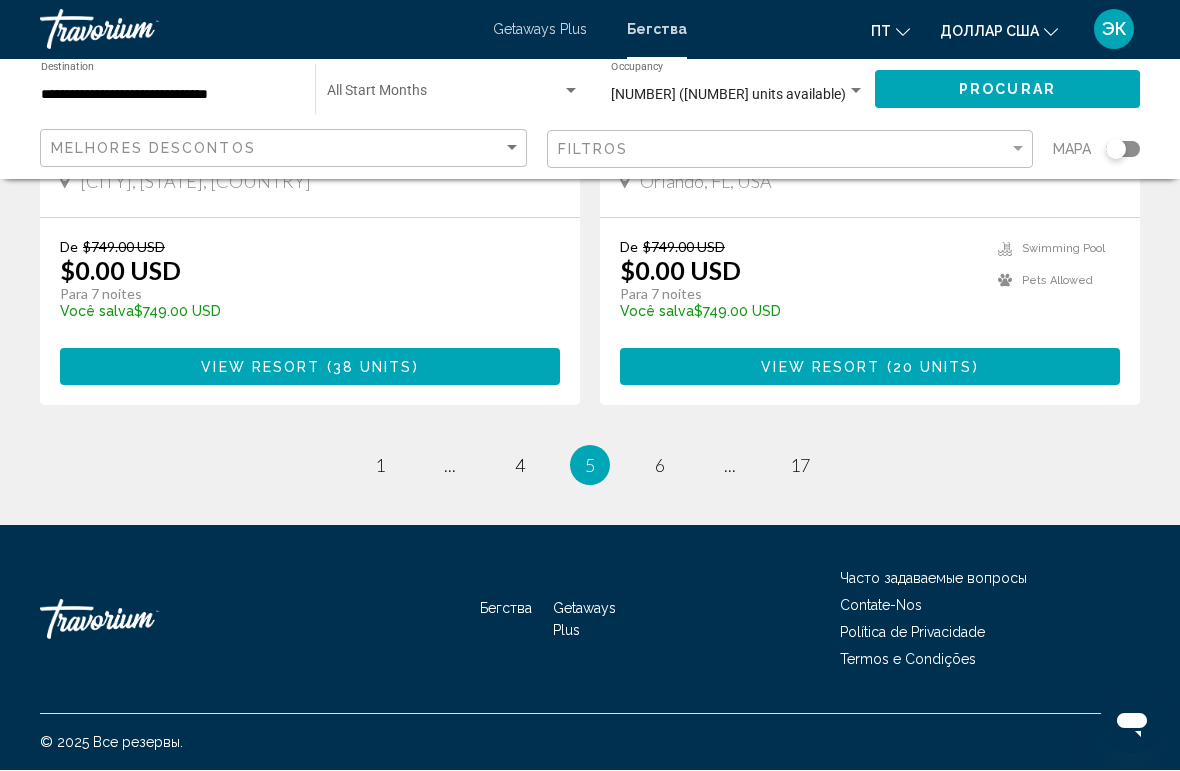 click on "[CONTINENT] Getaways Plus Часто задаваемые вопросы Contate-Nos Política de Privacidade Termos e Condições © [YEAR] Все резервы." at bounding box center [590, 648] 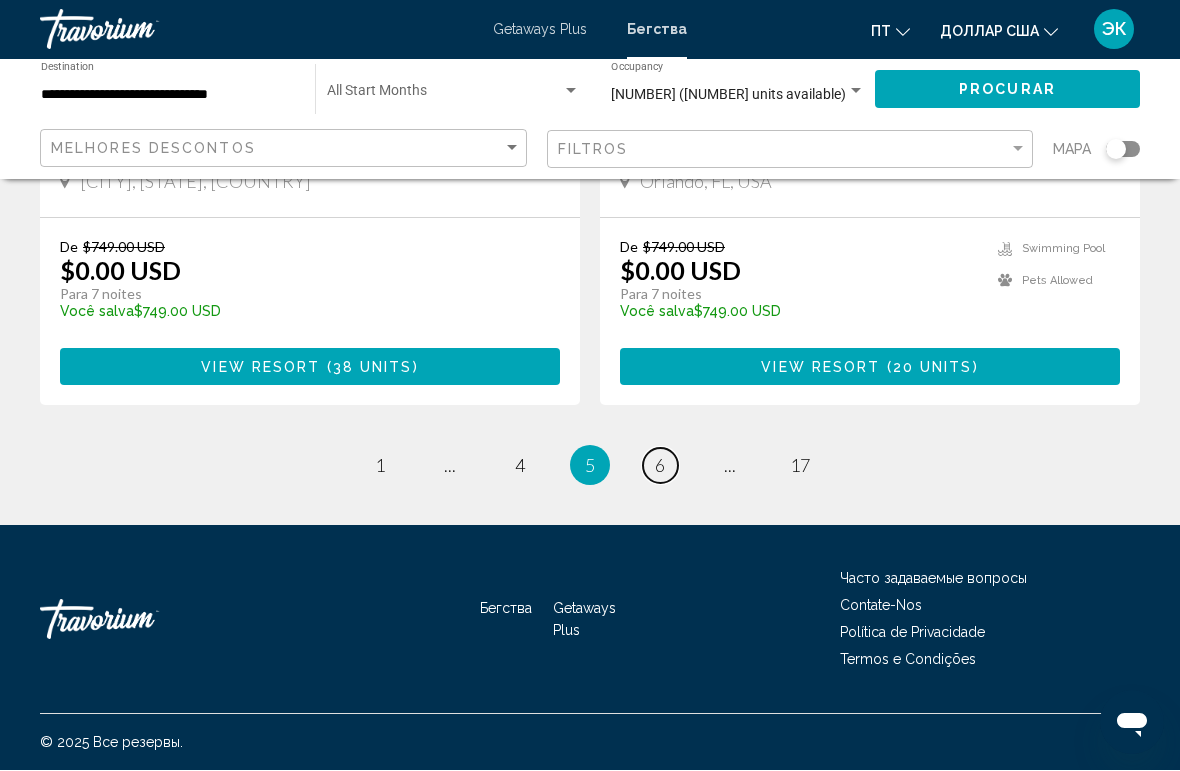 click on "6" at bounding box center [660, 466] 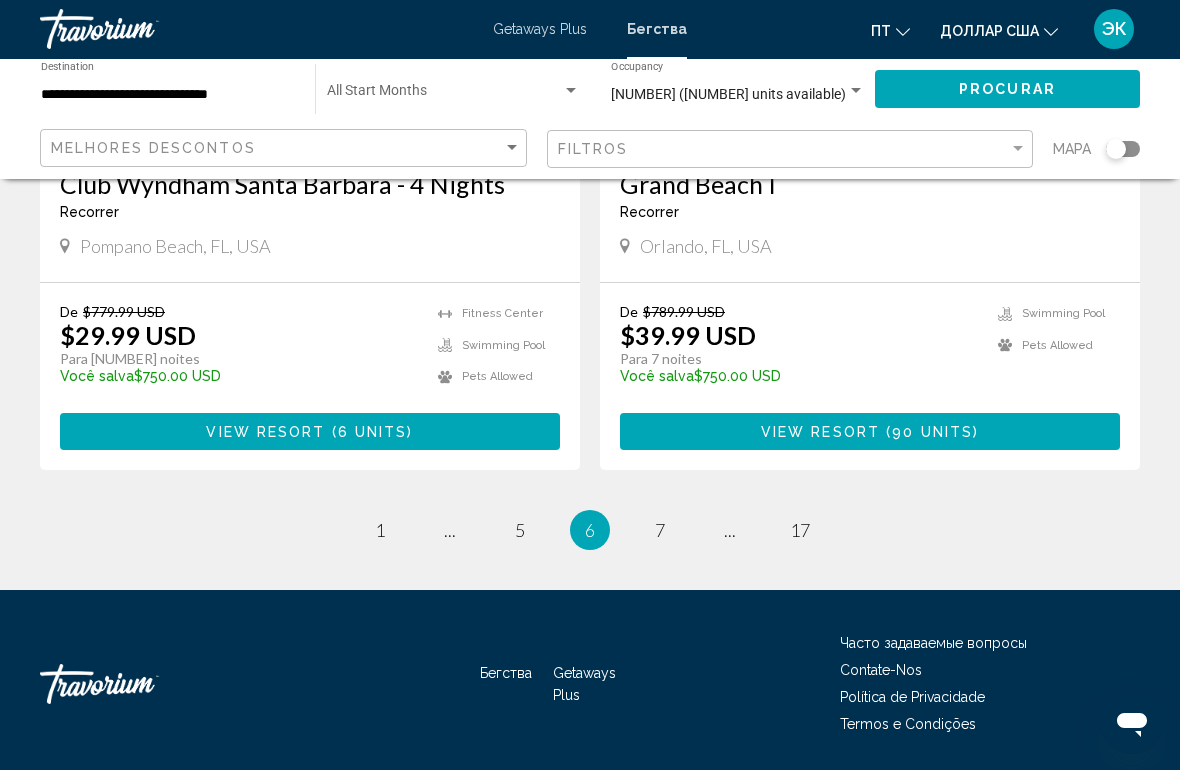 scroll, scrollTop: 3914, scrollLeft: 0, axis: vertical 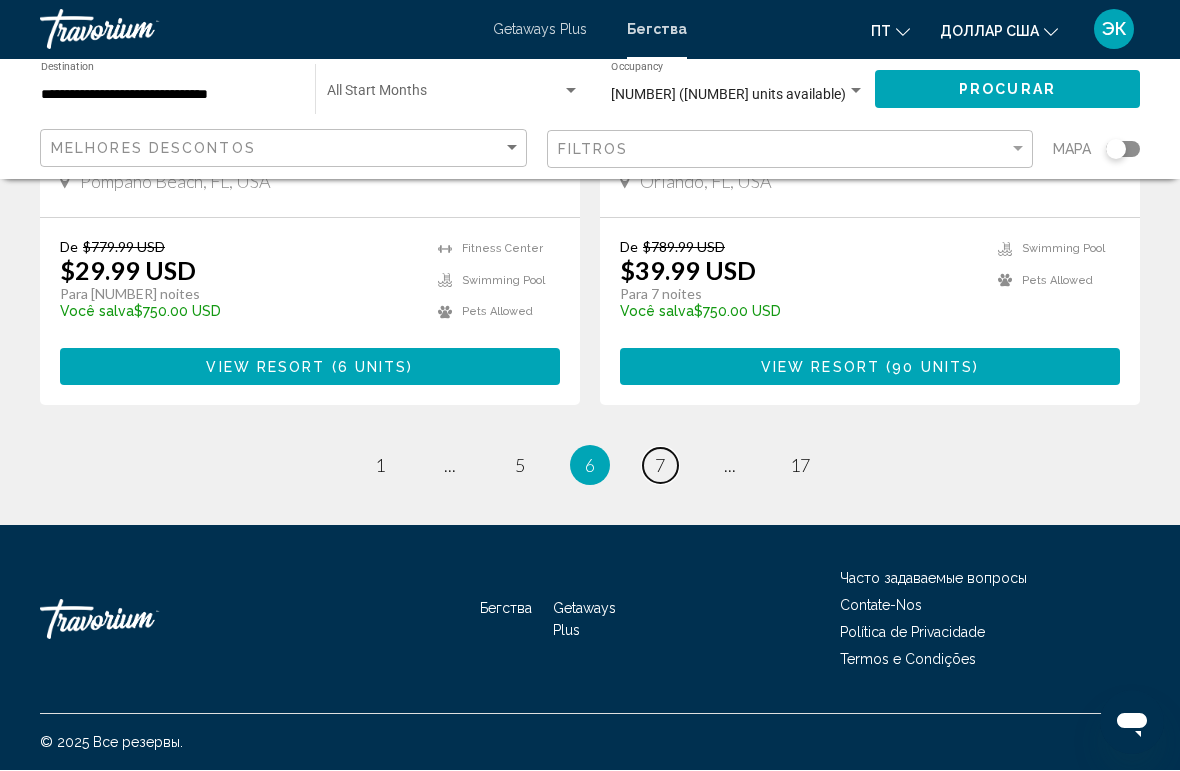 click on "page  7" at bounding box center [660, 466] 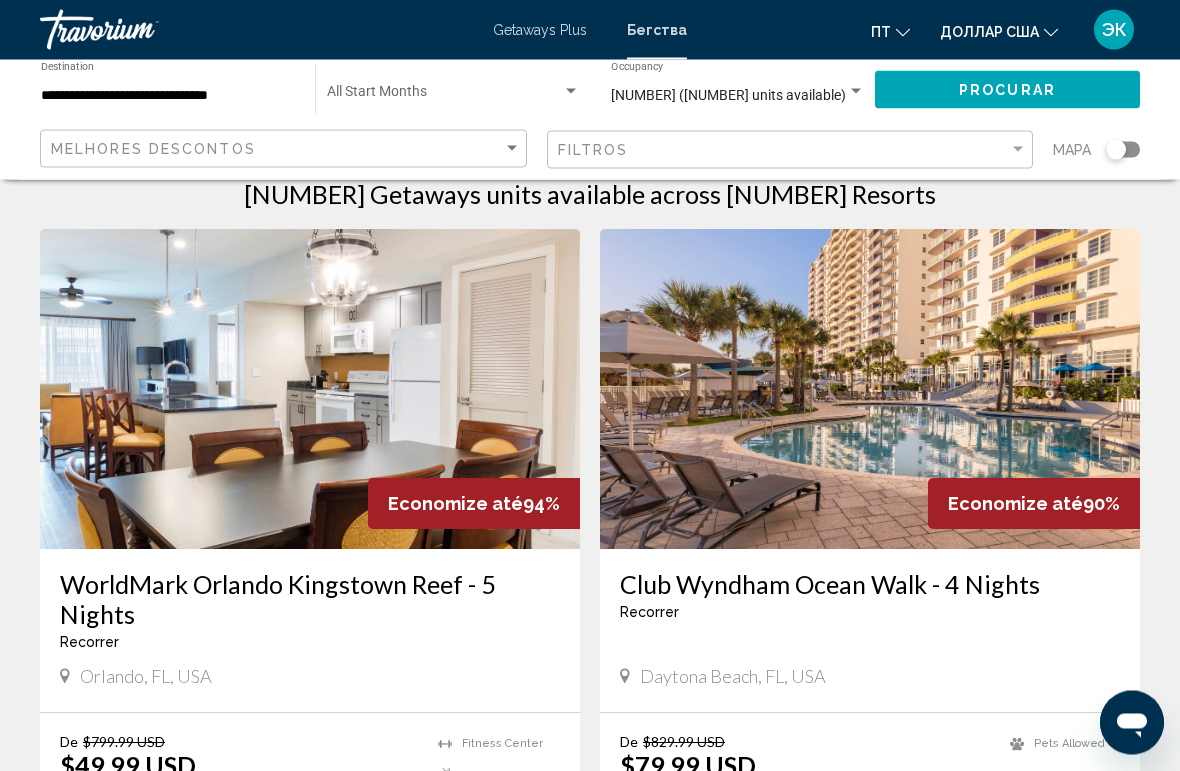 scroll, scrollTop: 0, scrollLeft: 0, axis: both 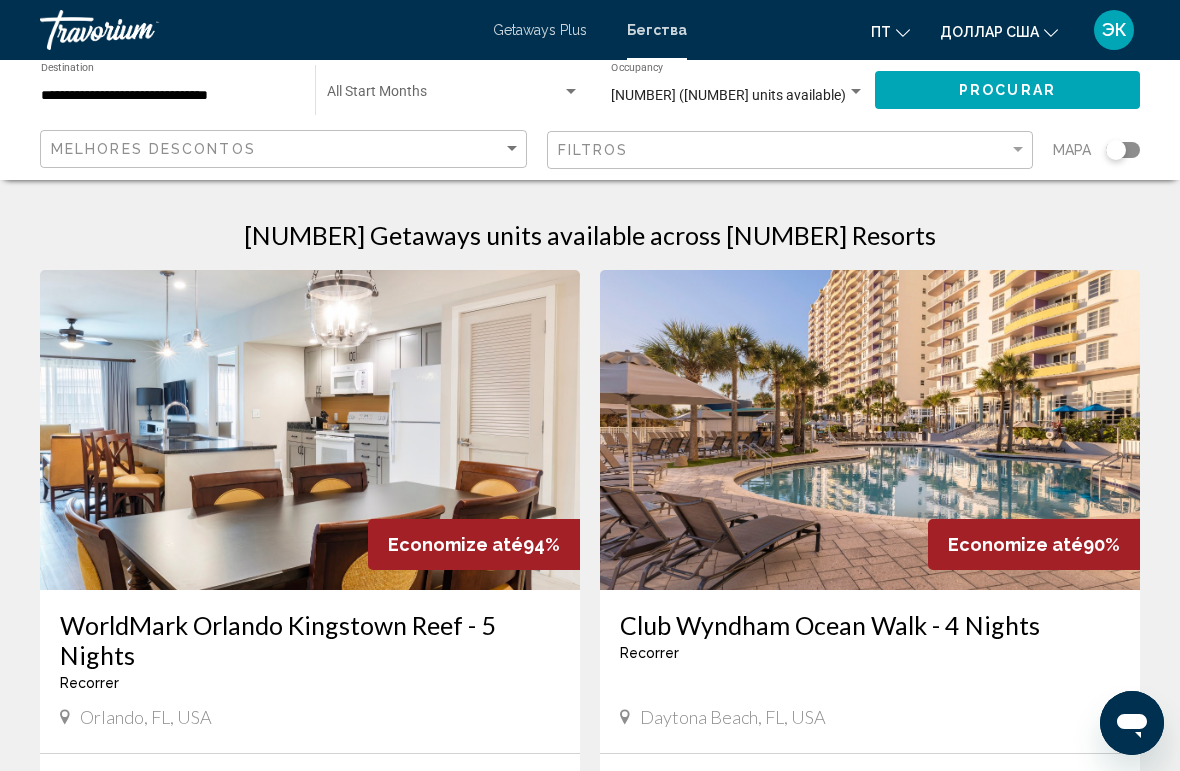 click on "Filtros" 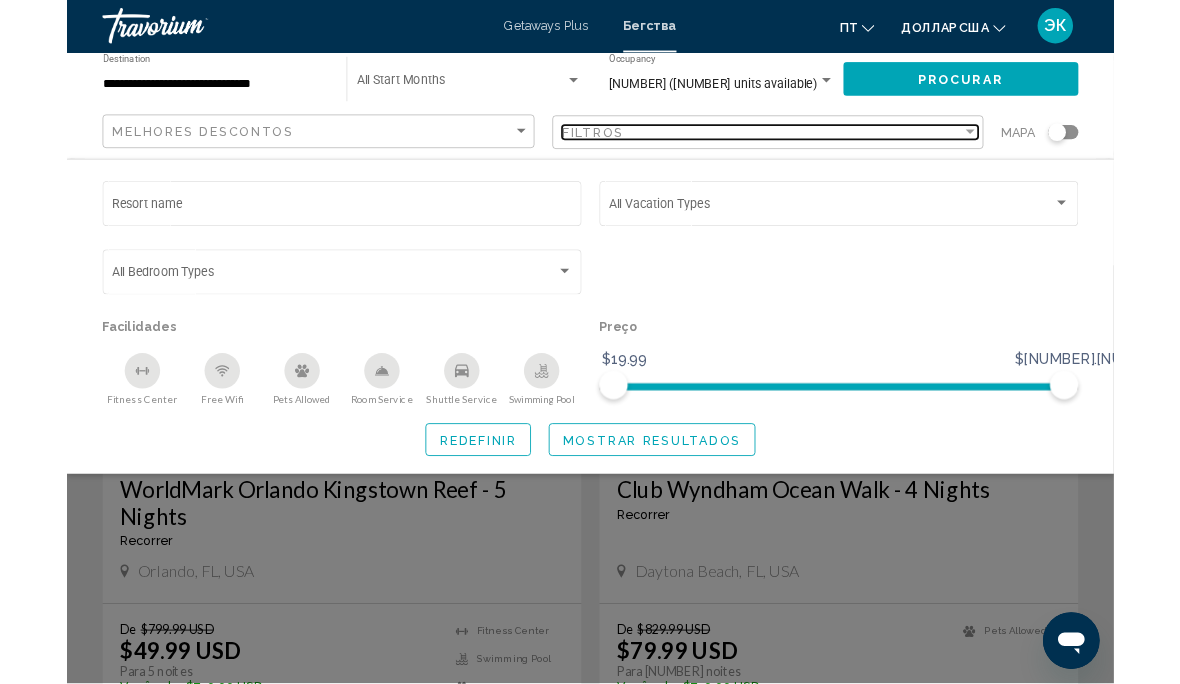 scroll, scrollTop: 72, scrollLeft: 0, axis: vertical 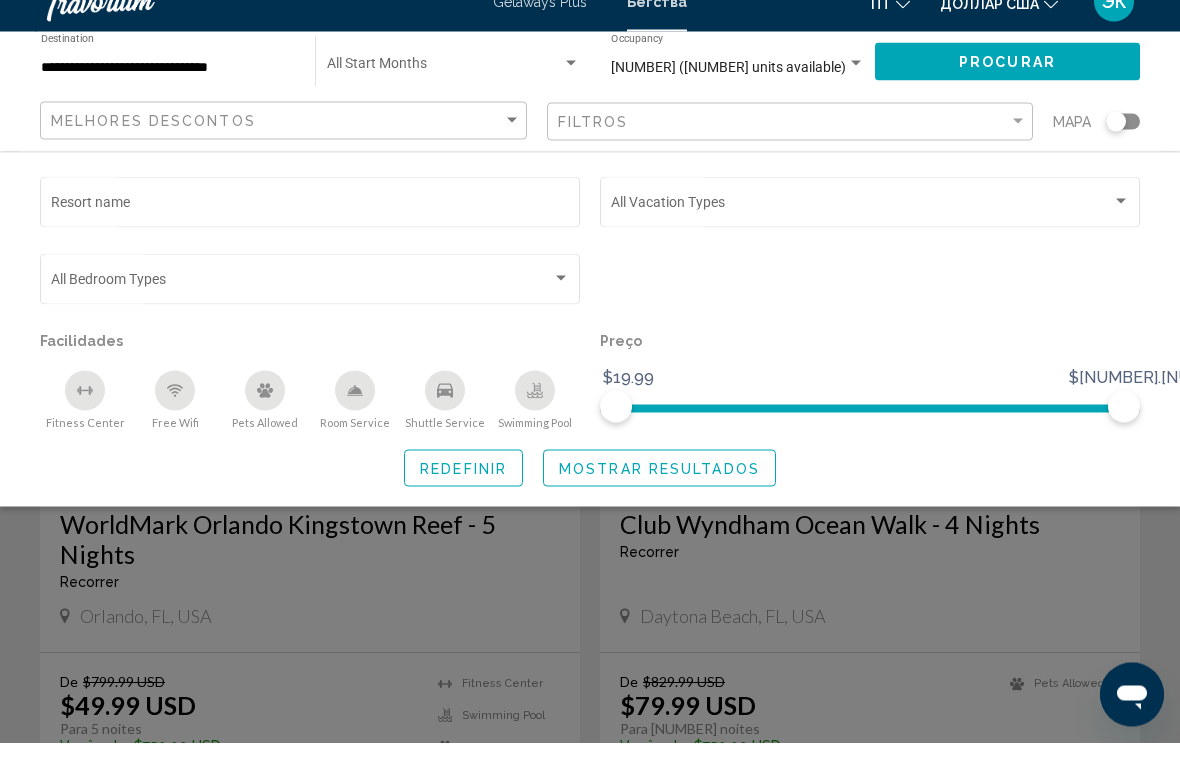 click on "Resort name" at bounding box center (310, 234) 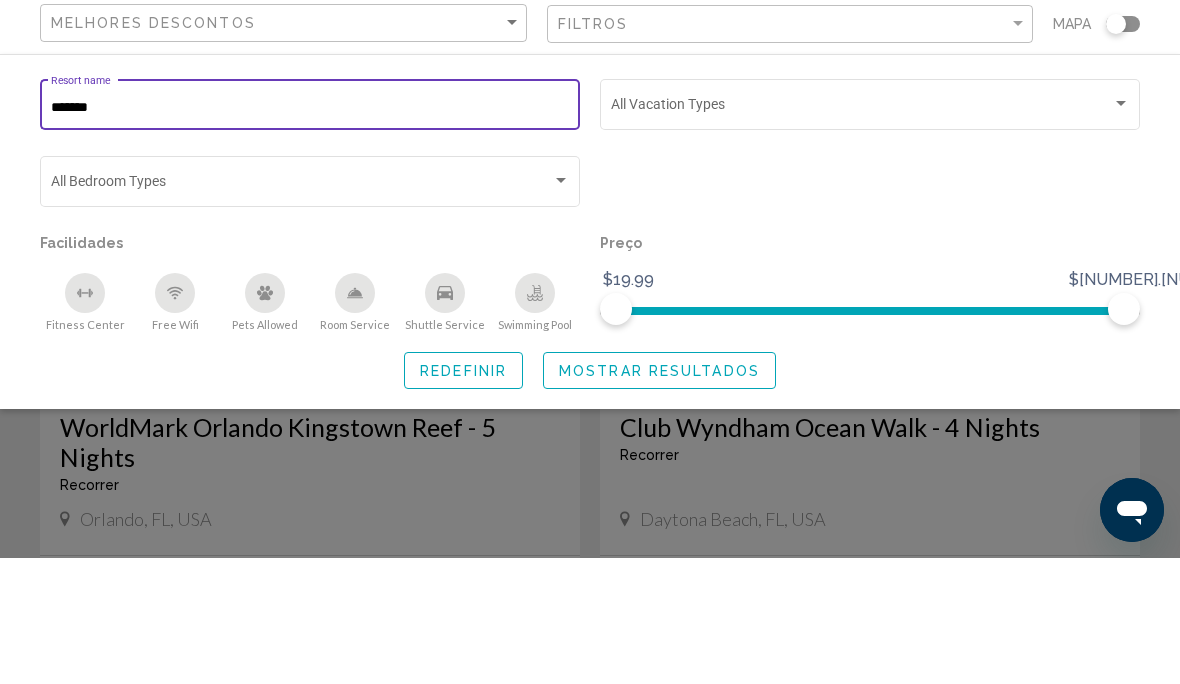 type on "********" 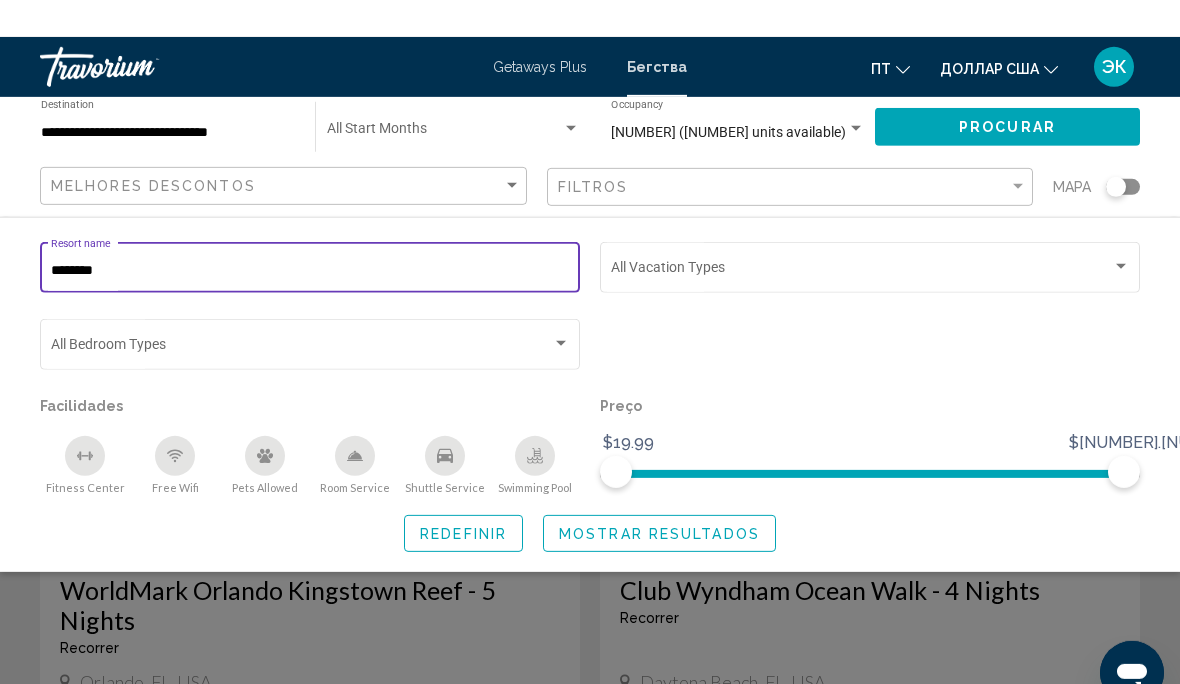 scroll, scrollTop: 0, scrollLeft: 0, axis: both 